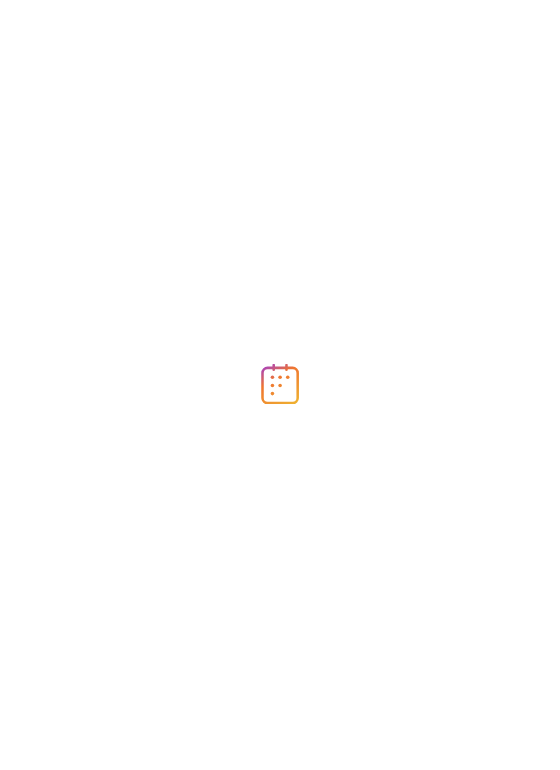 scroll, scrollTop: 0, scrollLeft: 0, axis: both 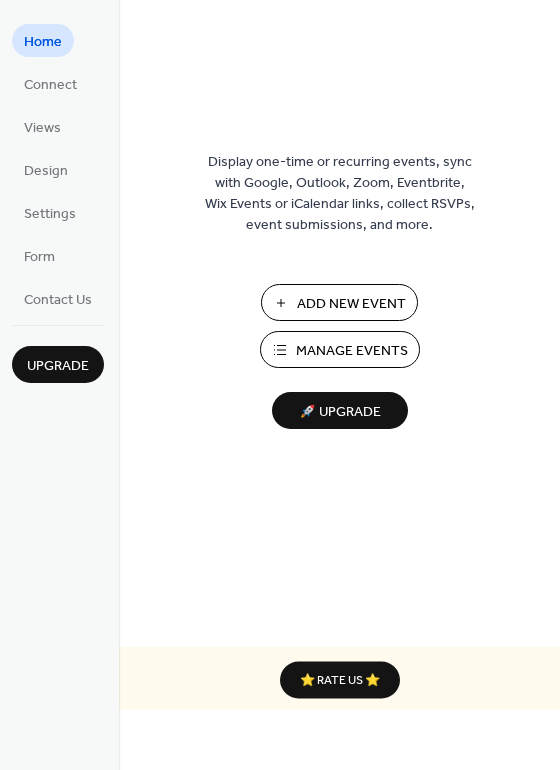 click on "Add New Event" at bounding box center [351, 304] 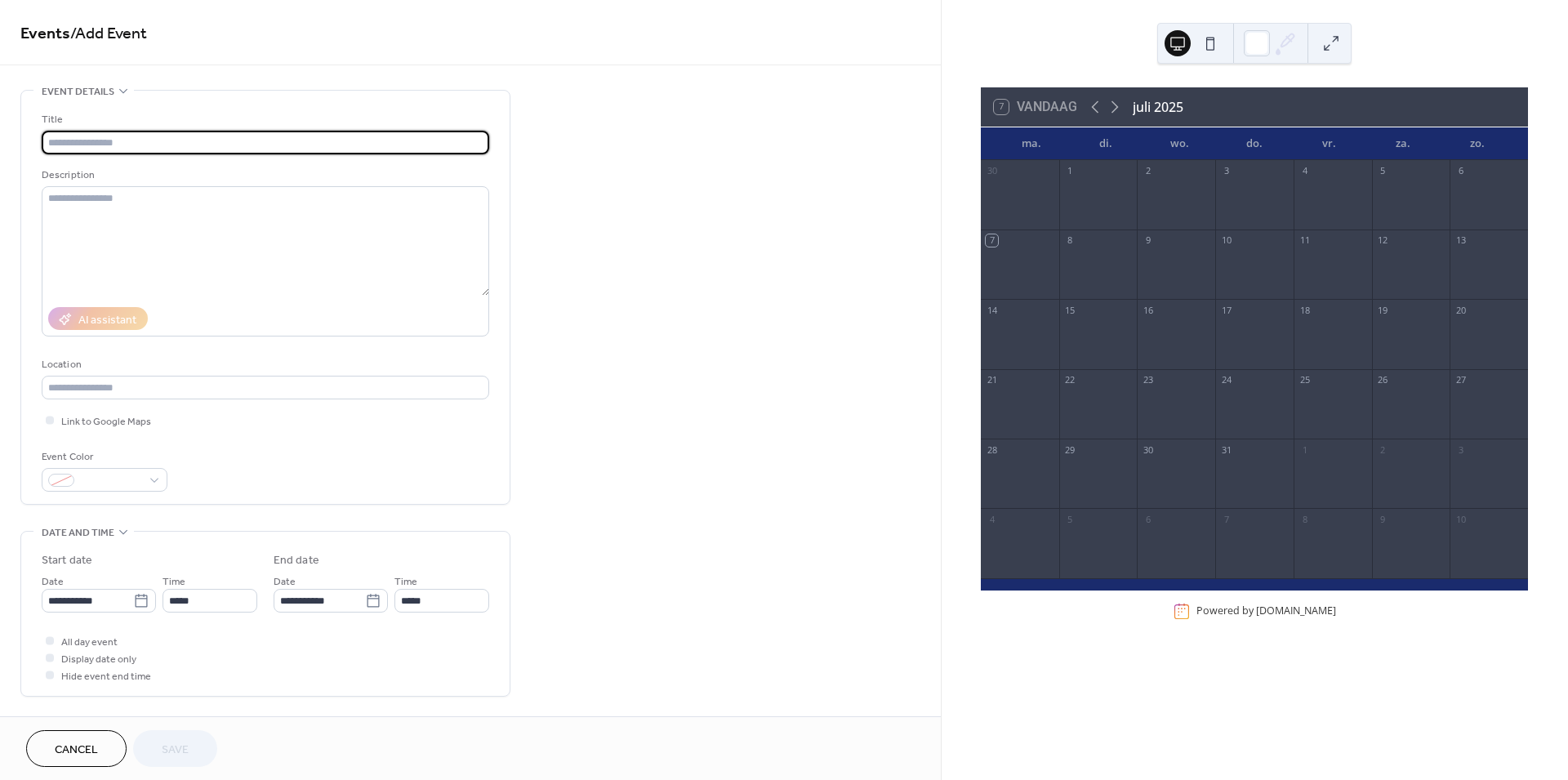 scroll, scrollTop: 0, scrollLeft: 0, axis: both 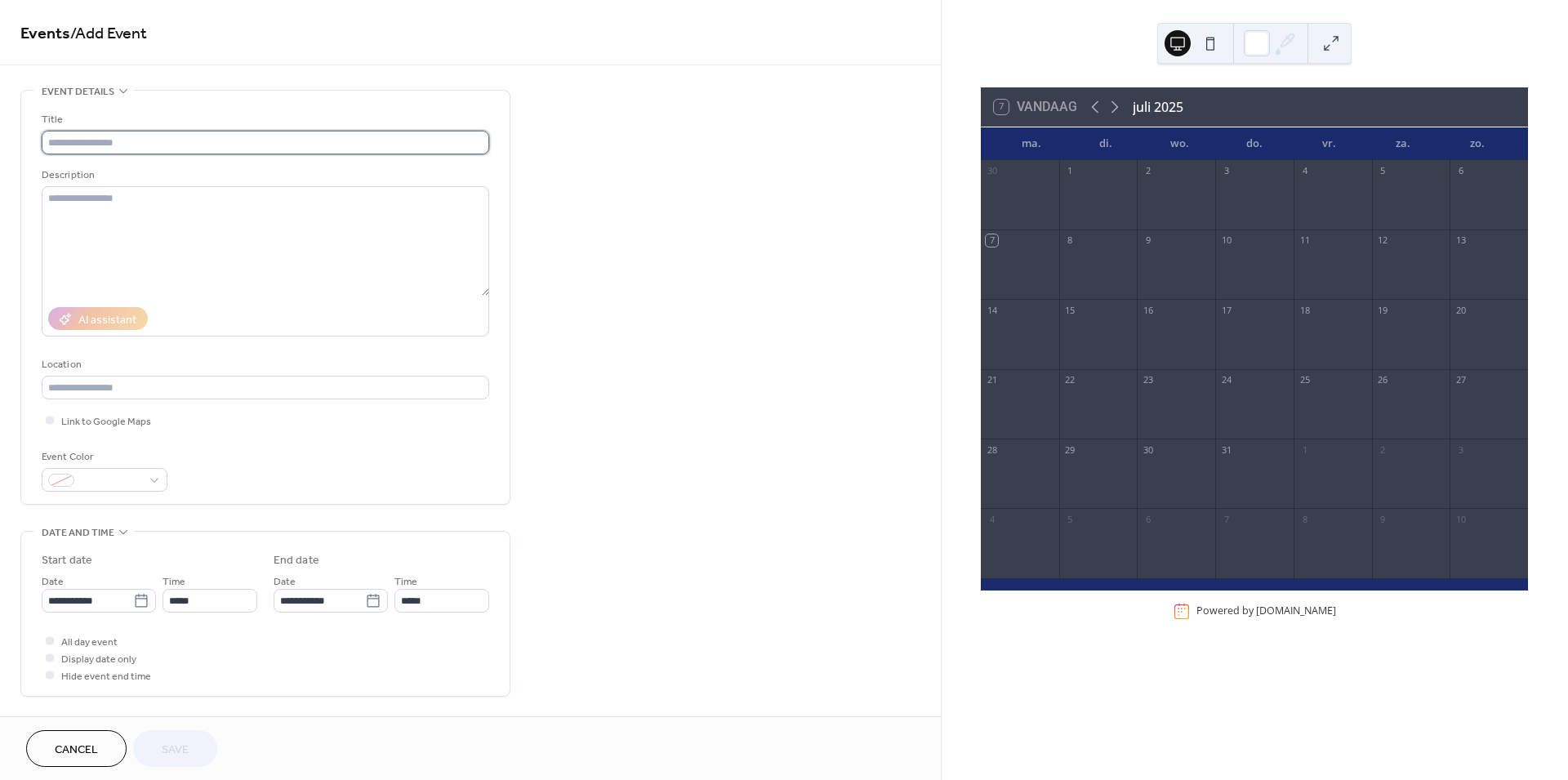 click at bounding box center (265, 142) 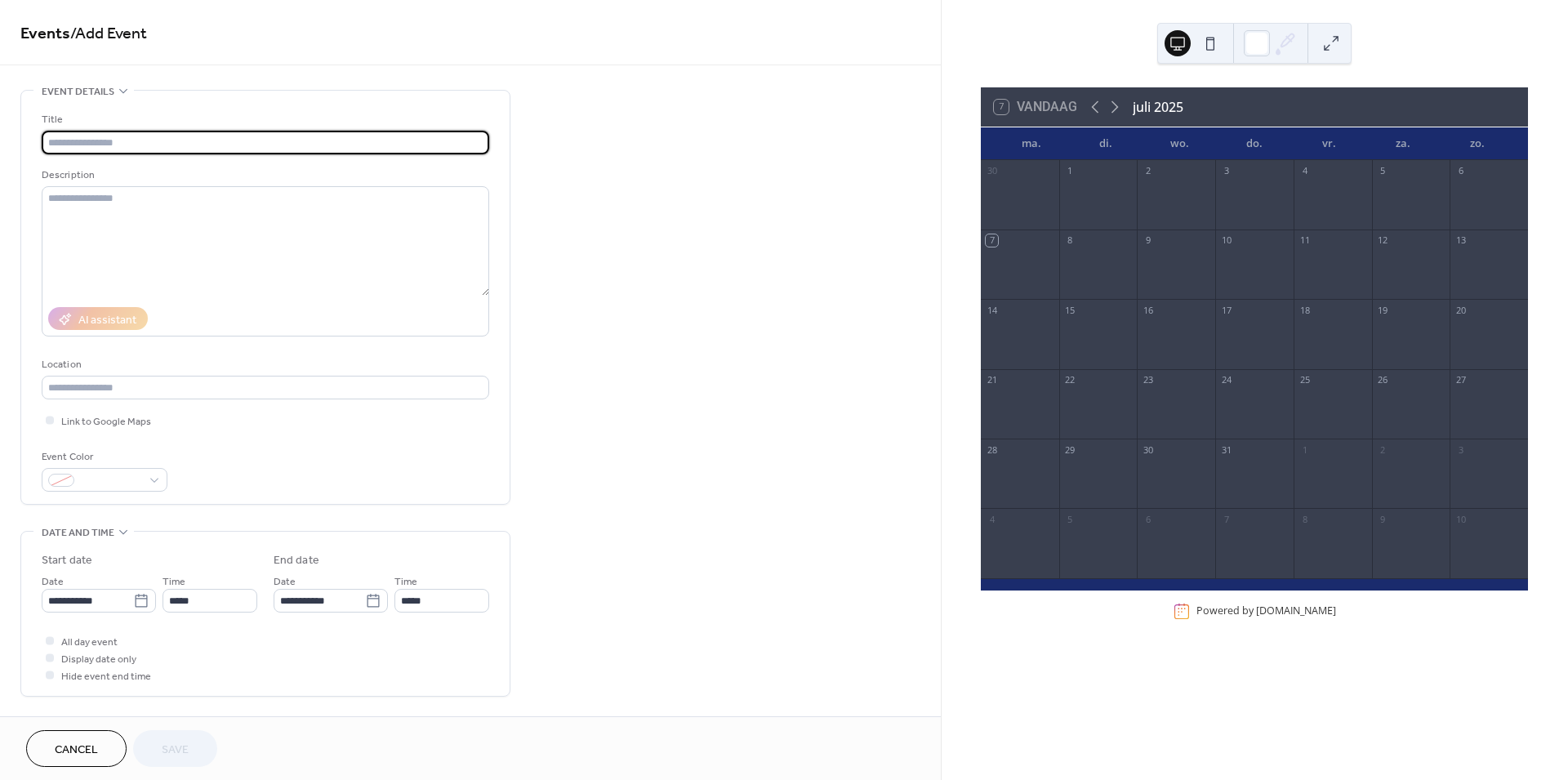 paste on "**********" 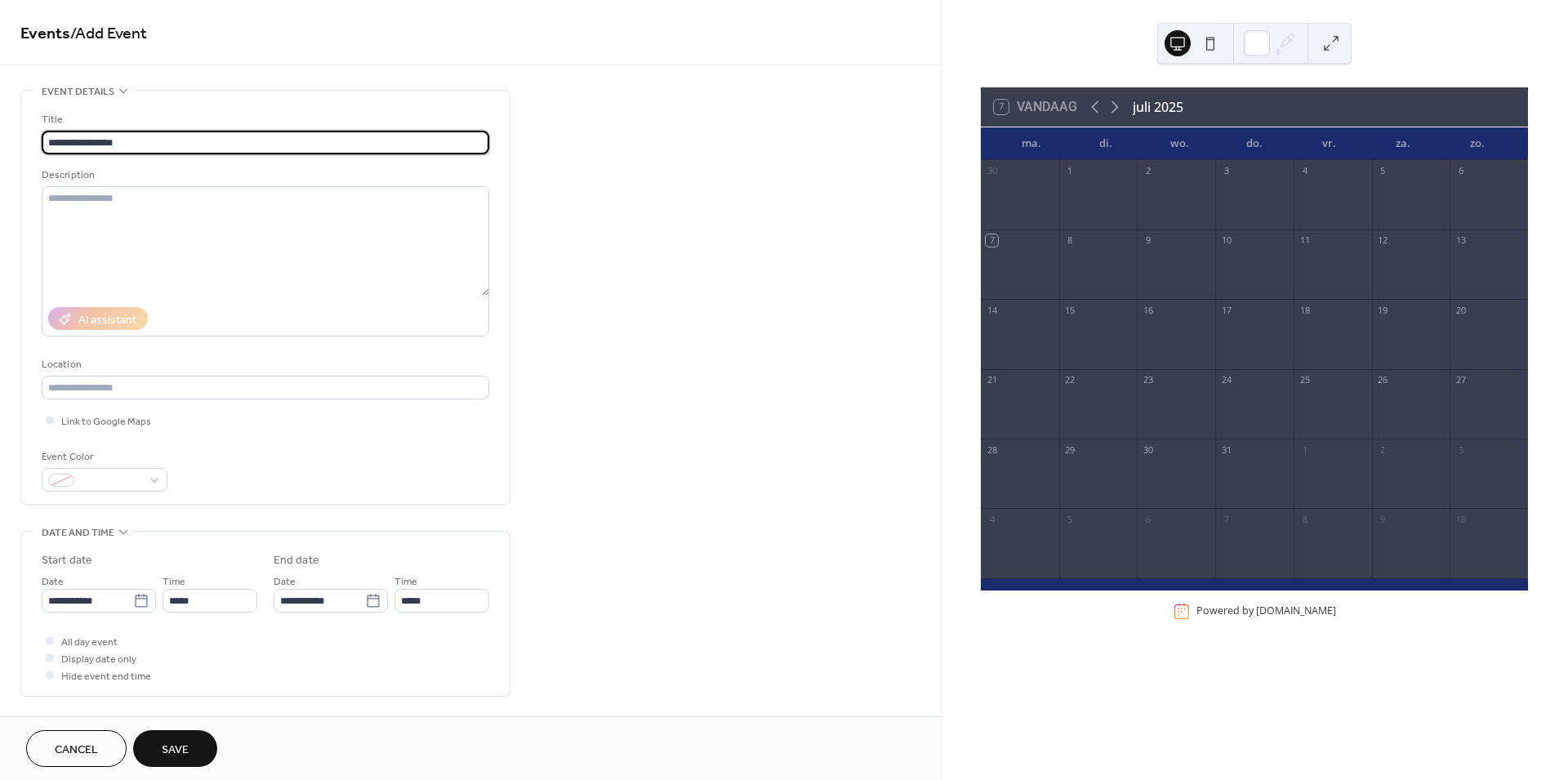 type on "**********" 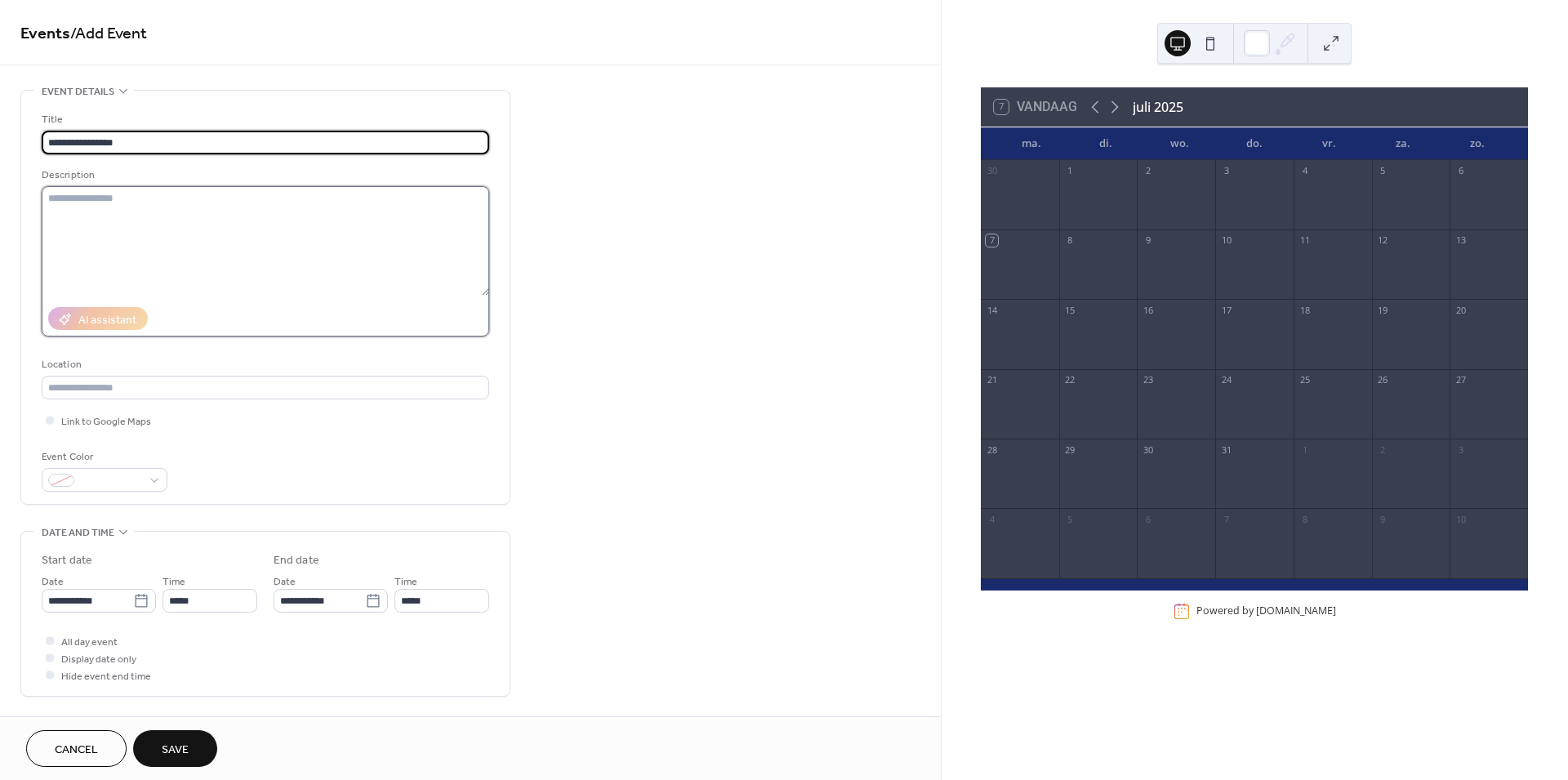 click at bounding box center (265, 241) 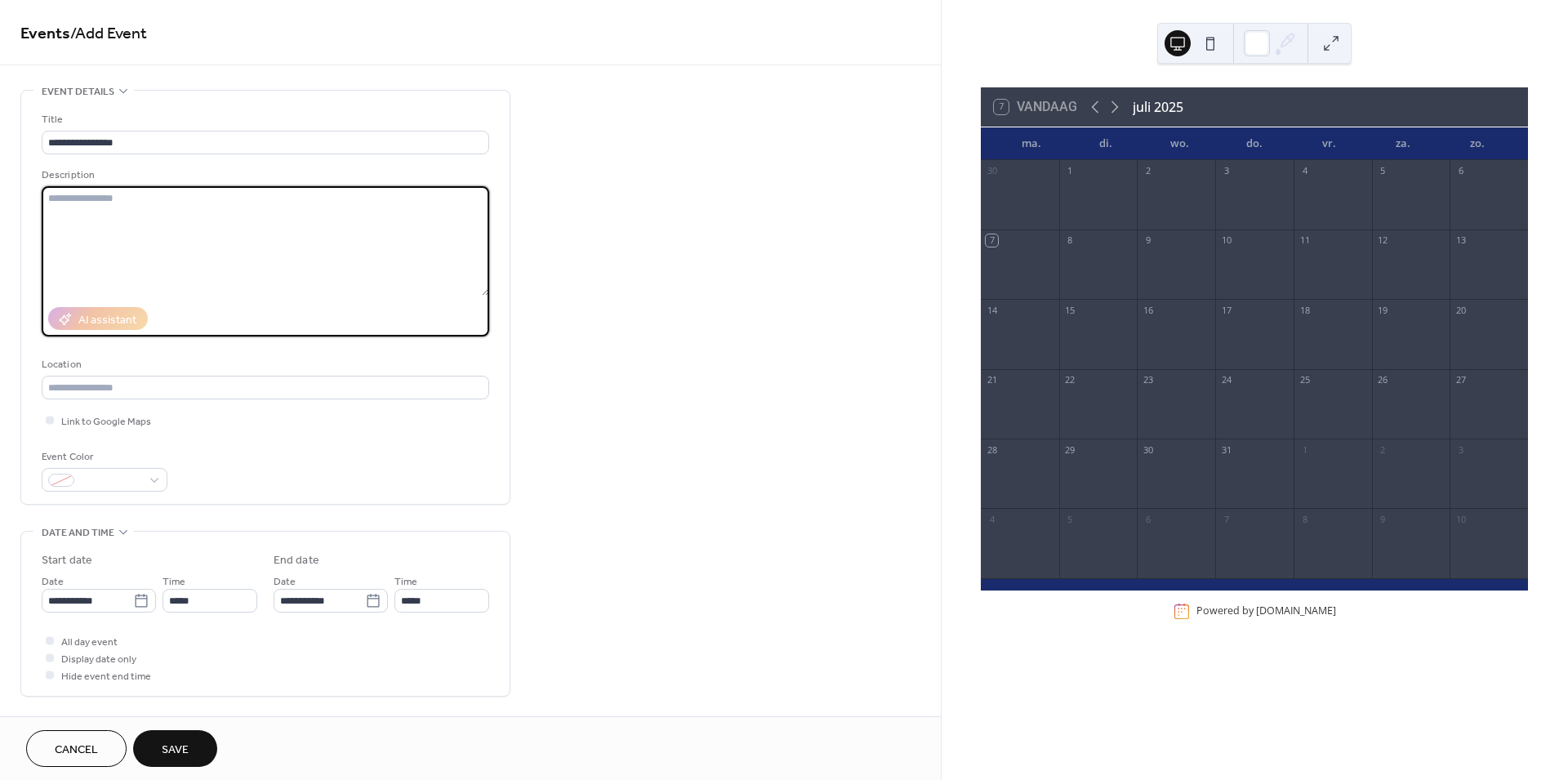 paste on "**********" 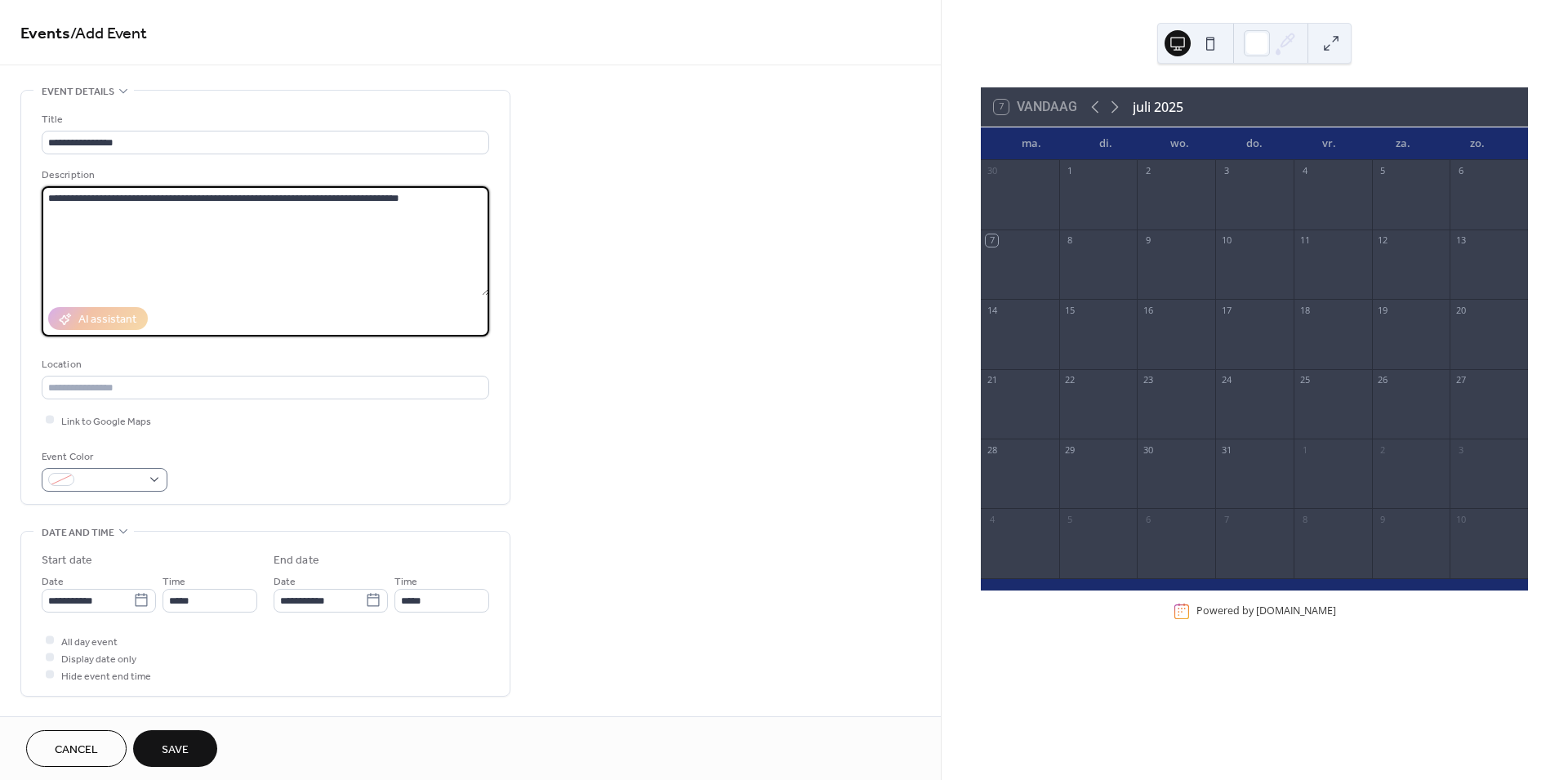 type on "**********" 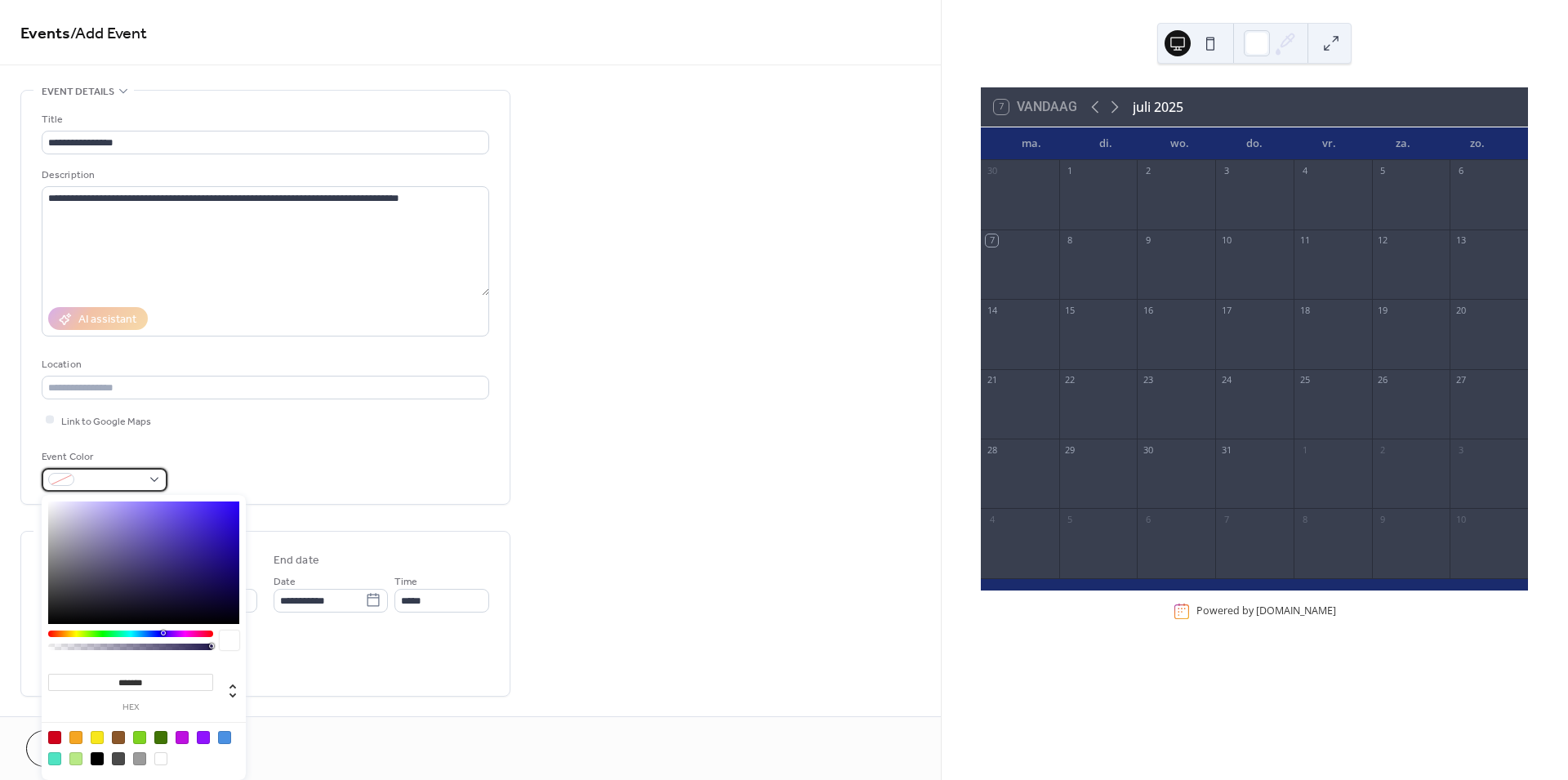click at bounding box center (105, 479) 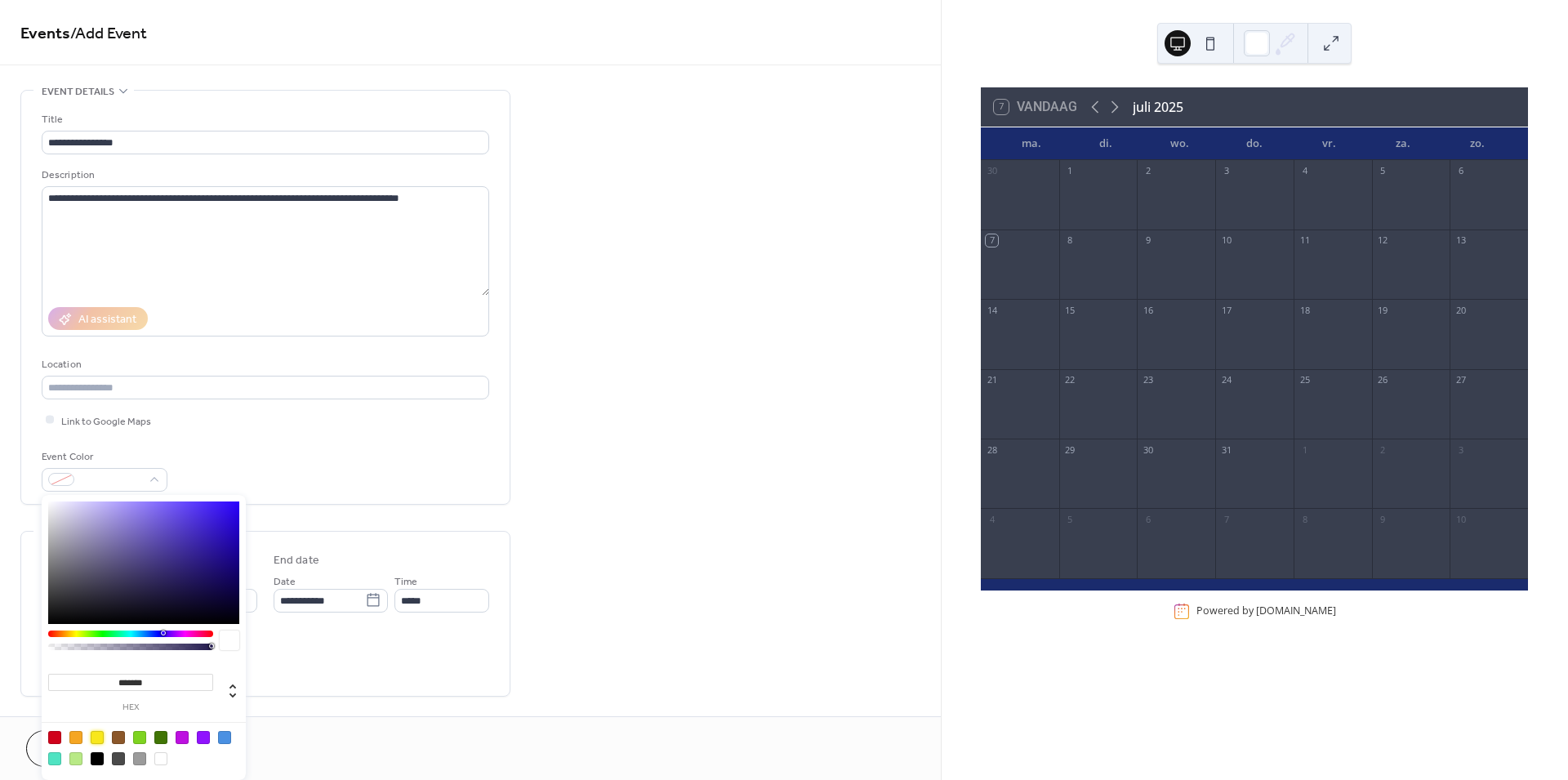 click at bounding box center (97, 738) 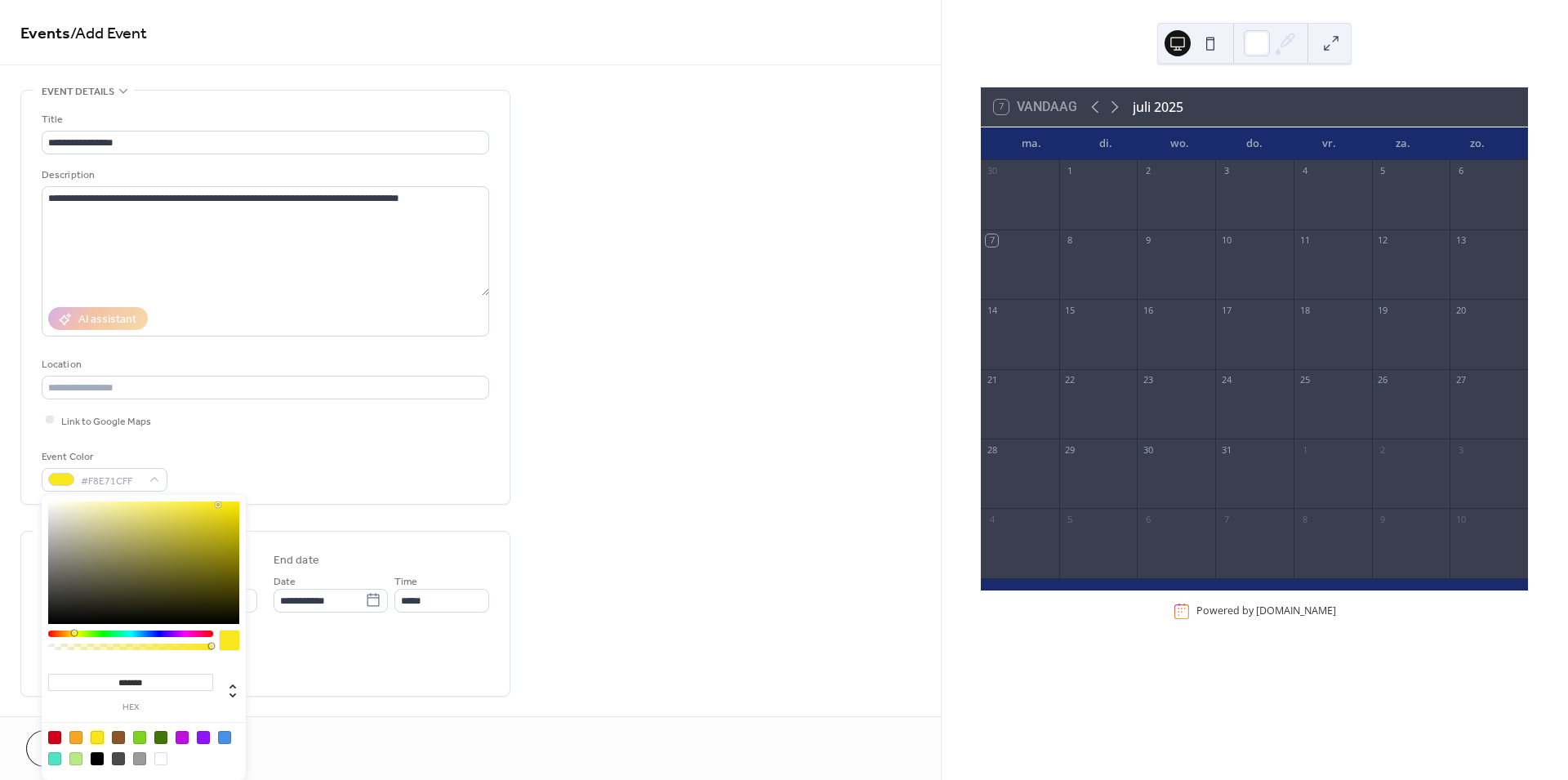click on "All day event Display date only Hide event end time" at bounding box center (265, 657) 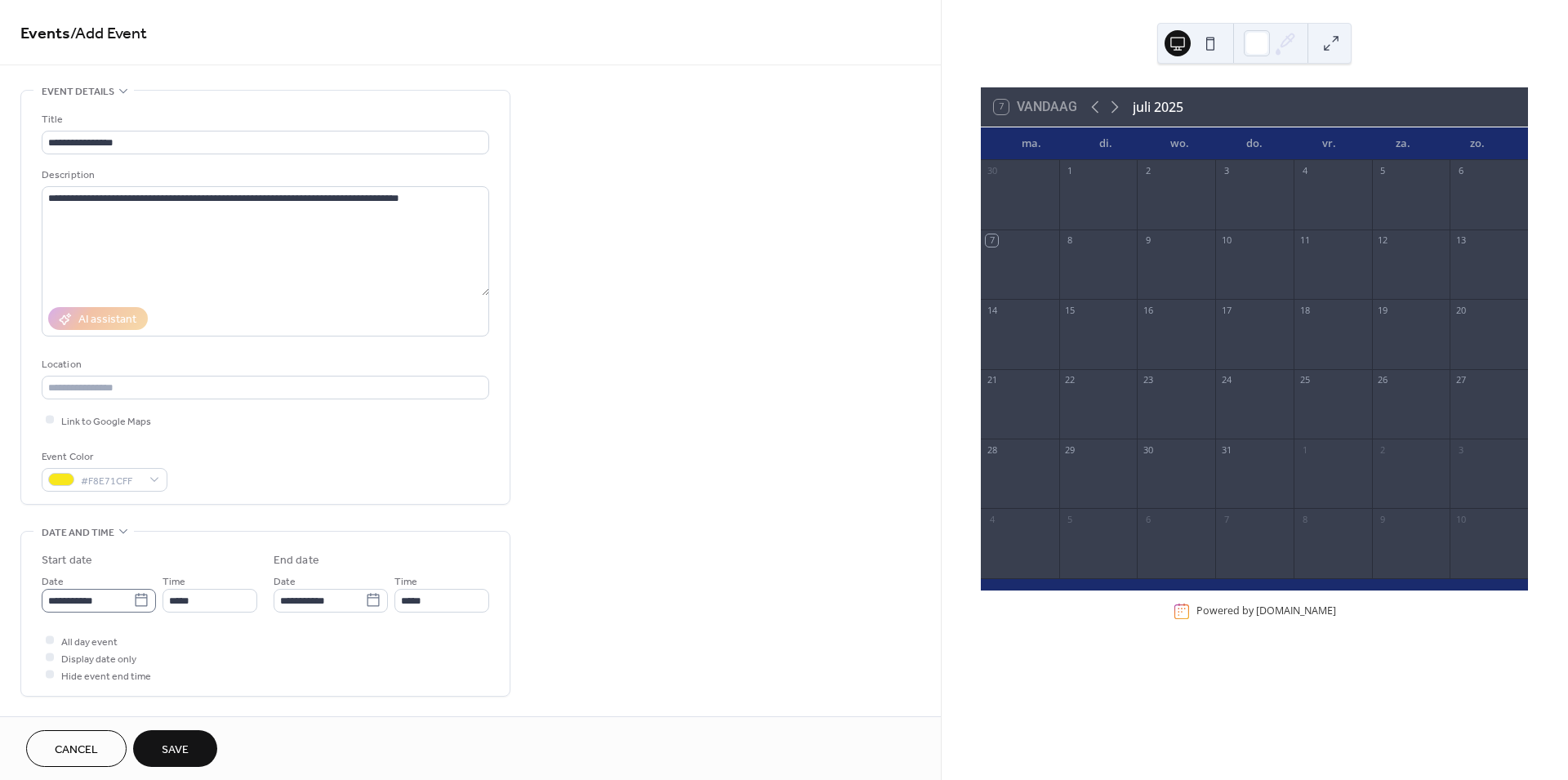 click on "**********" at bounding box center [784, 390] 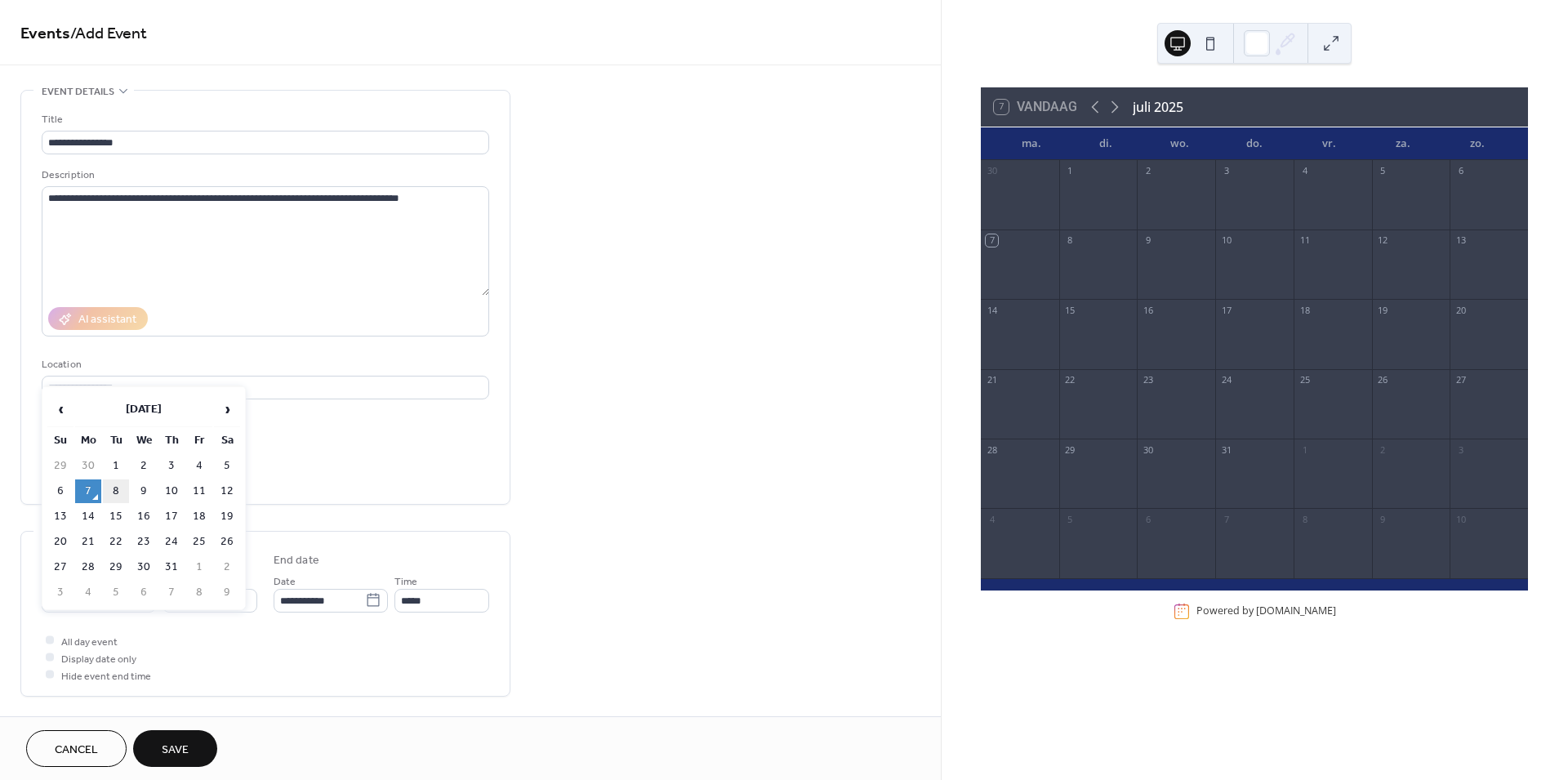 click on "8" at bounding box center (116, 491) 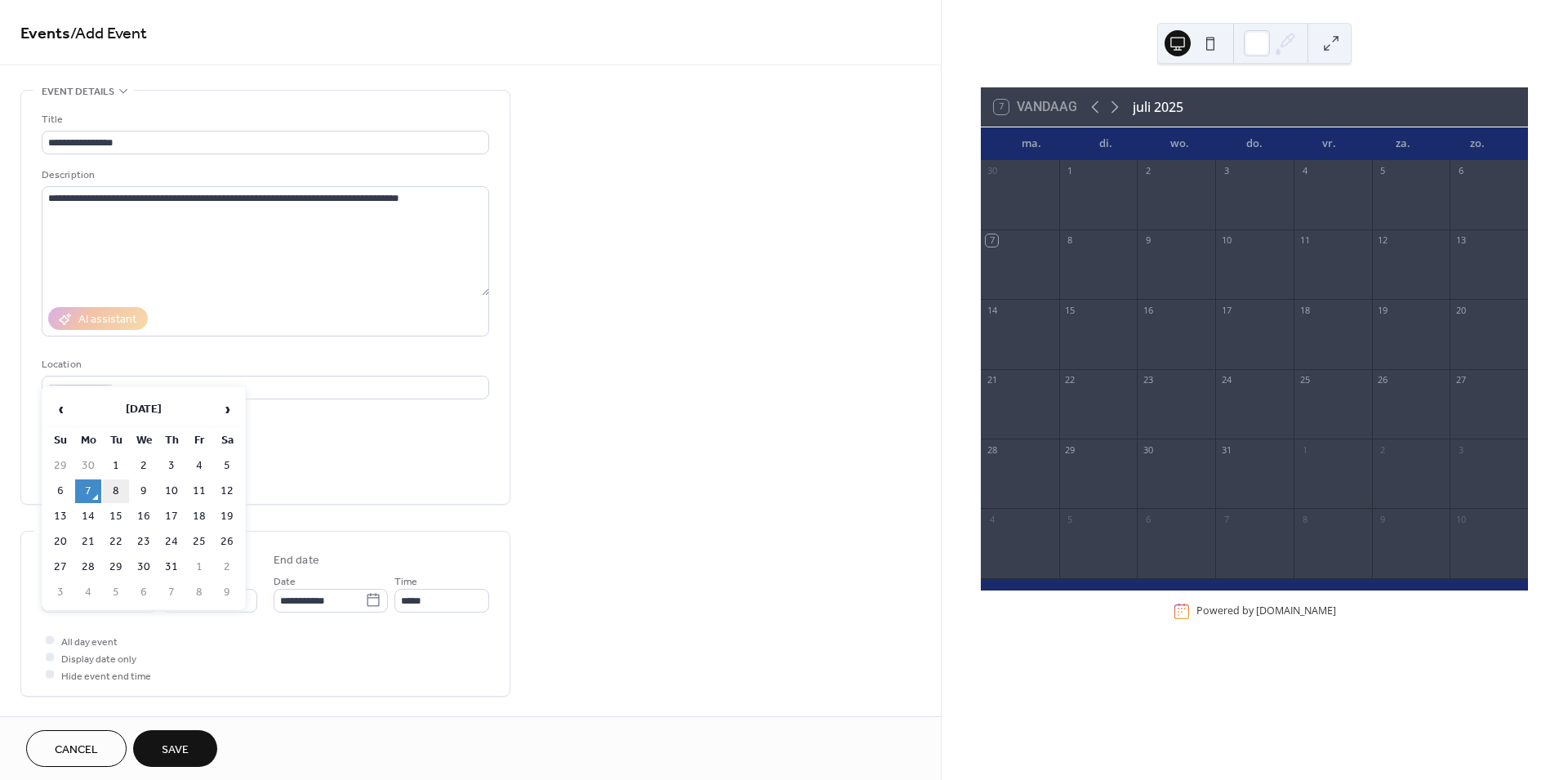 type on "**********" 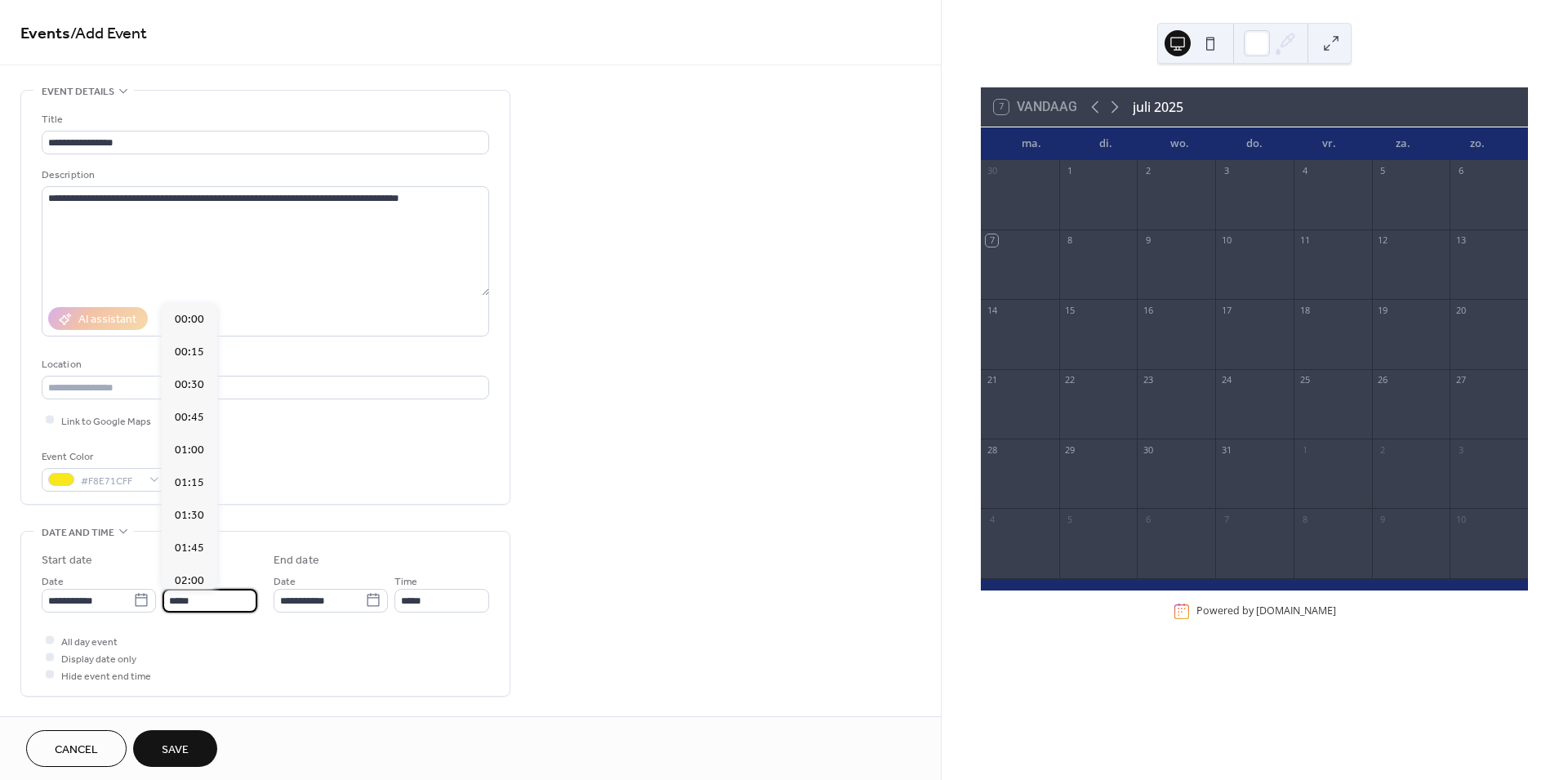 scroll, scrollTop: 1580, scrollLeft: 0, axis: vertical 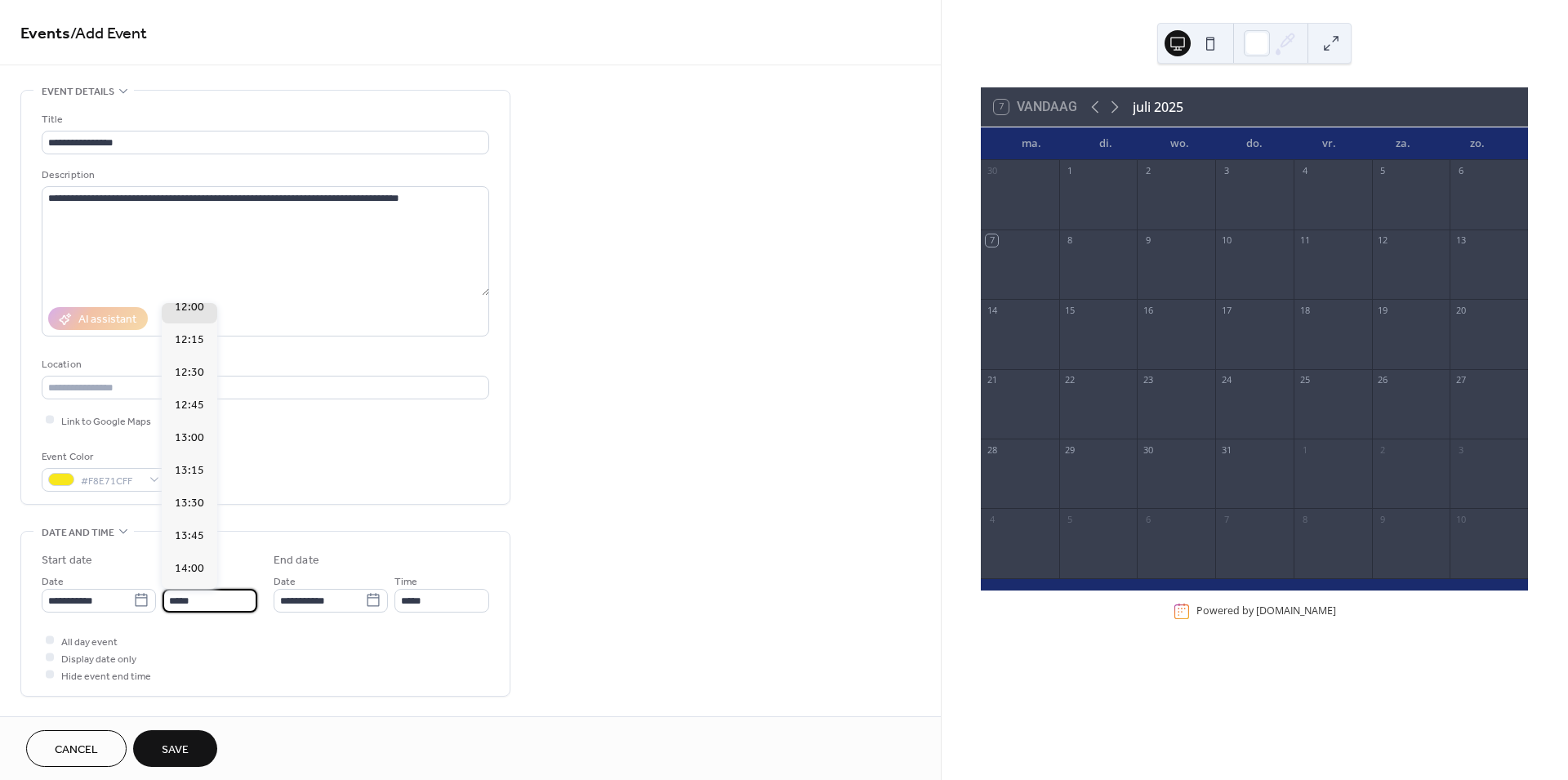 drag, startPoint x: 206, startPoint y: 603, endPoint x: 189, endPoint y: 602, distance: 17.029386 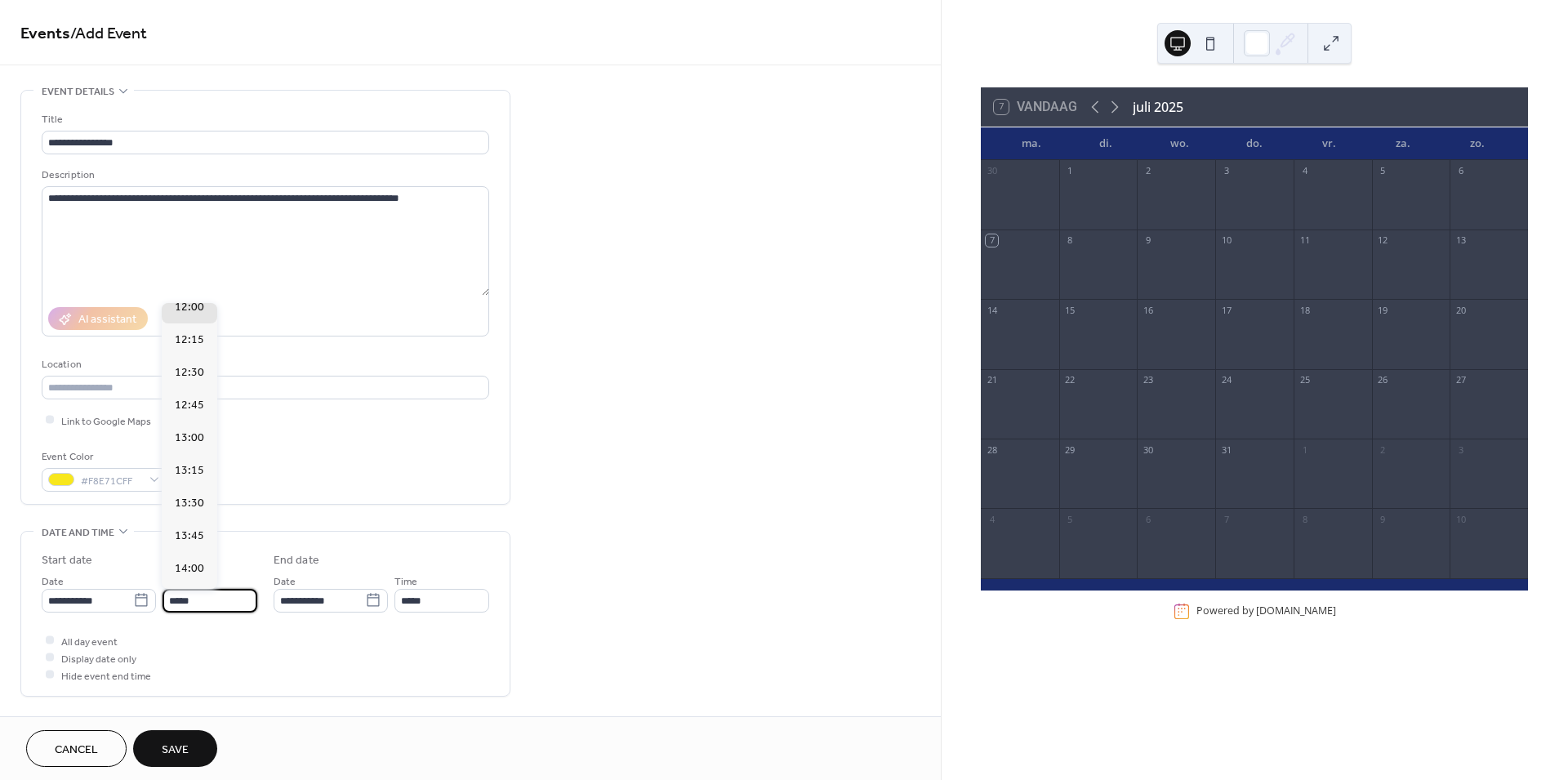 click on "*****" at bounding box center [210, 600] 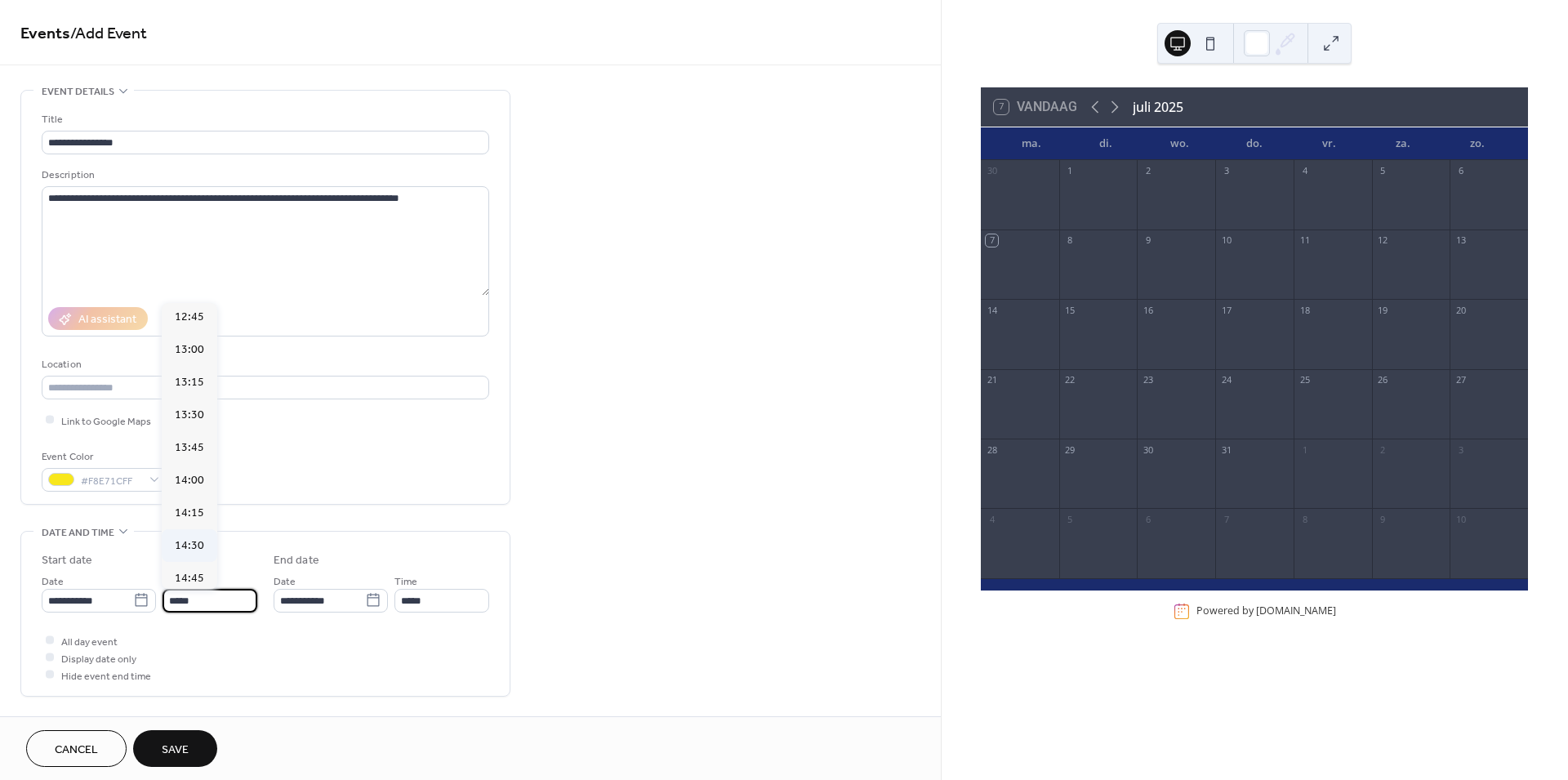 scroll, scrollTop: 1671, scrollLeft: 0, axis: vertical 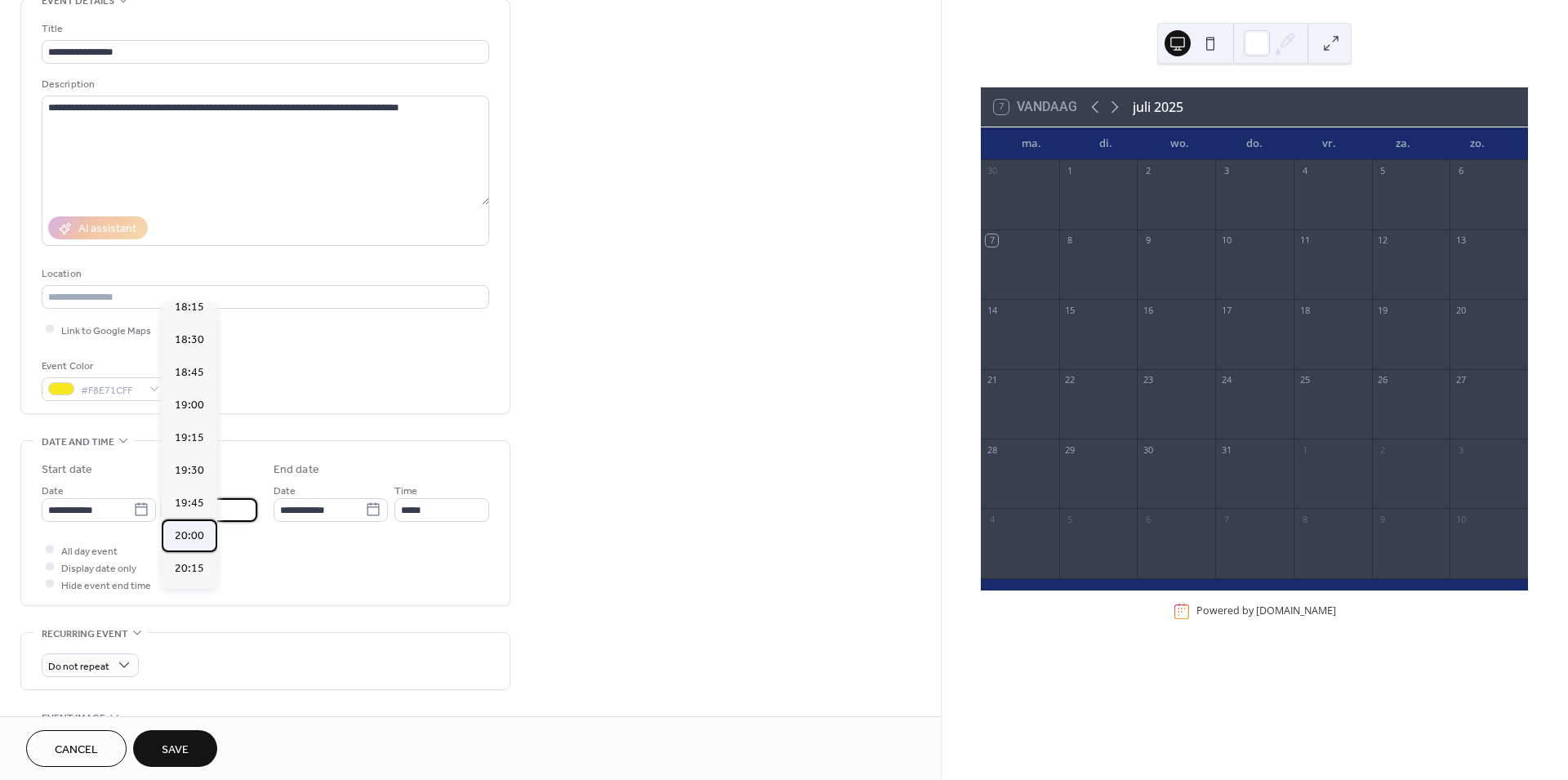 click on "20:00" at bounding box center (189, 536) 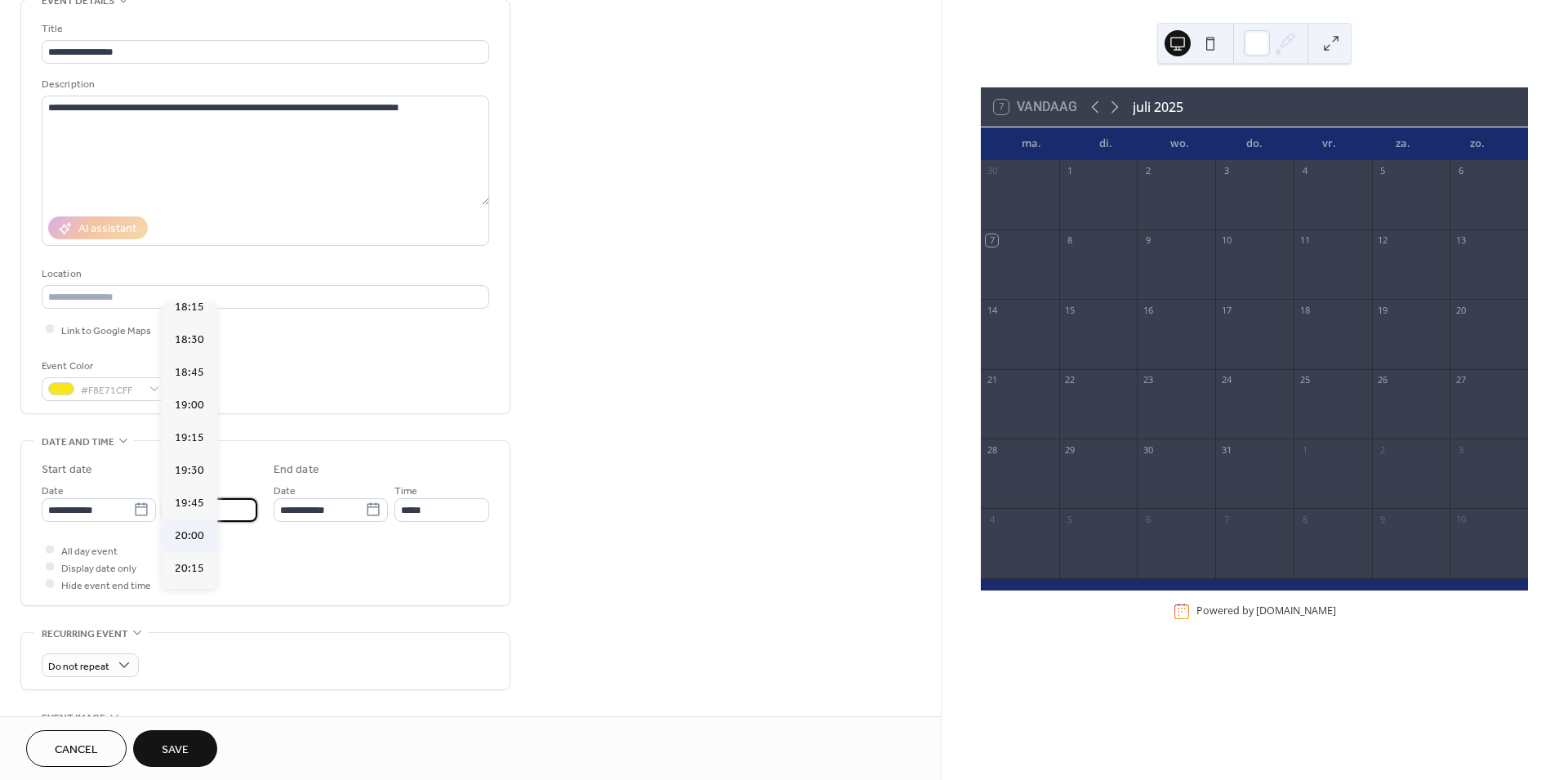 type on "*****" 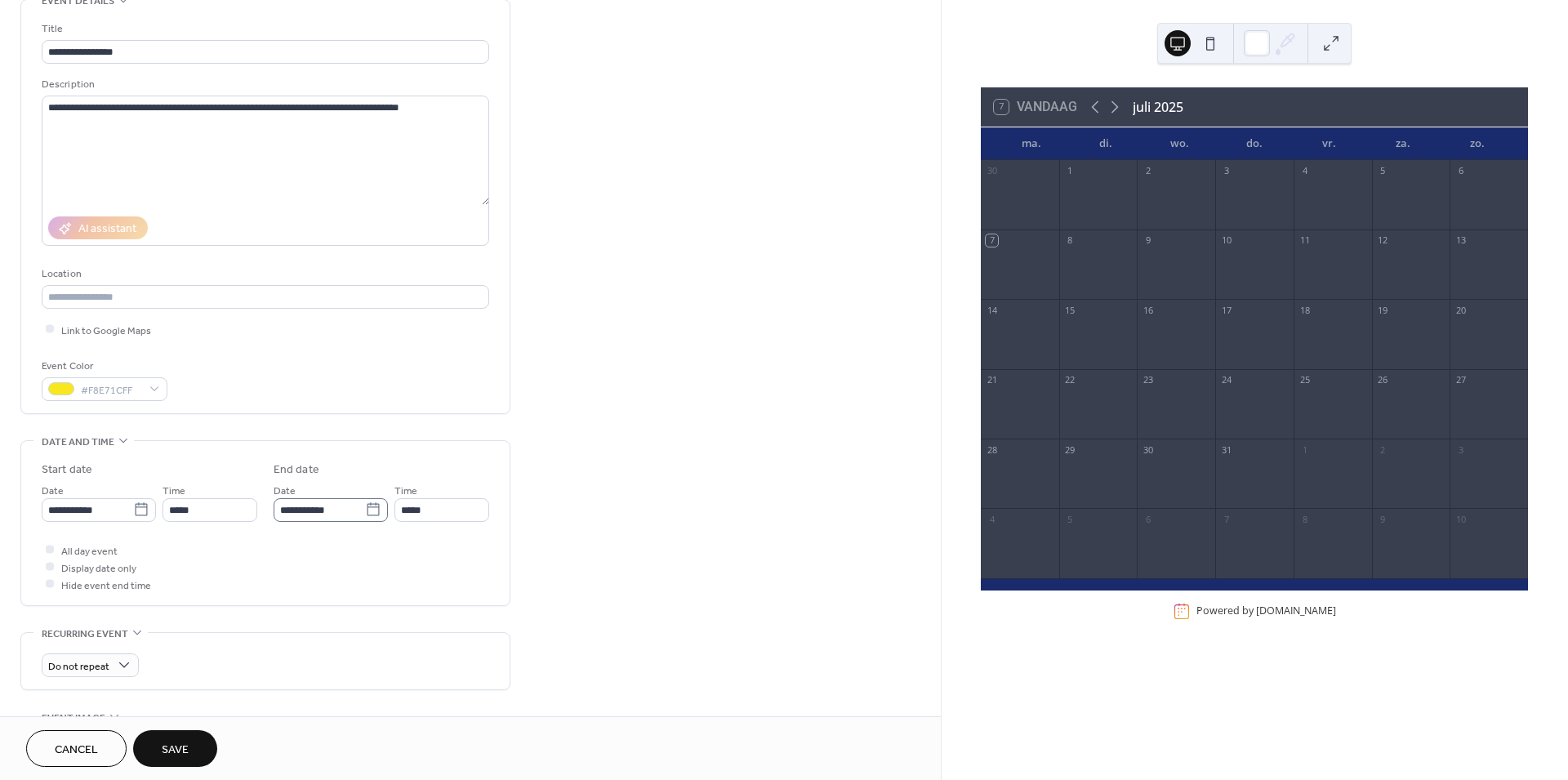 click 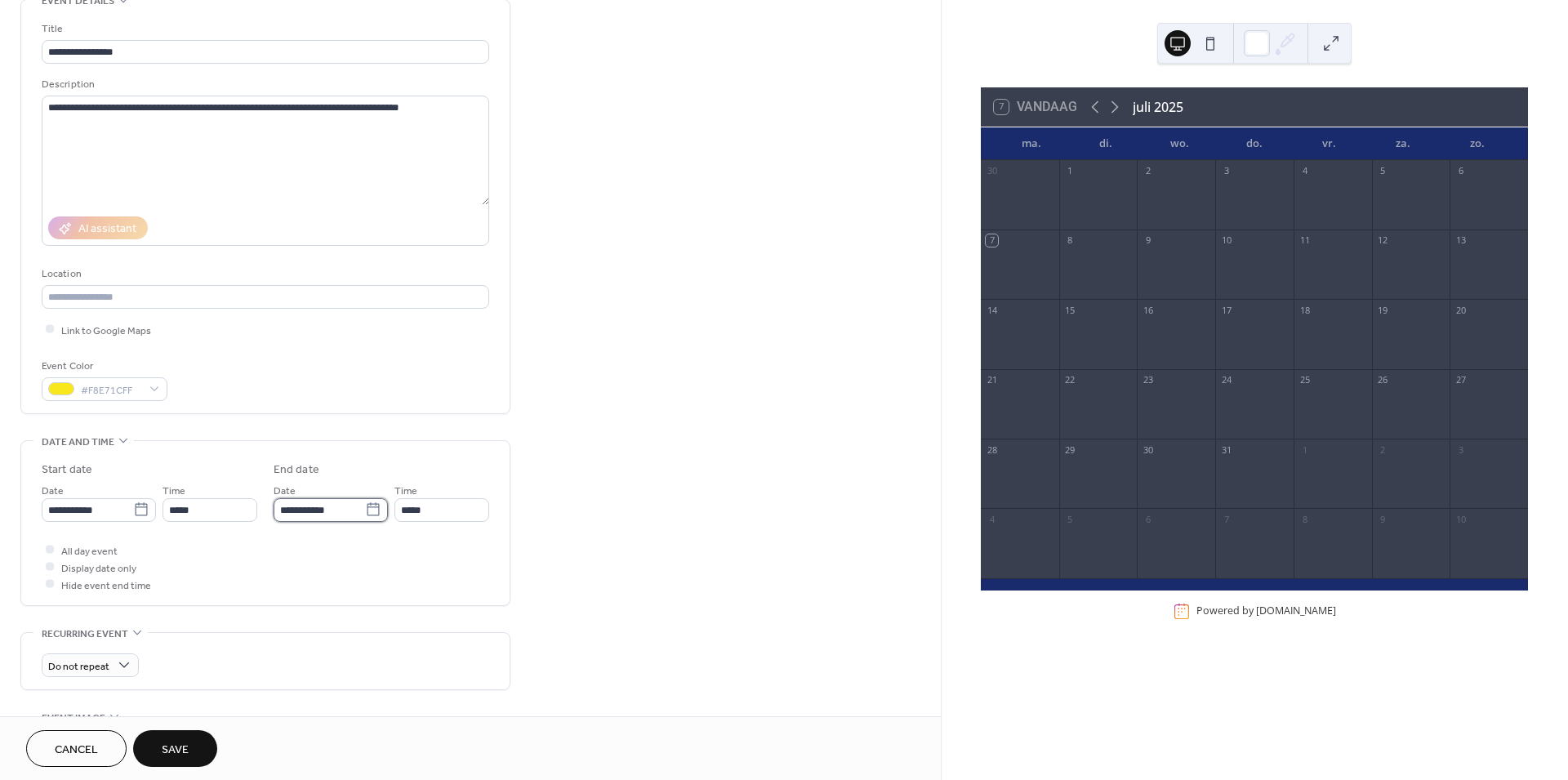 click on "**********" at bounding box center (319, 510) 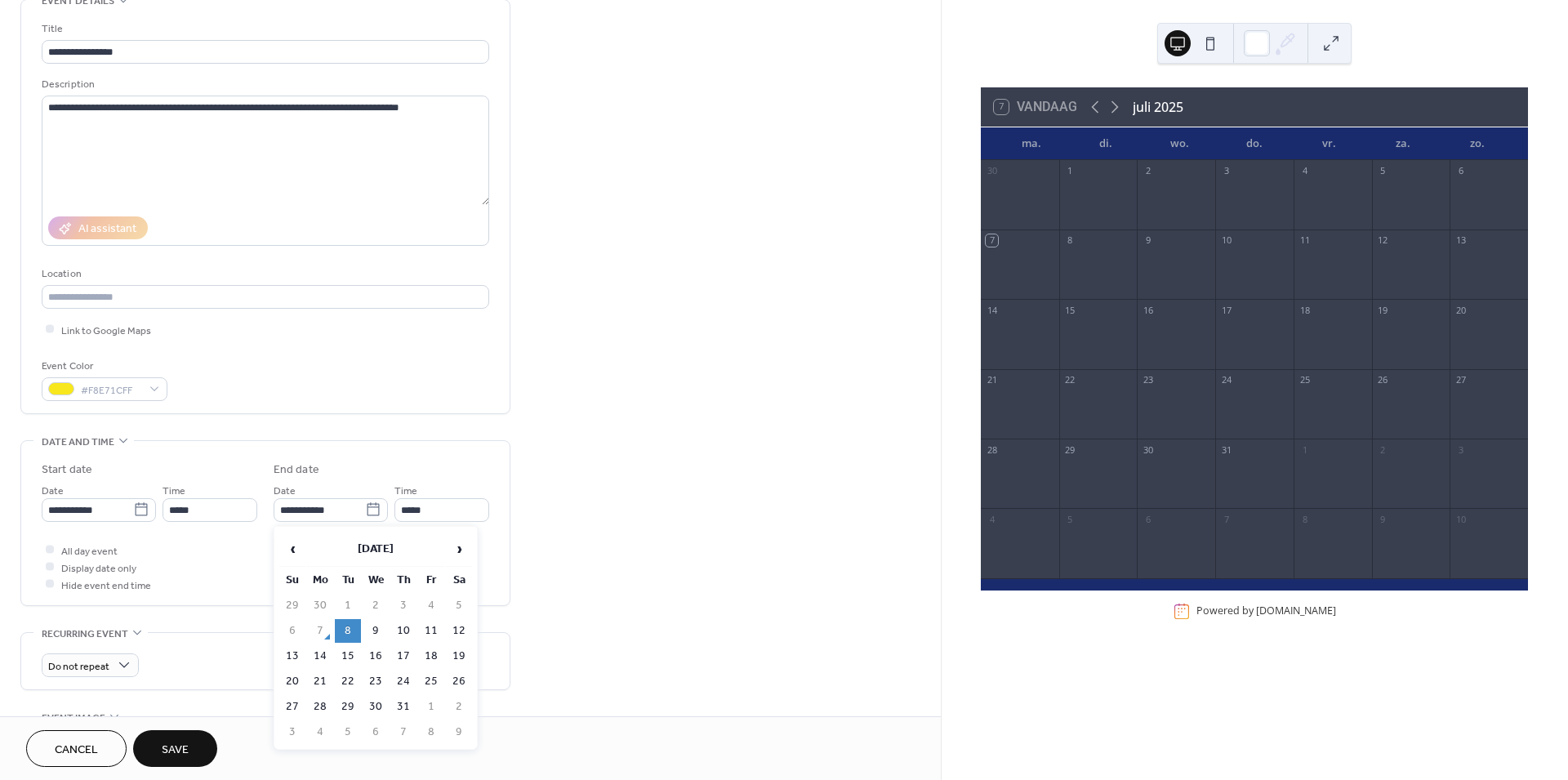click on "8" at bounding box center (348, 631) 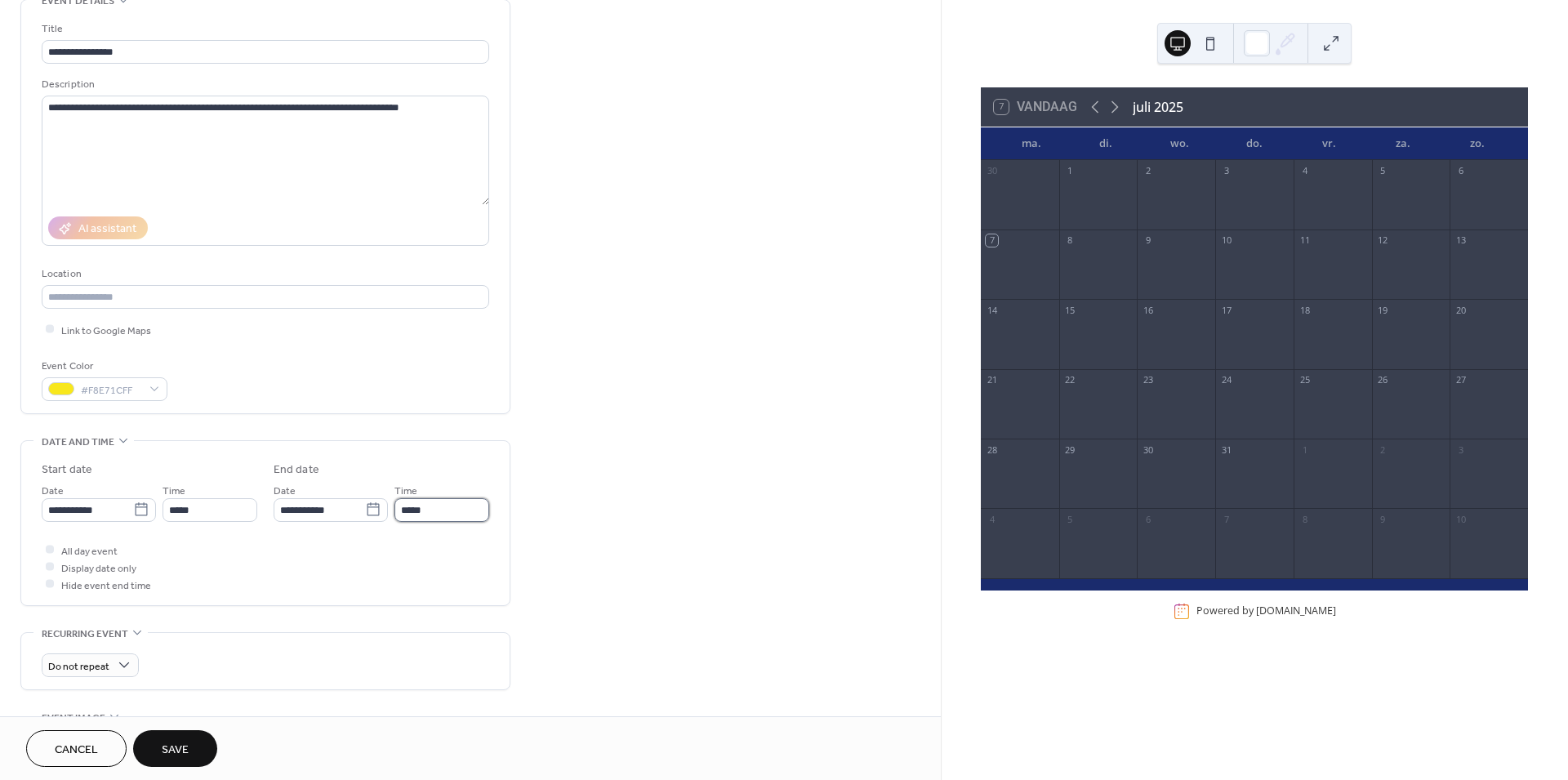 click on "*****" at bounding box center [442, 510] 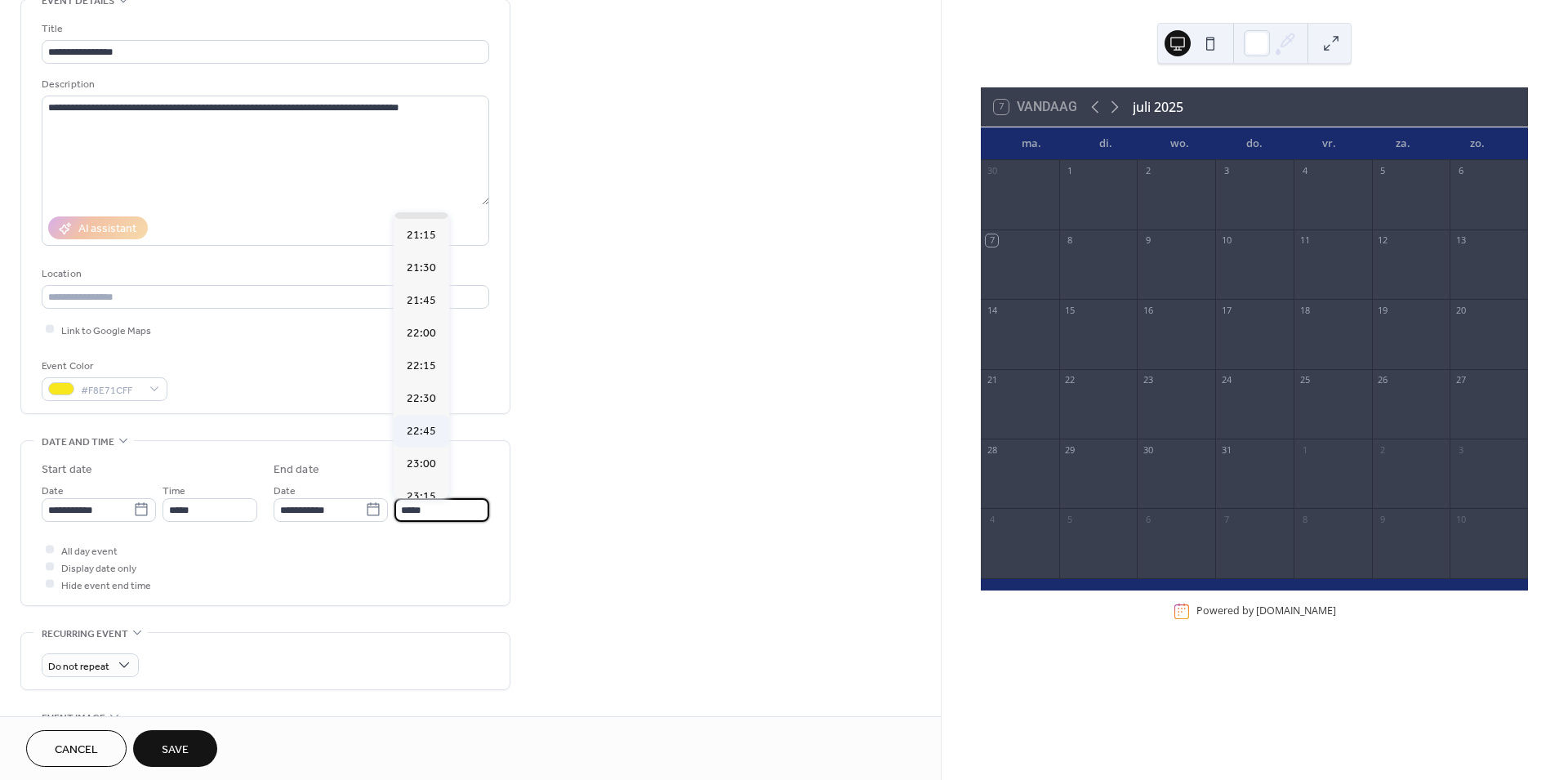 scroll, scrollTop: 181, scrollLeft: 0, axis: vertical 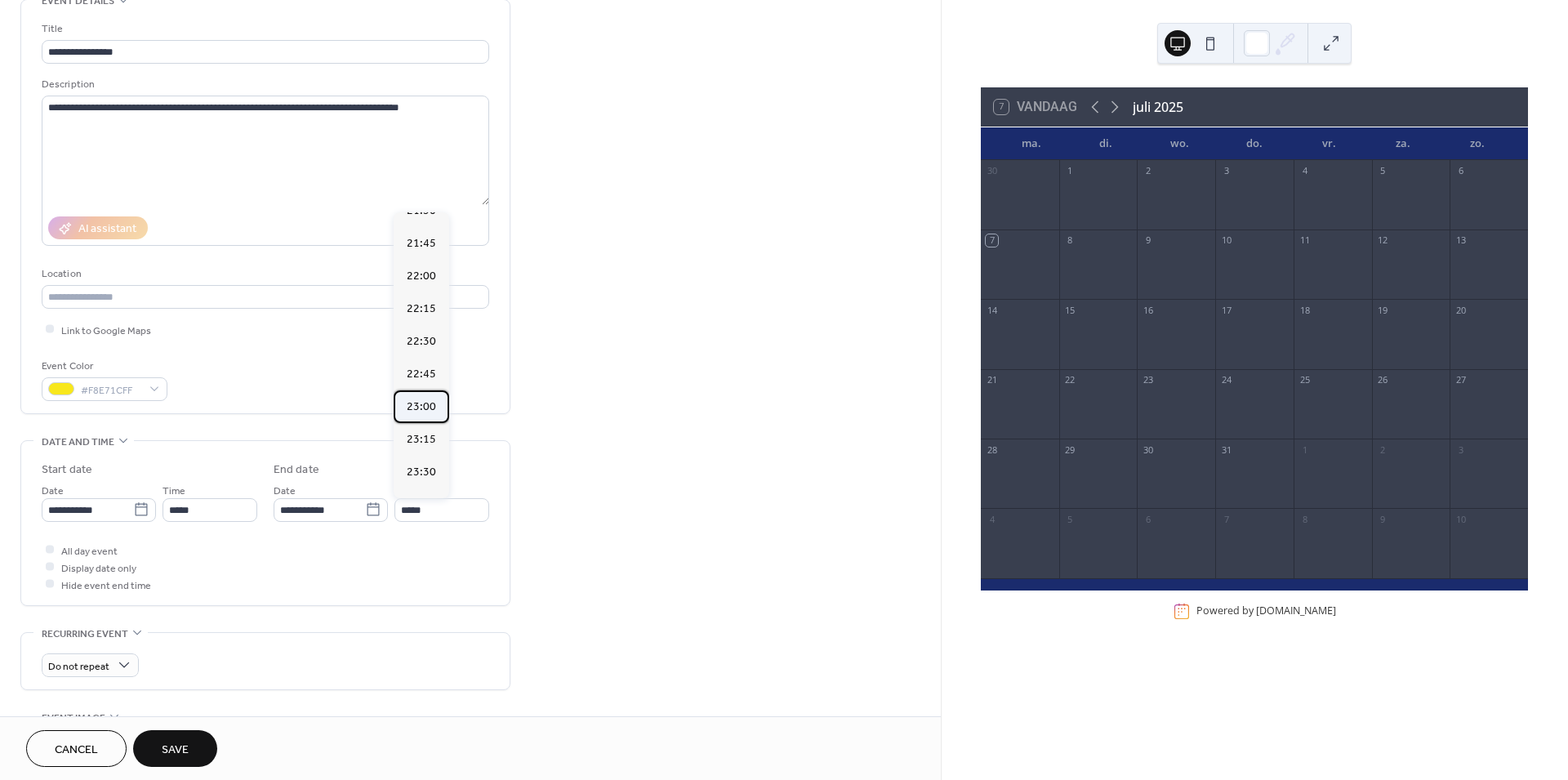click on "23:00" at bounding box center [421, 407] 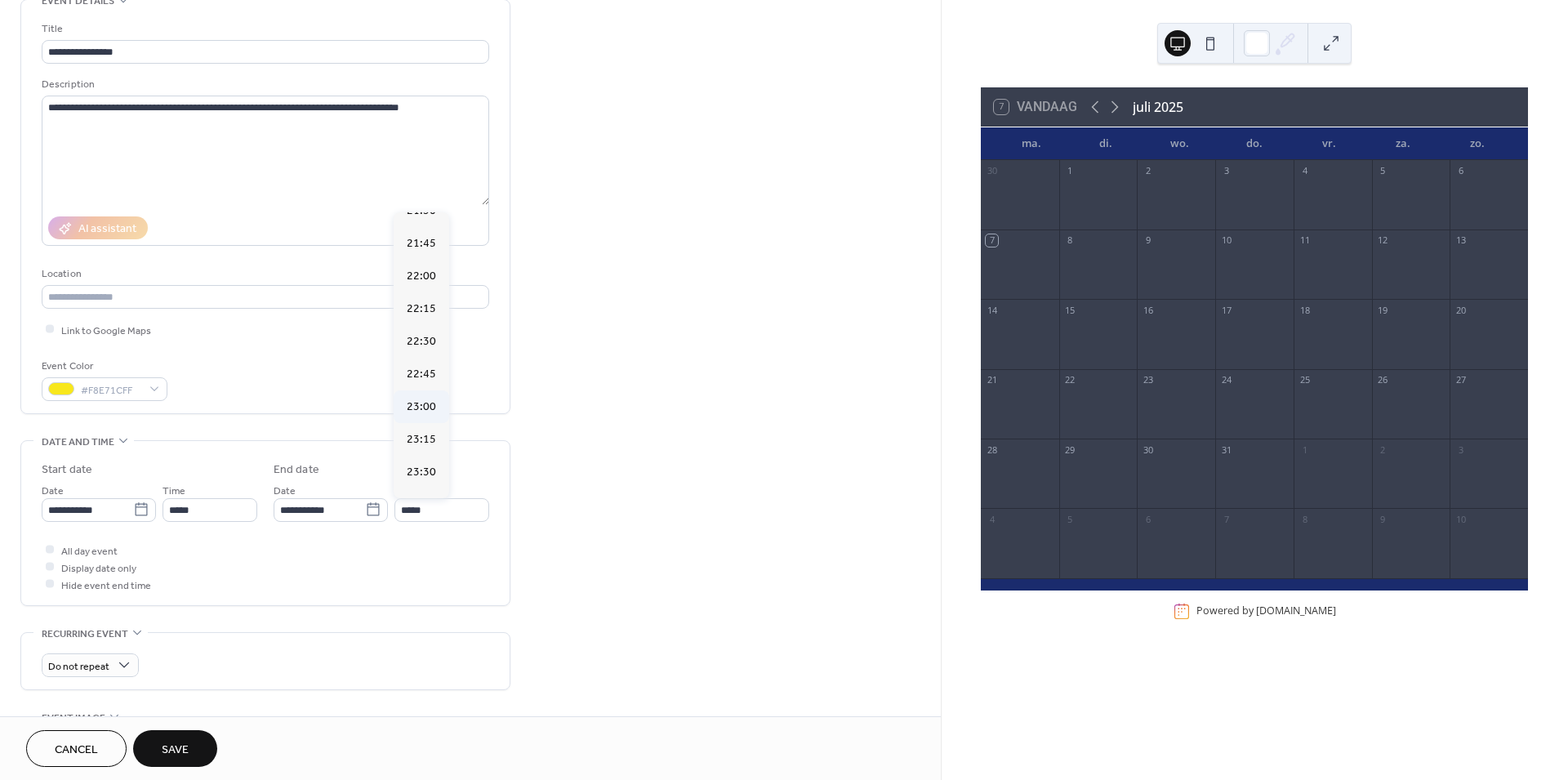 type on "*****" 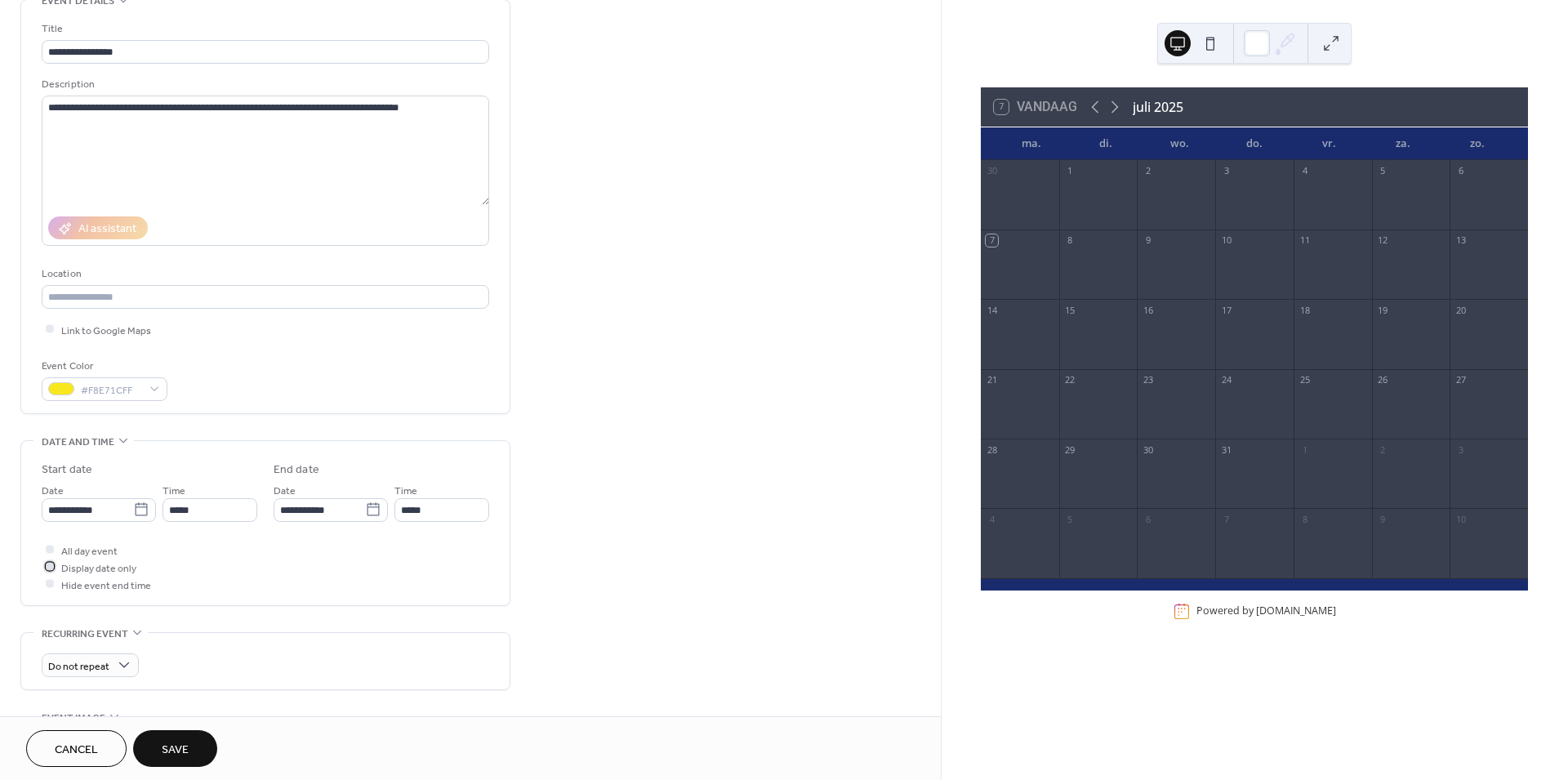 click at bounding box center (50, 567) 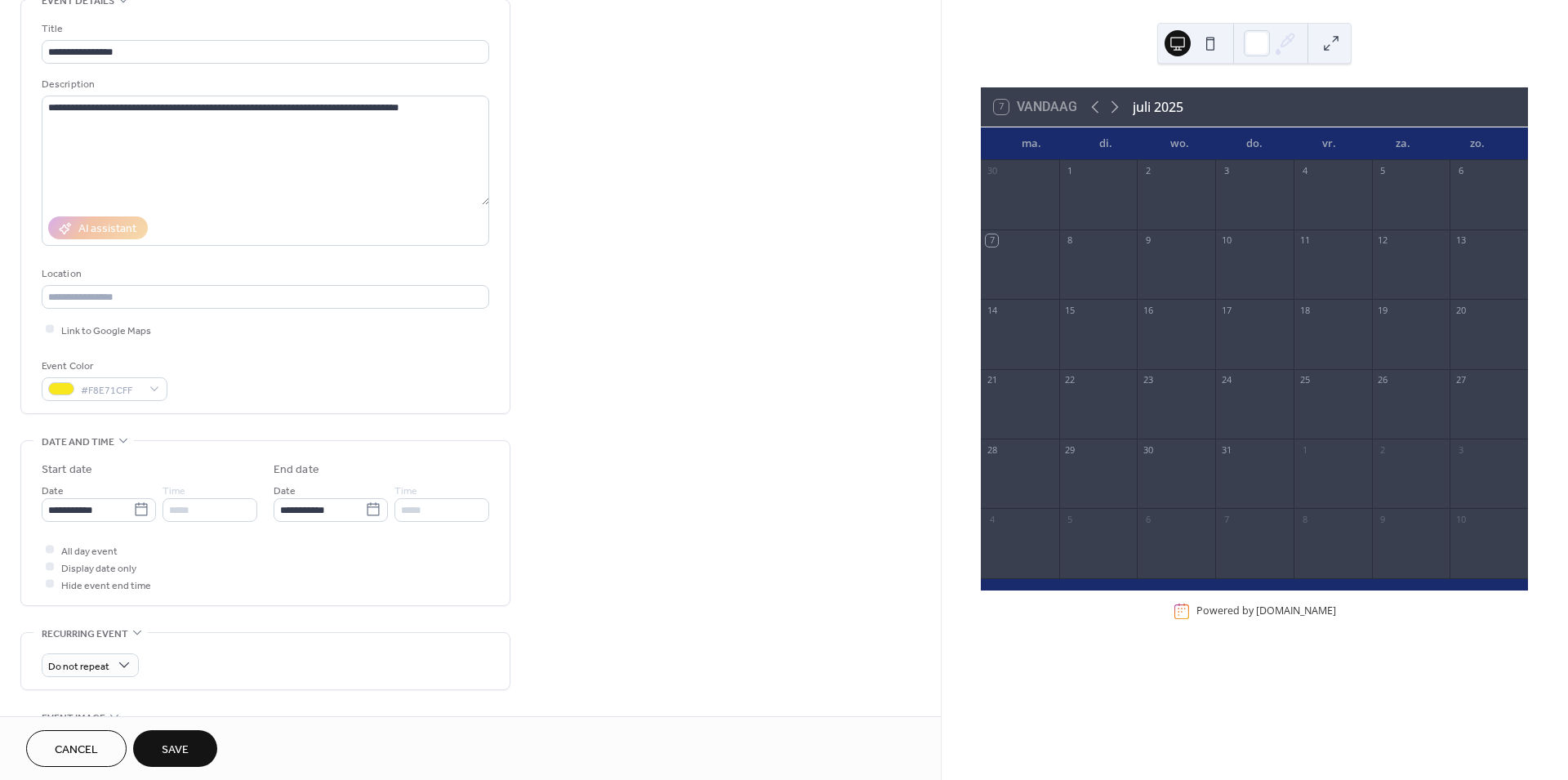 click on "Save" at bounding box center (175, 750) 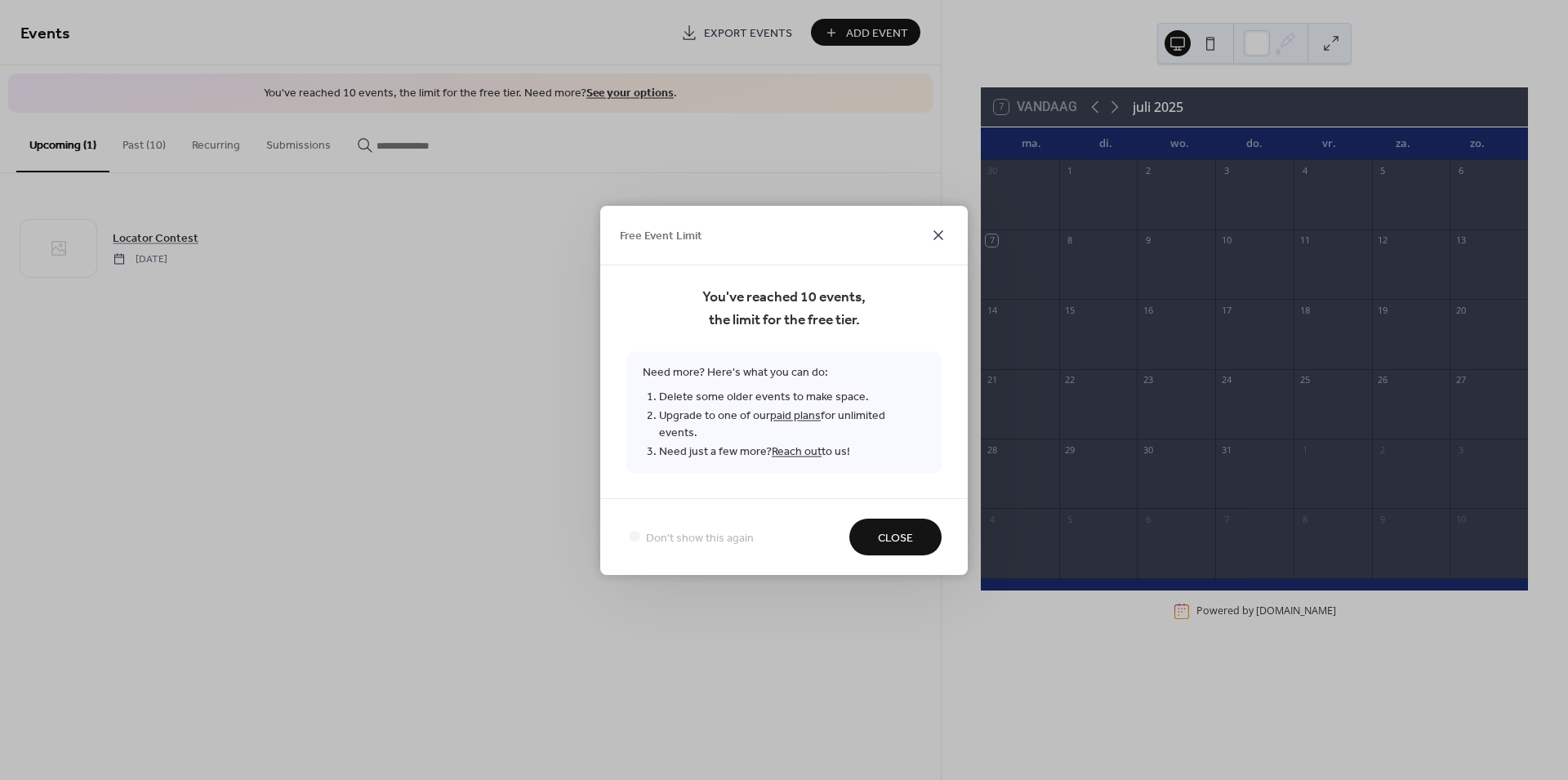 click 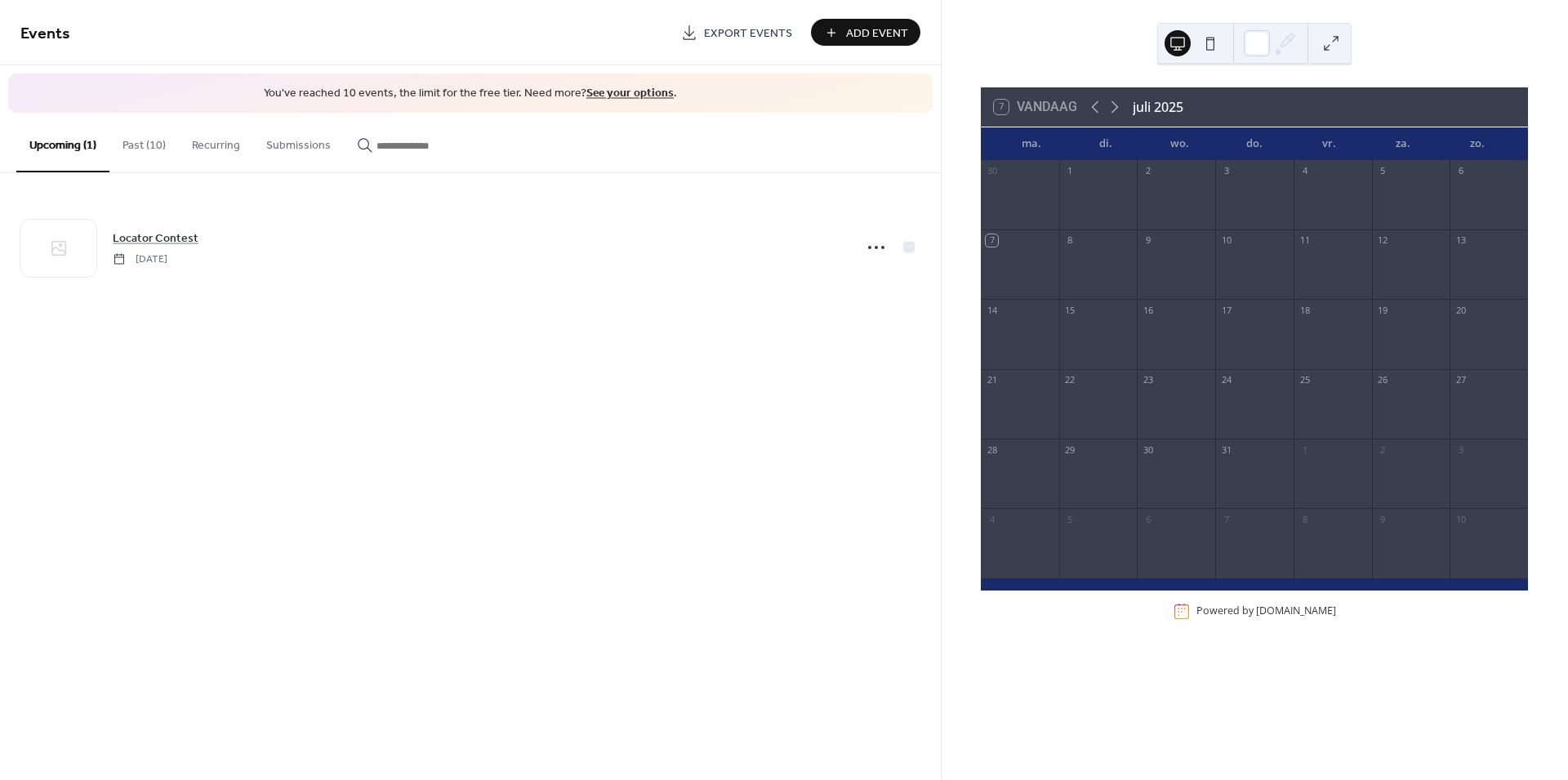 click on "Past  (10)" at bounding box center [144, 141] 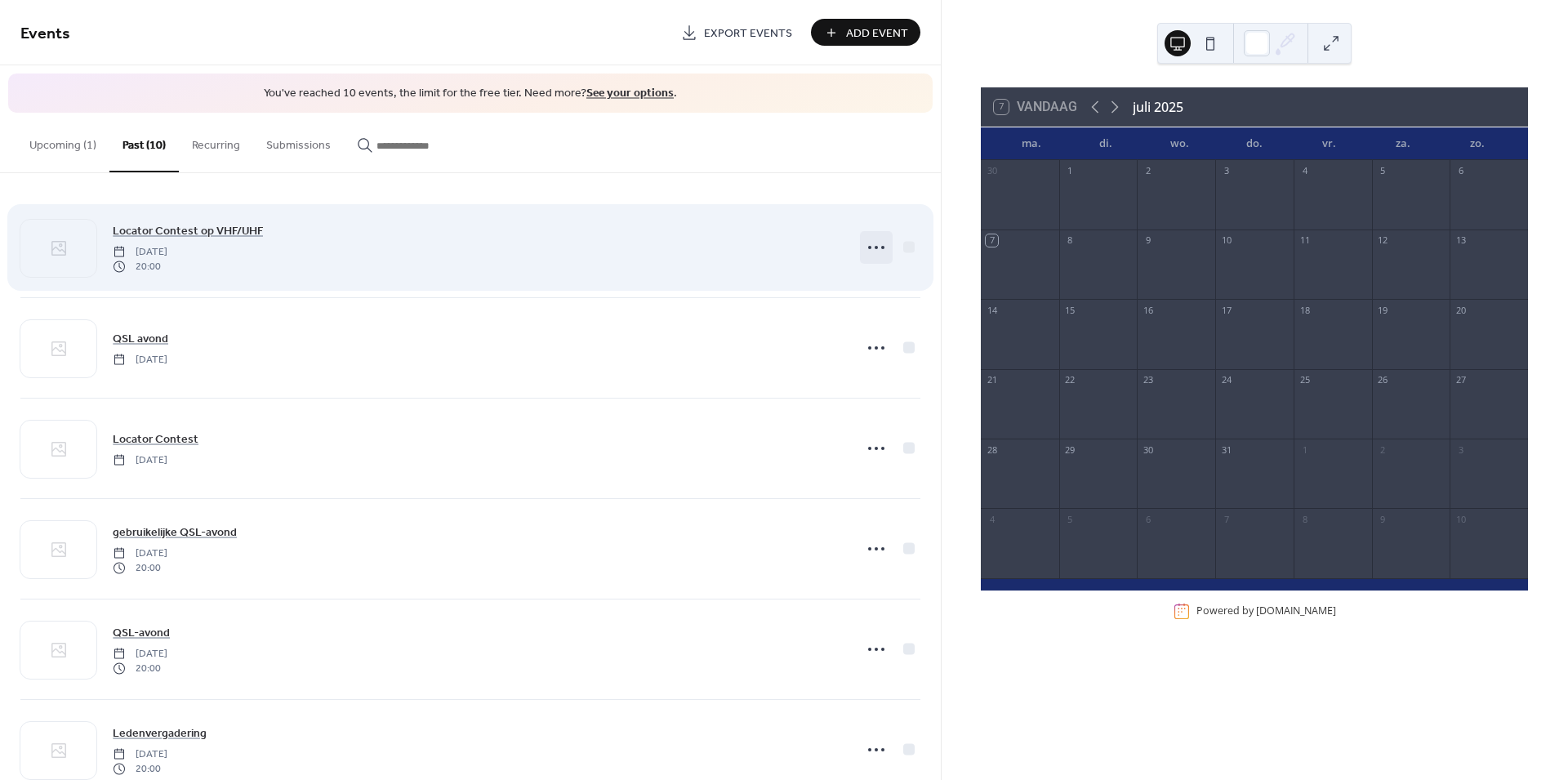 click 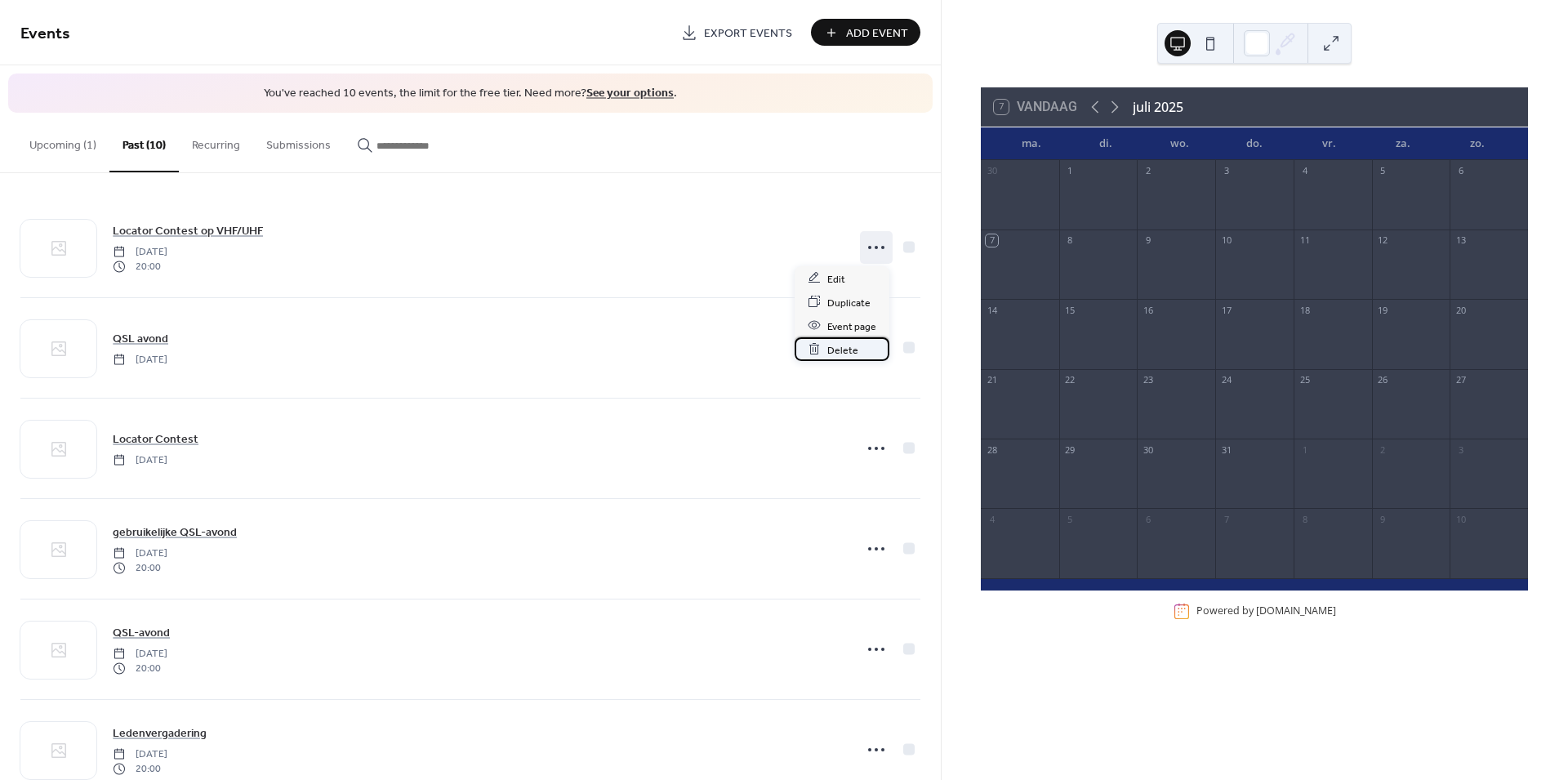 click on "Delete" at bounding box center (843, 350) 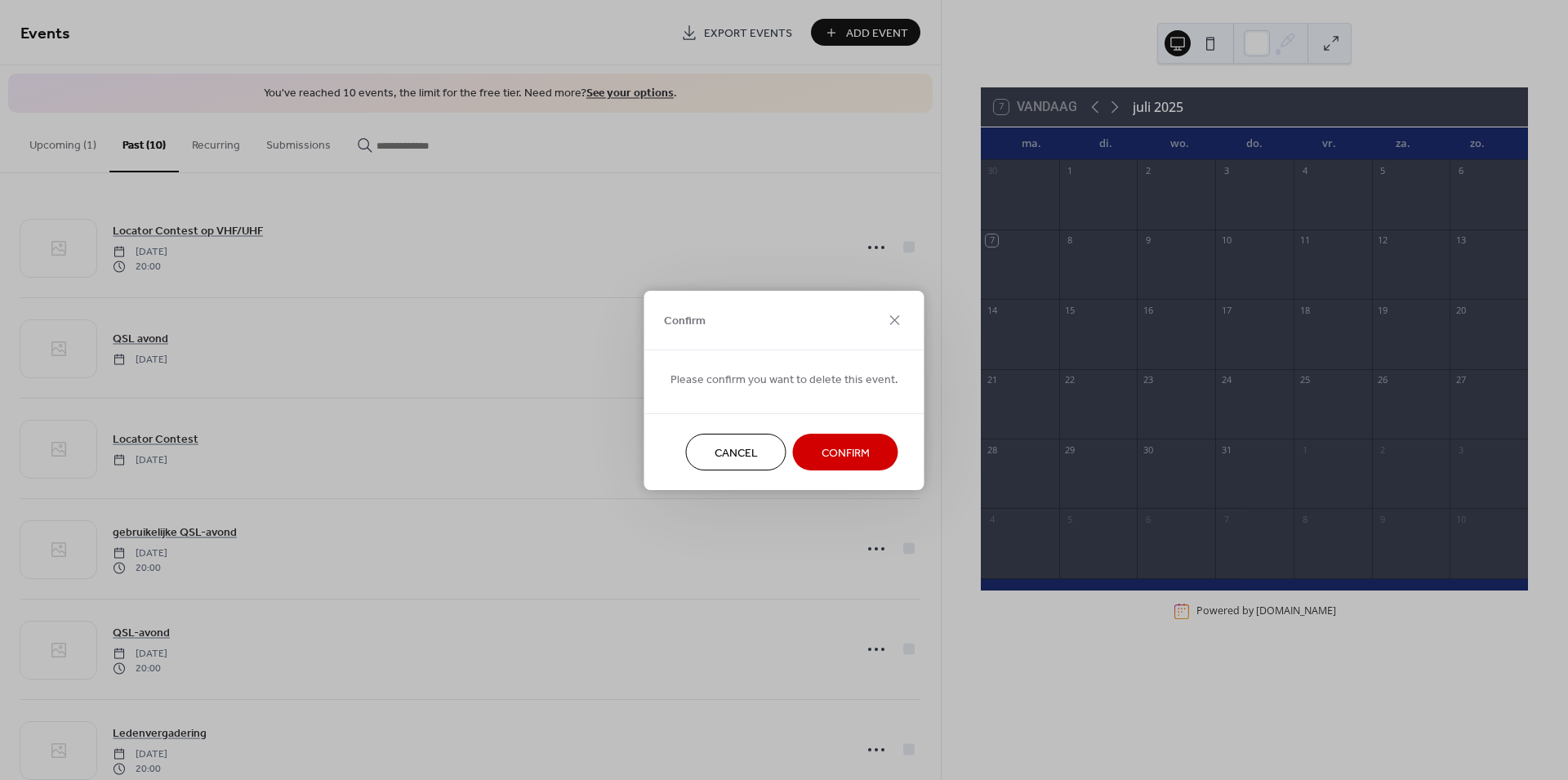 click on "Confirm" at bounding box center (845, 452) 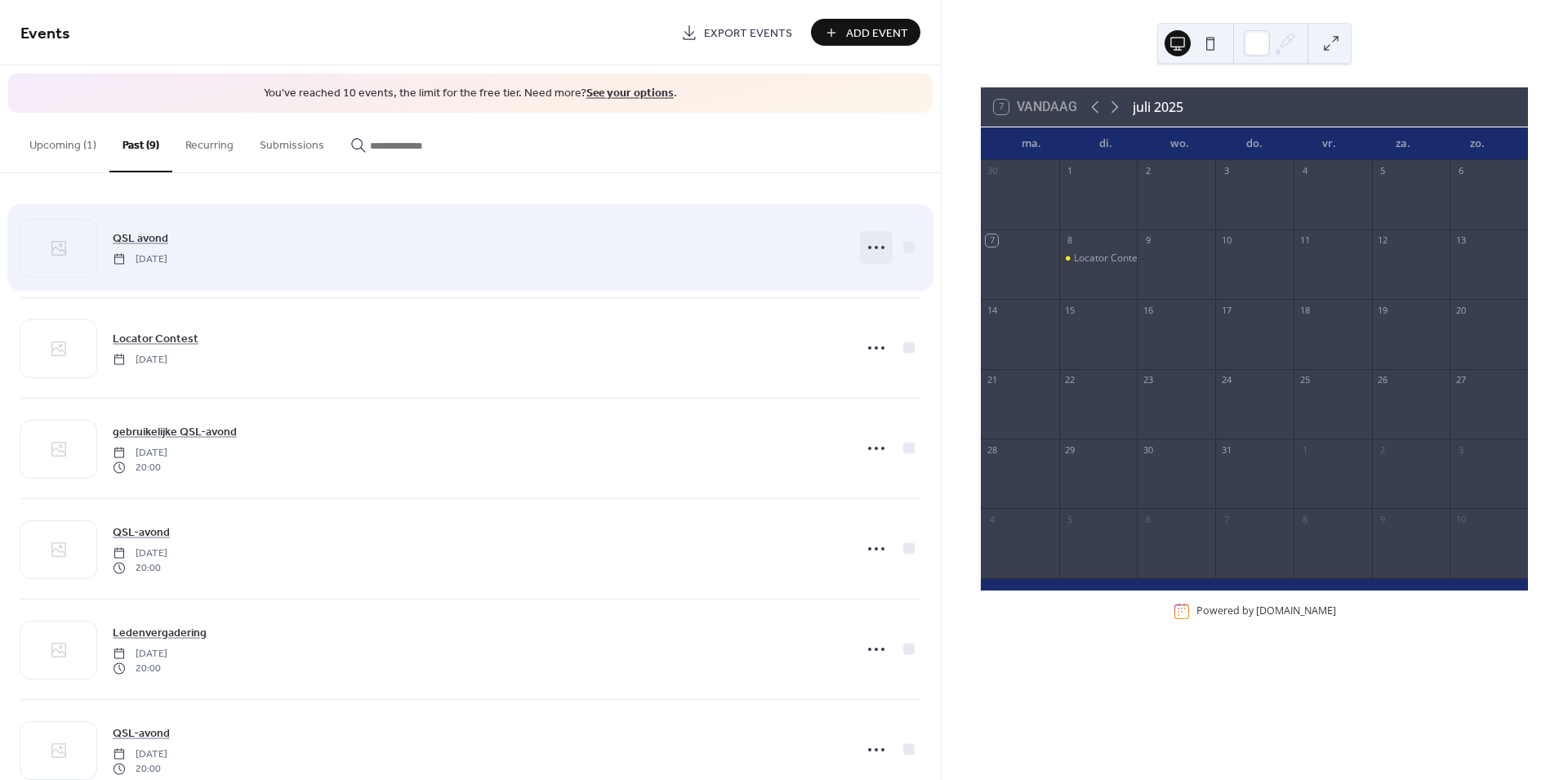 click 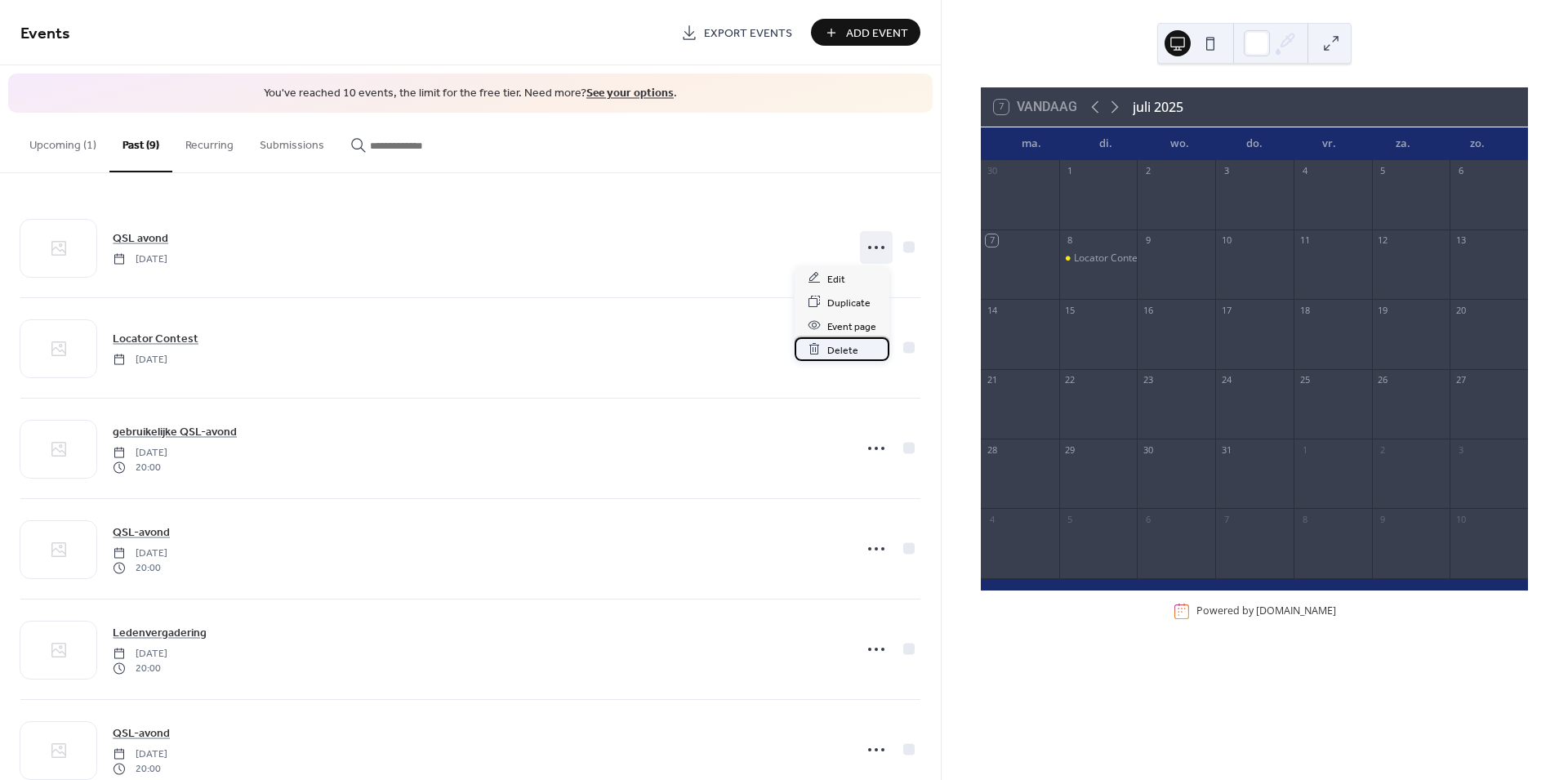 click on "Delete" at bounding box center [843, 350] 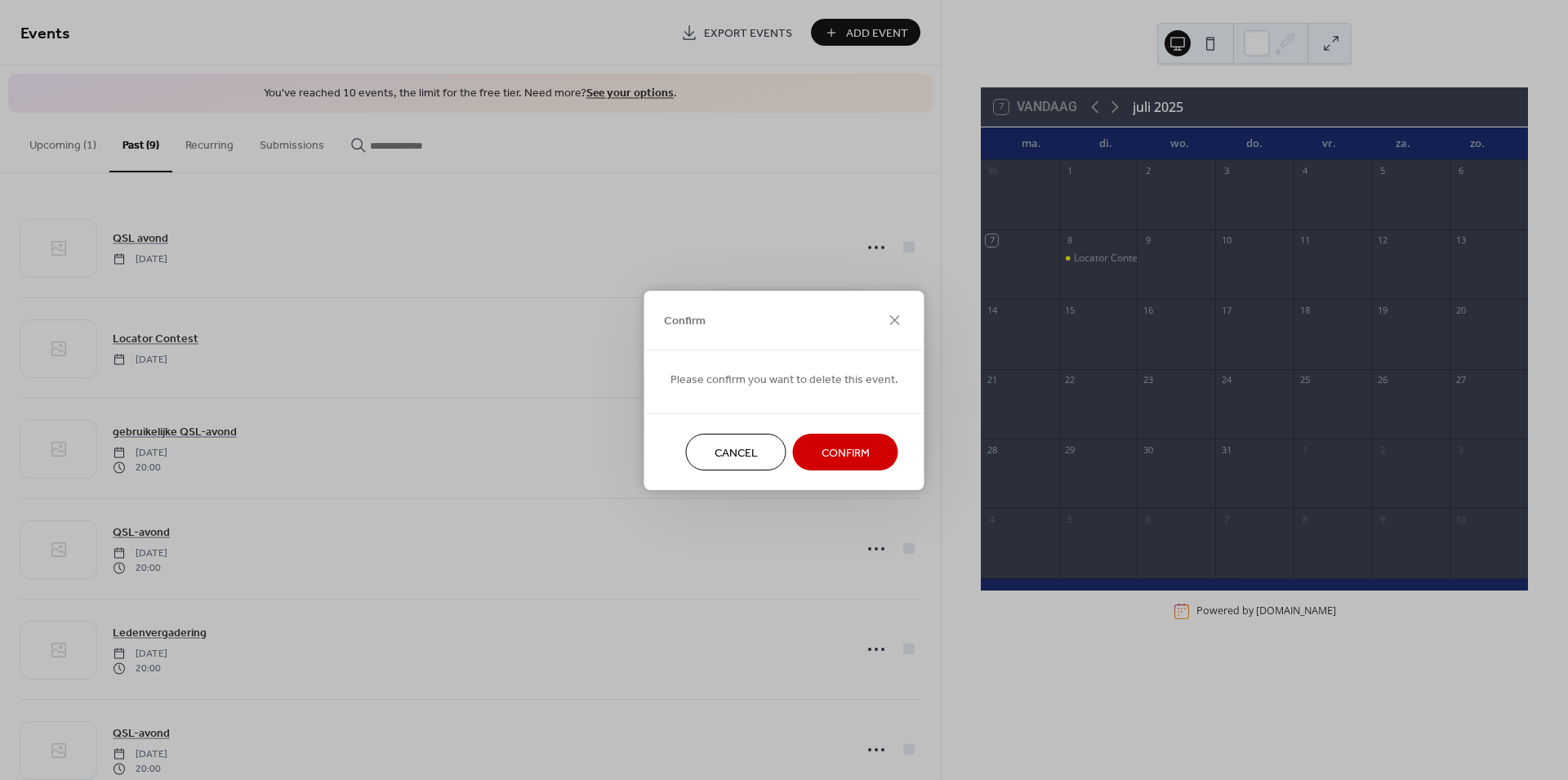 click on "Confirm" at bounding box center [845, 452] 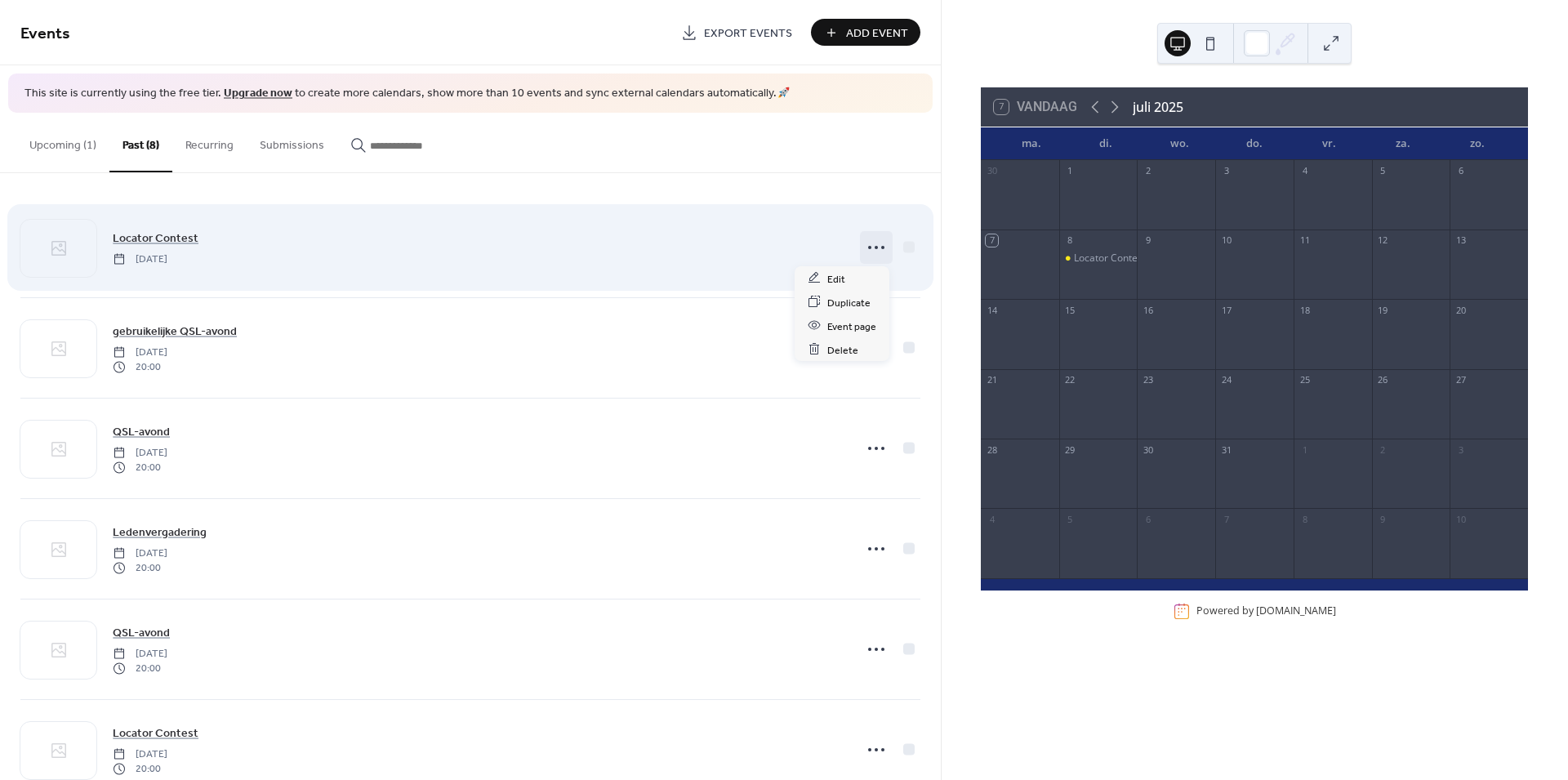 click 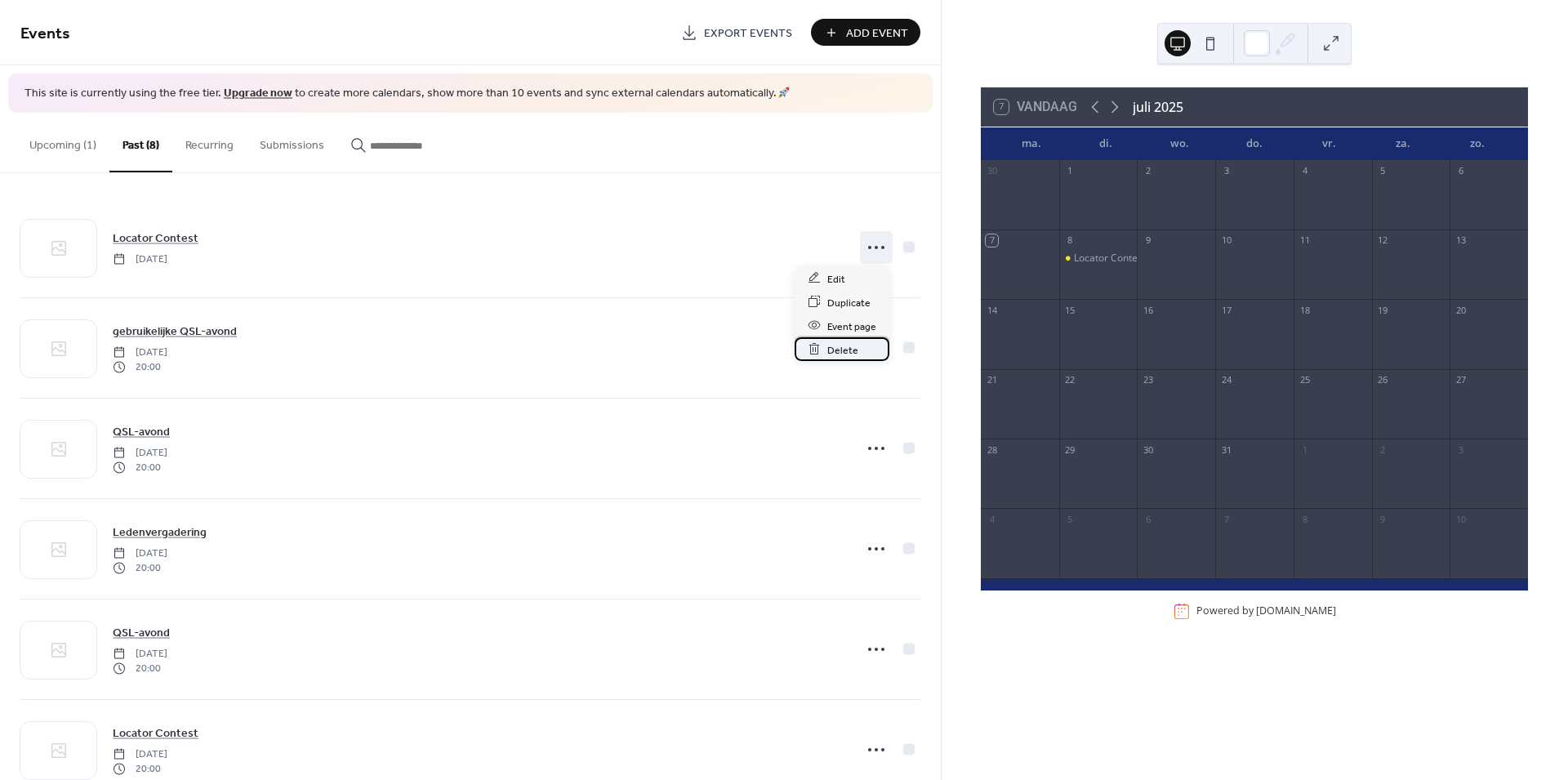 click on "Delete" at bounding box center [843, 350] 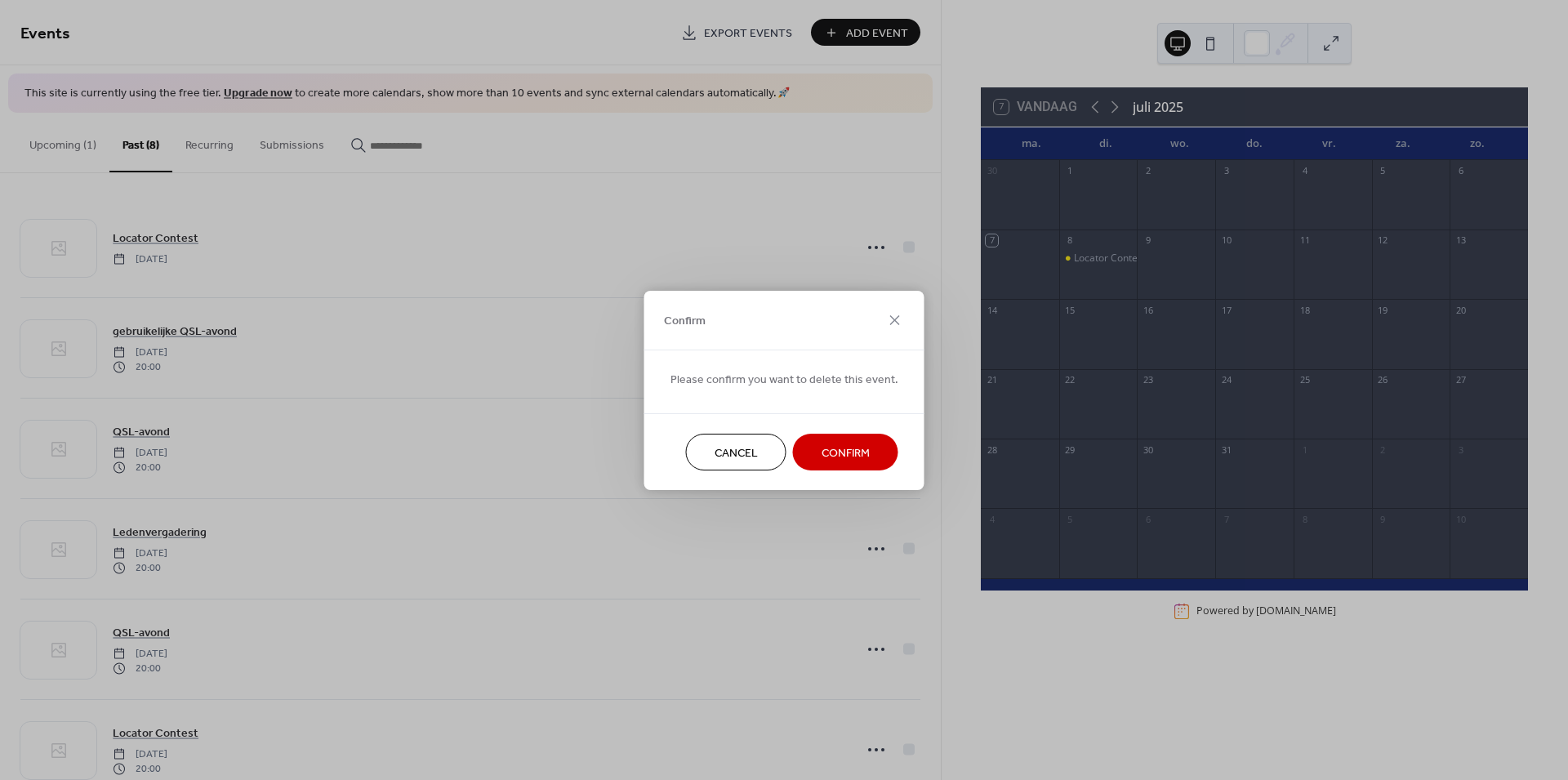 click on "Confirm" at bounding box center [845, 452] 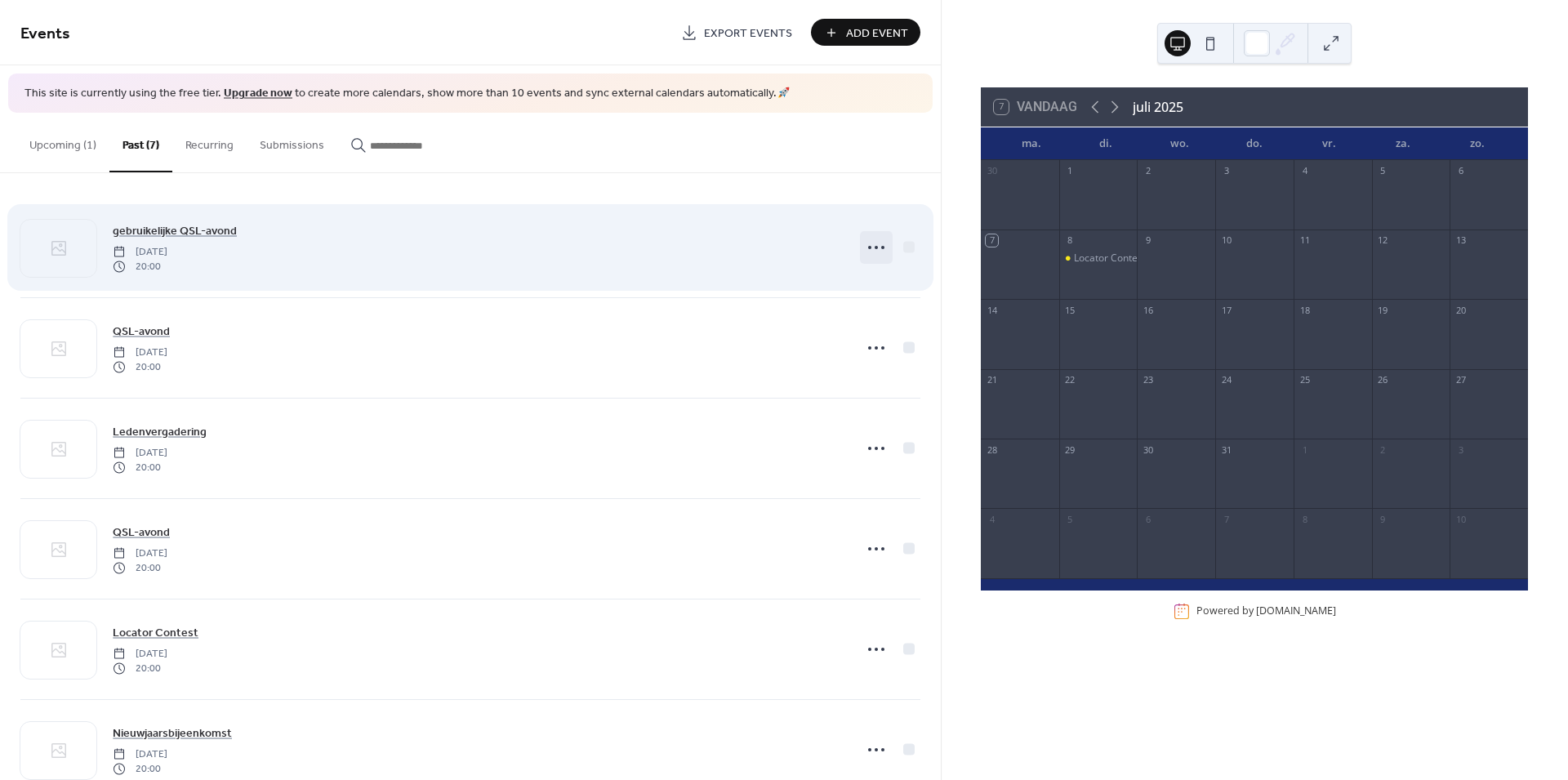 click 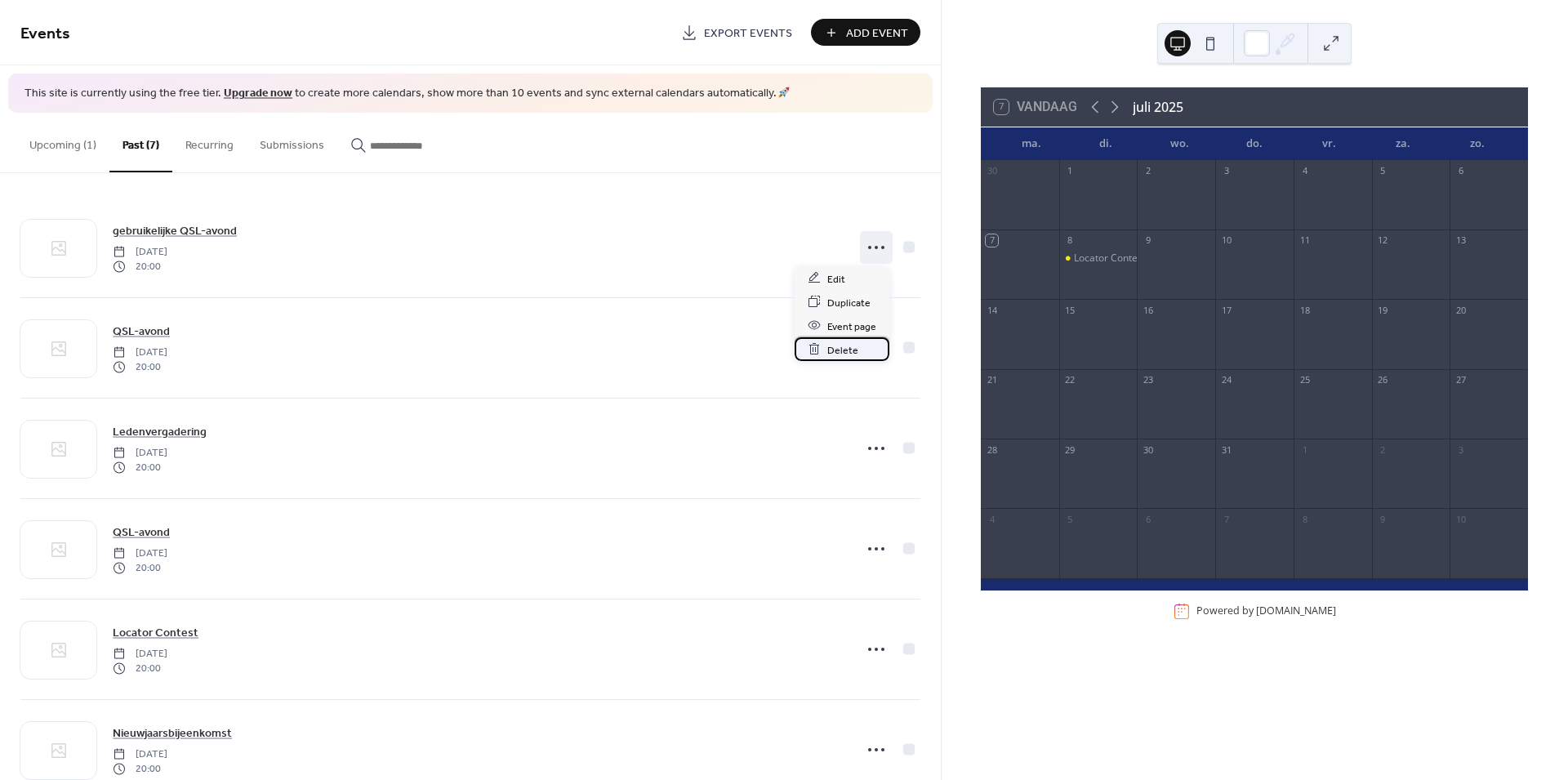 click on "Delete" at bounding box center (843, 350) 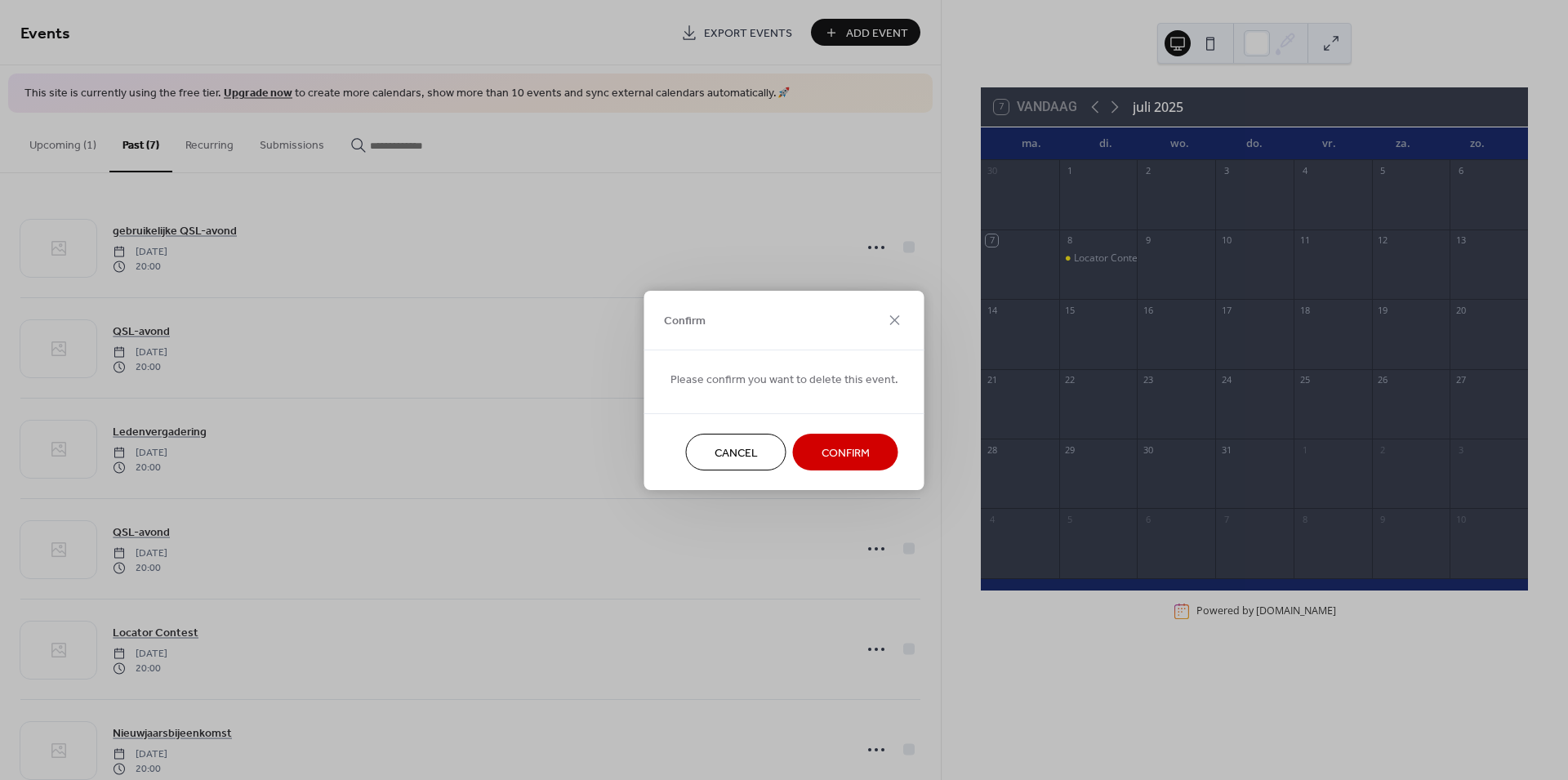 click on "Confirm" at bounding box center [845, 452] 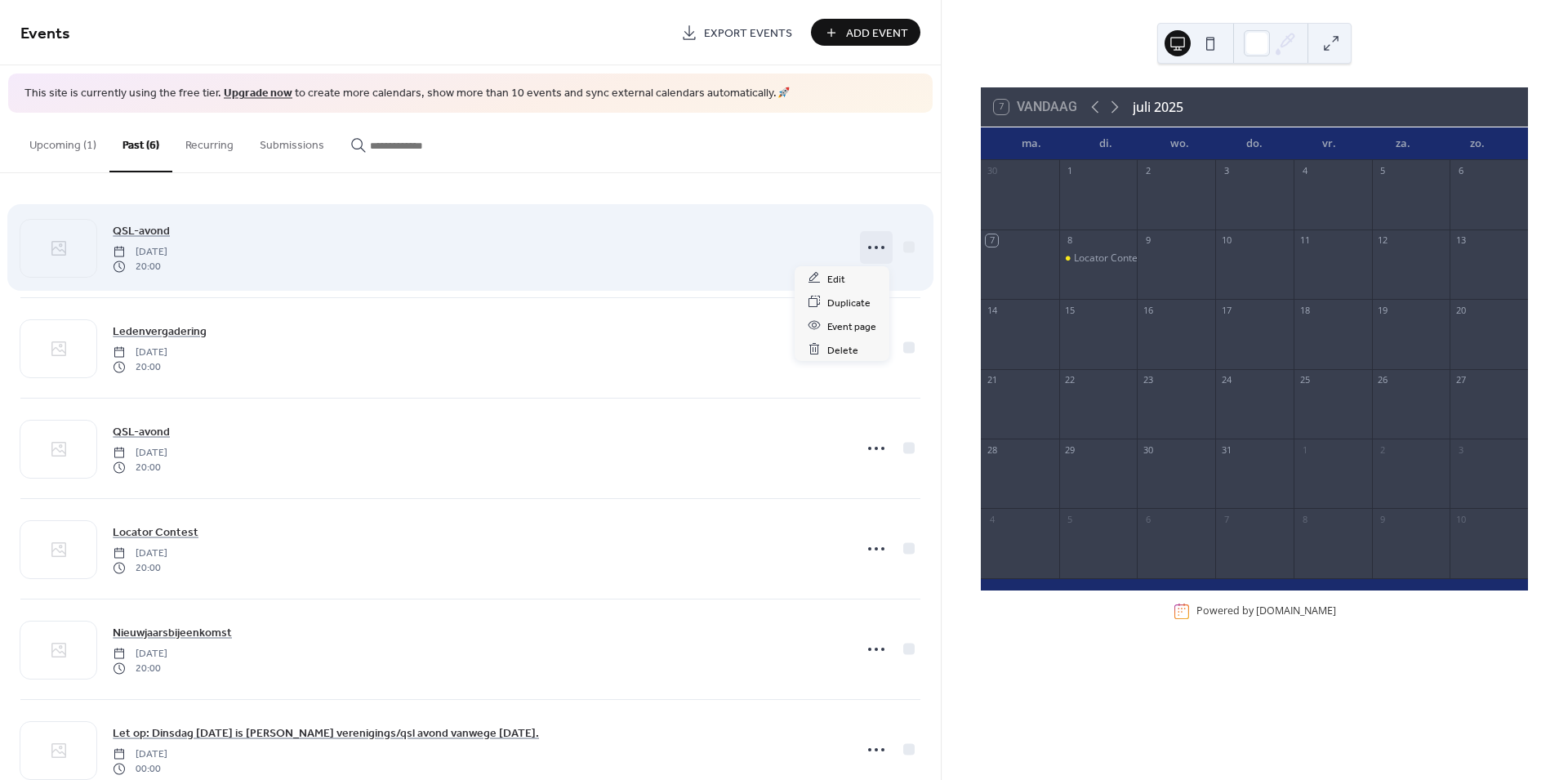 click 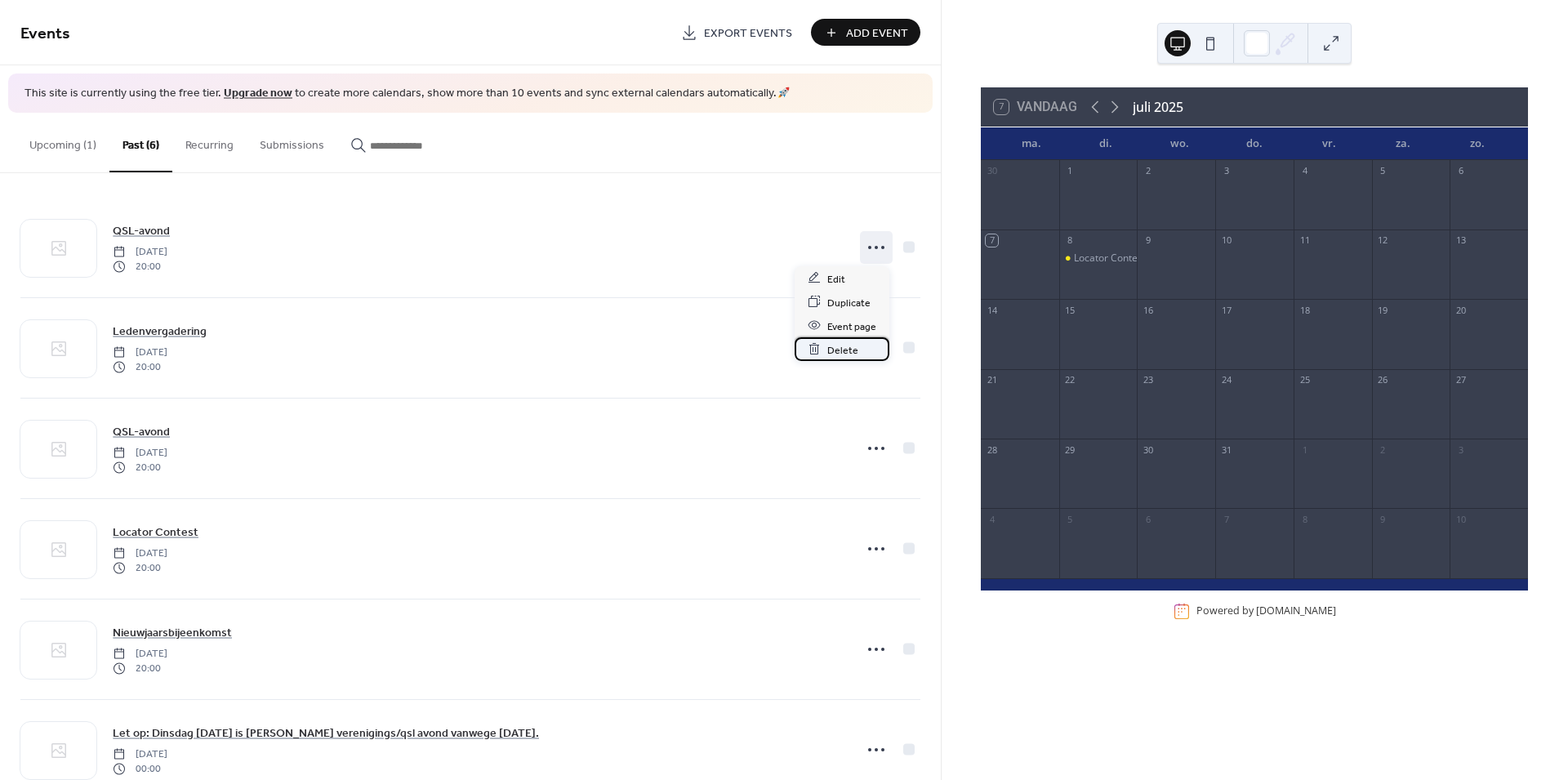 click on "Delete" at bounding box center [843, 350] 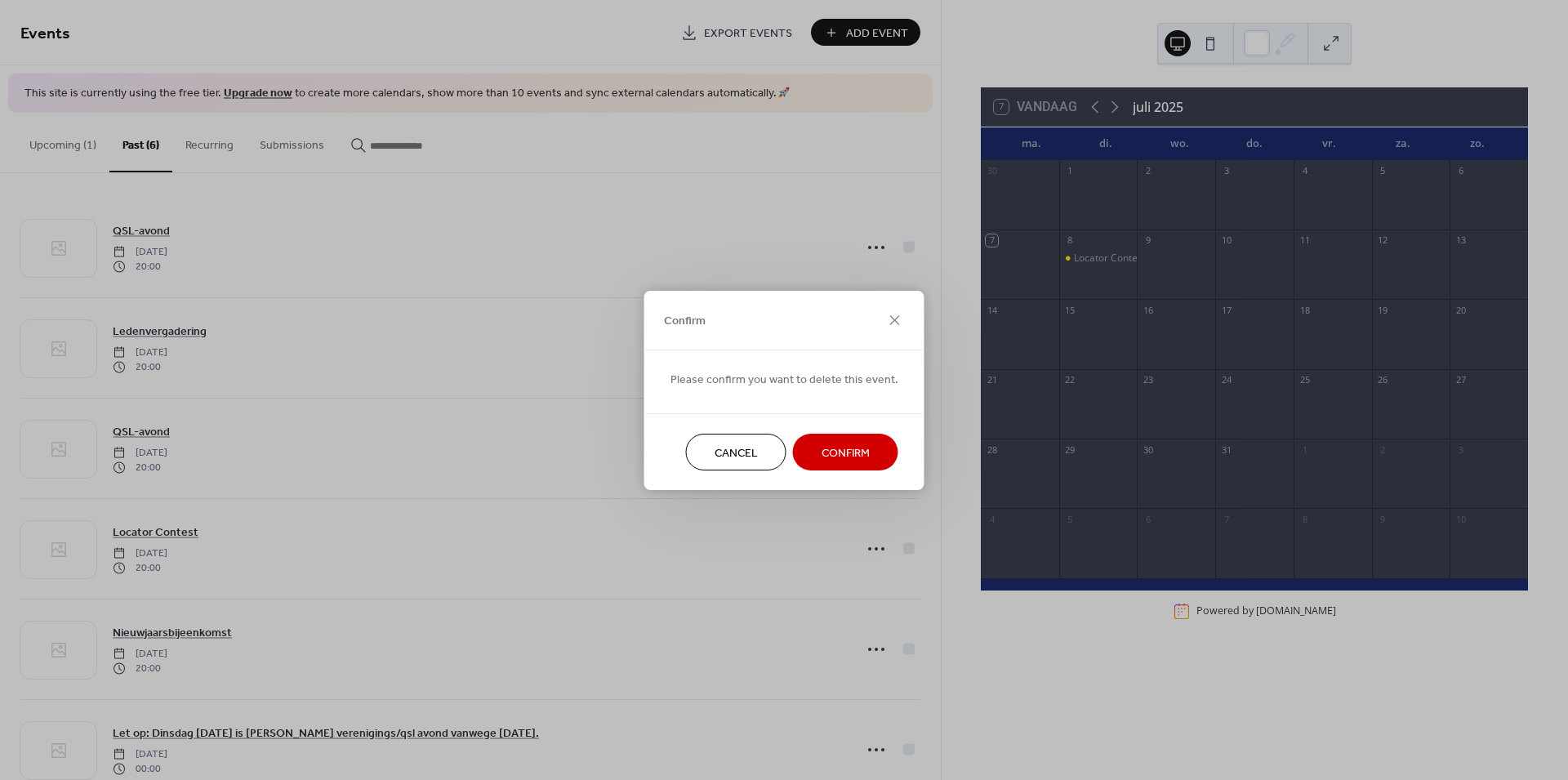 click on "Confirm" at bounding box center [845, 452] 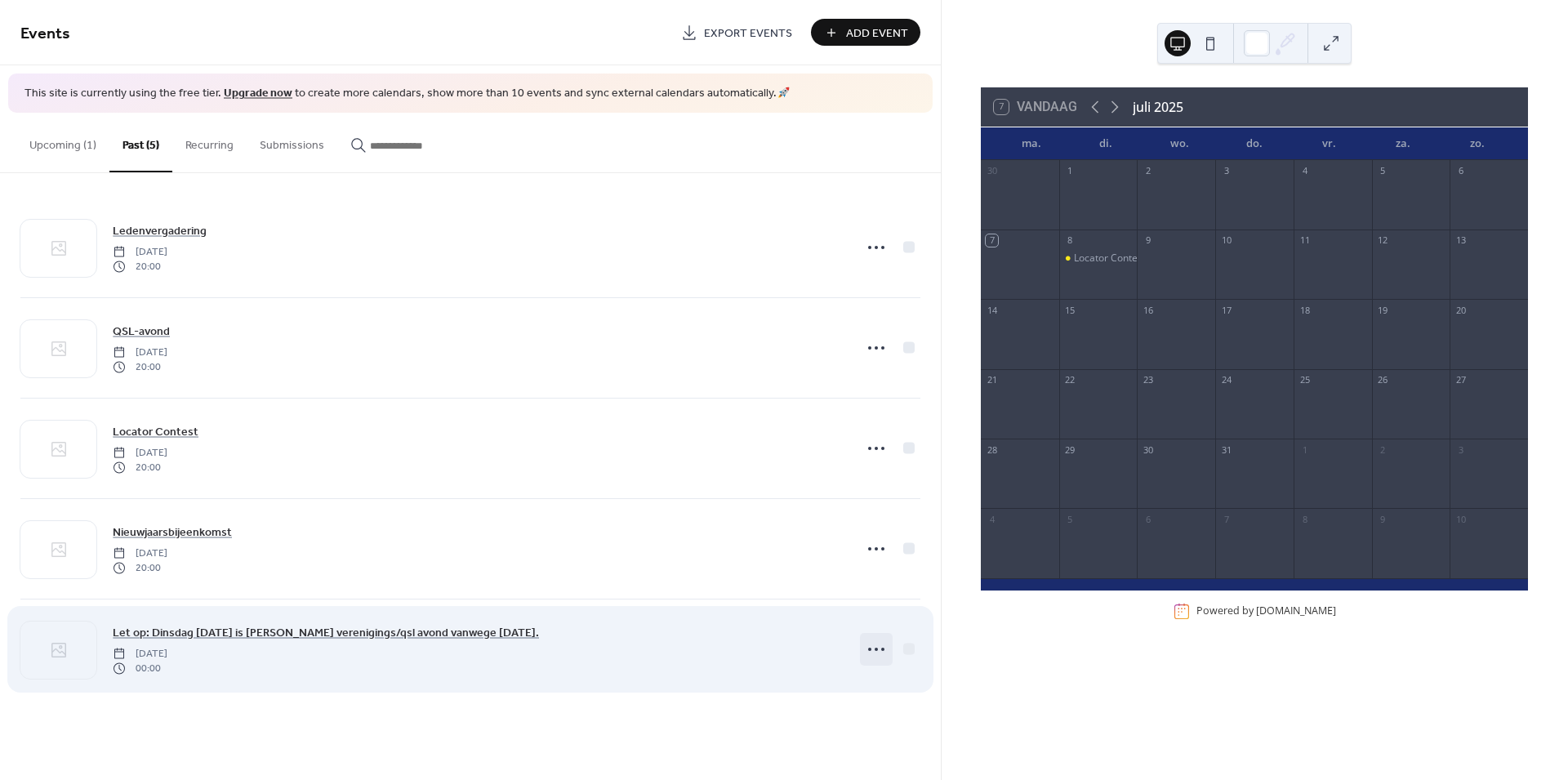 click 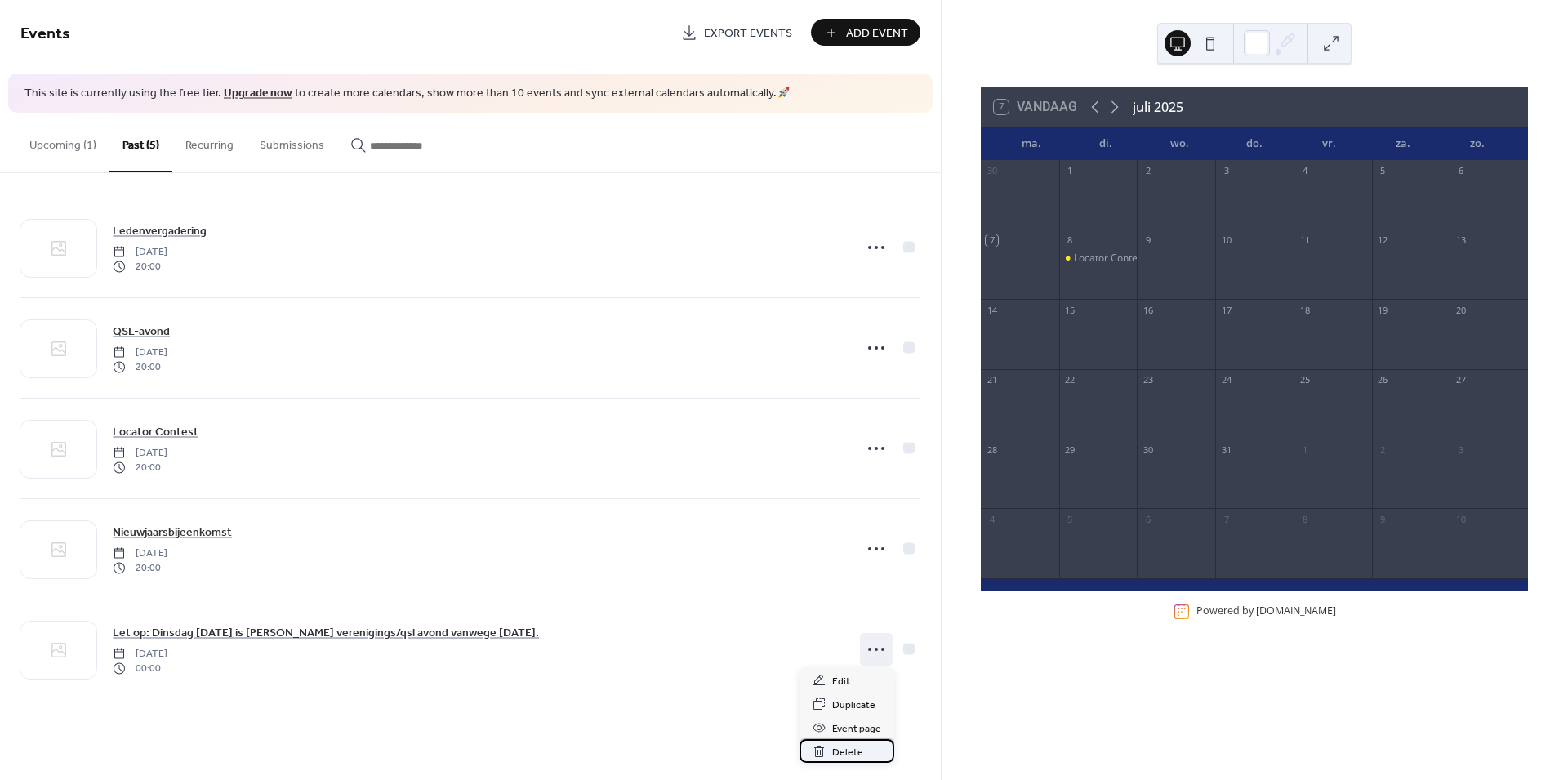 click on "Delete" at bounding box center (848, 752) 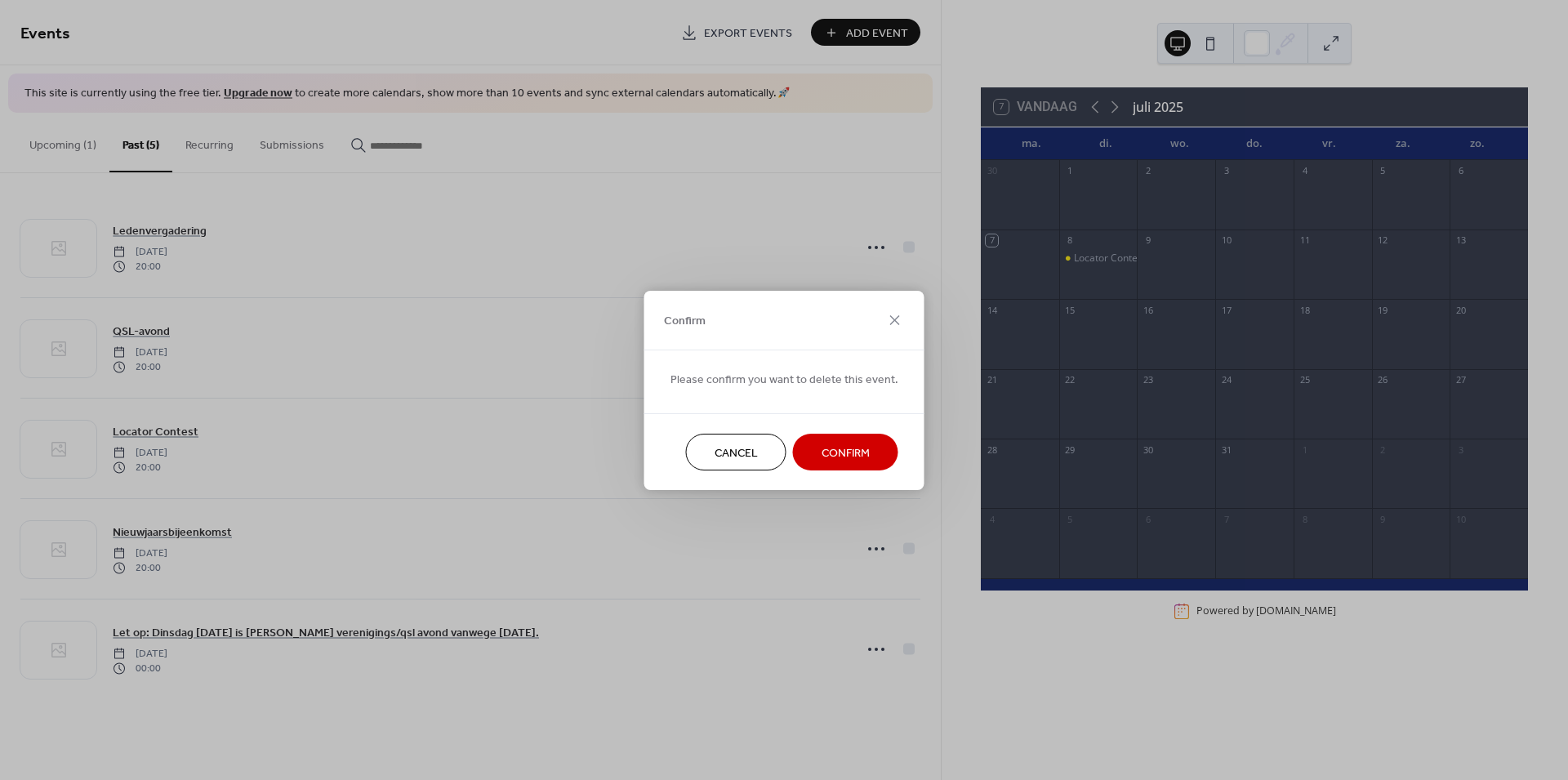 click on "Confirm" at bounding box center [845, 452] 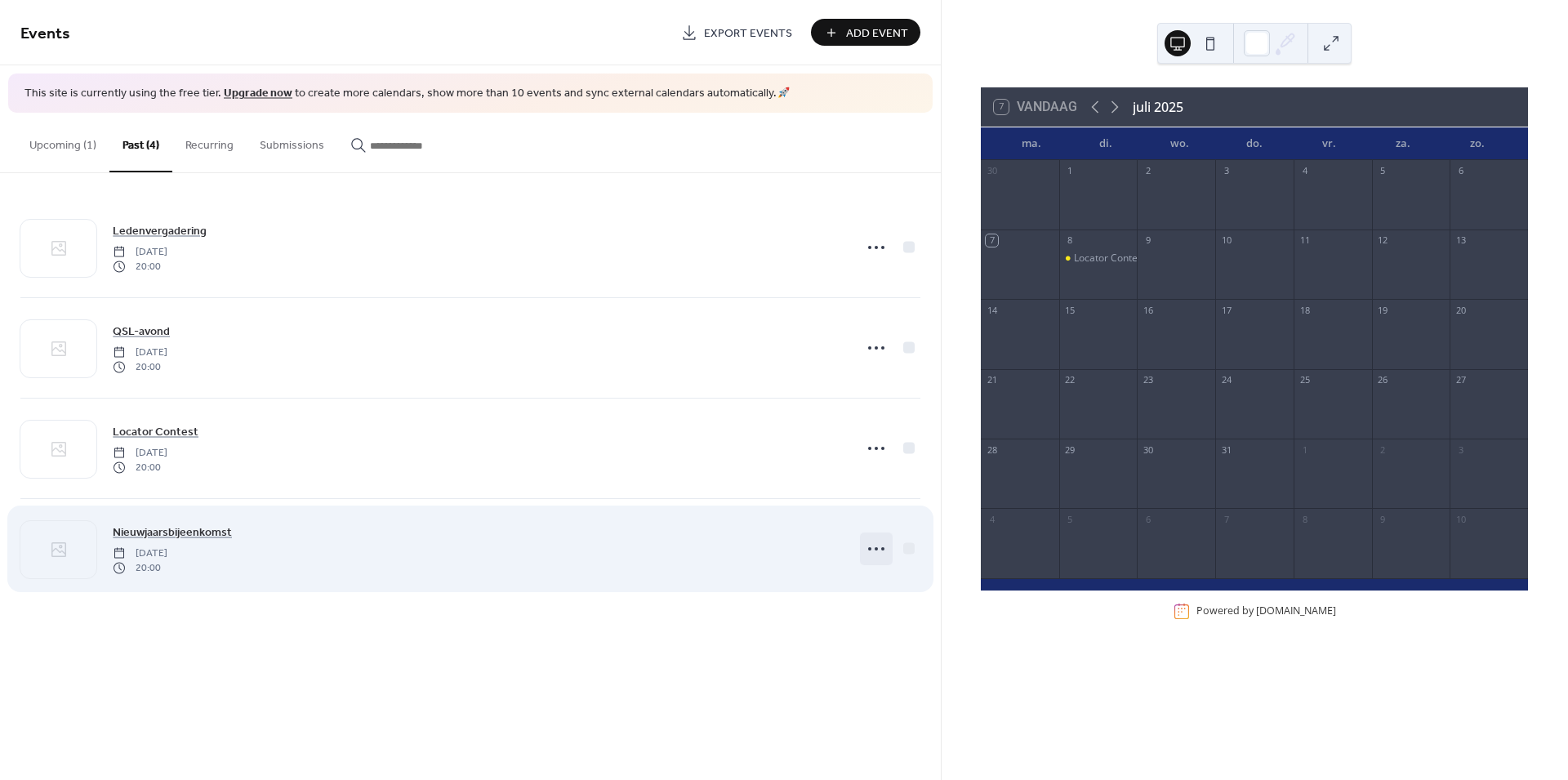 click 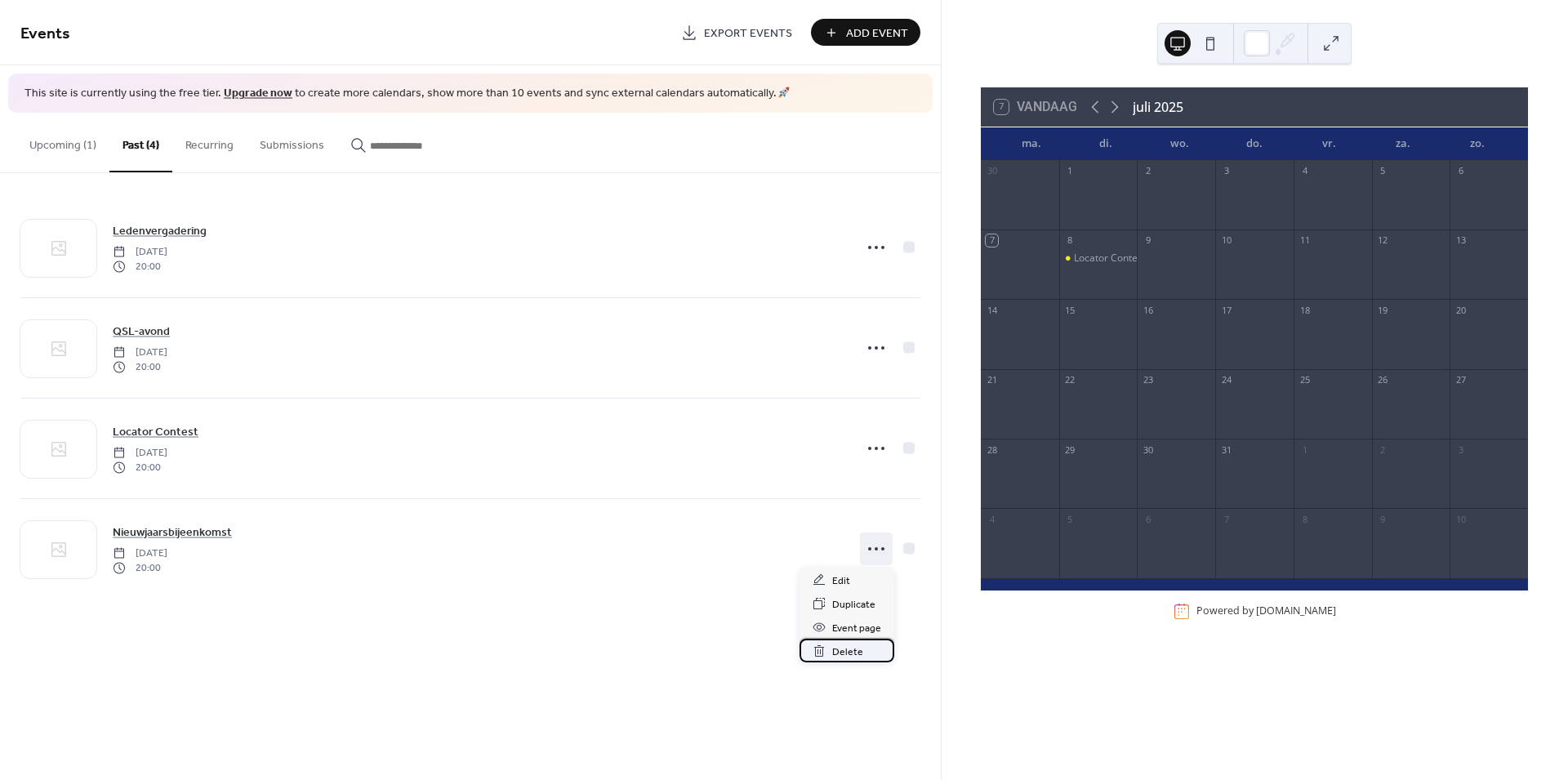 click on "Delete" at bounding box center (848, 652) 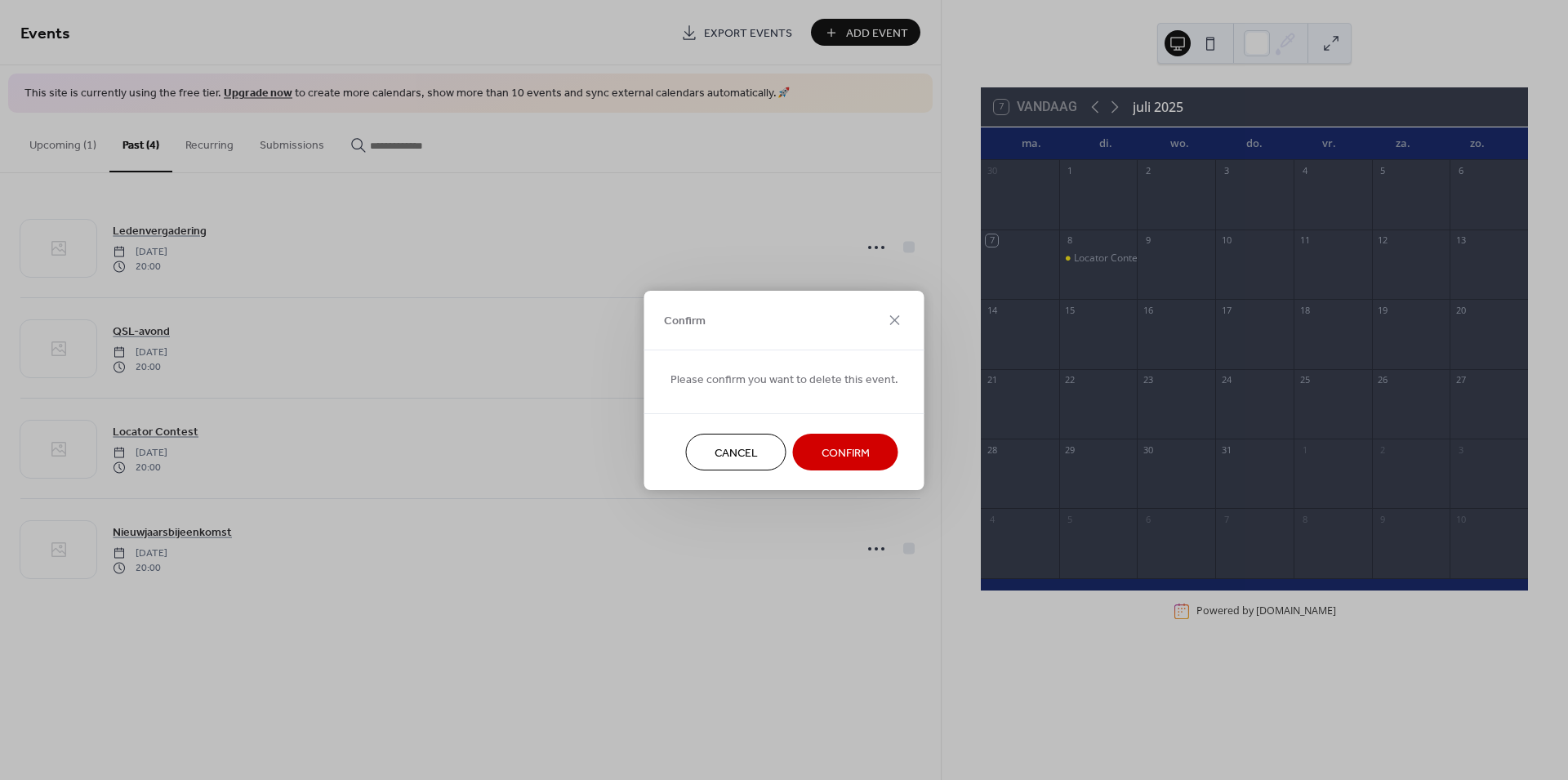 click on "Confirm" at bounding box center [845, 452] 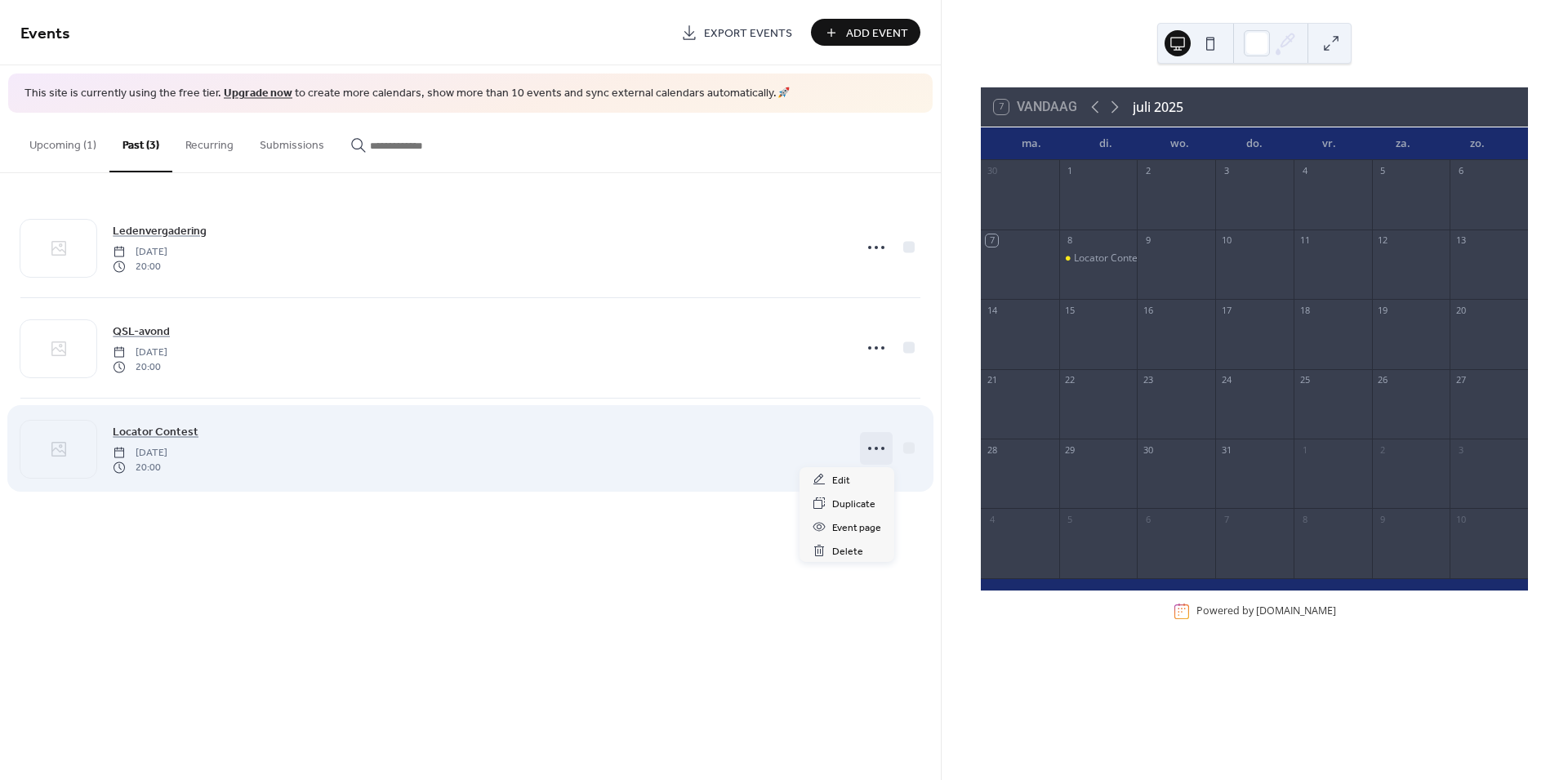 click 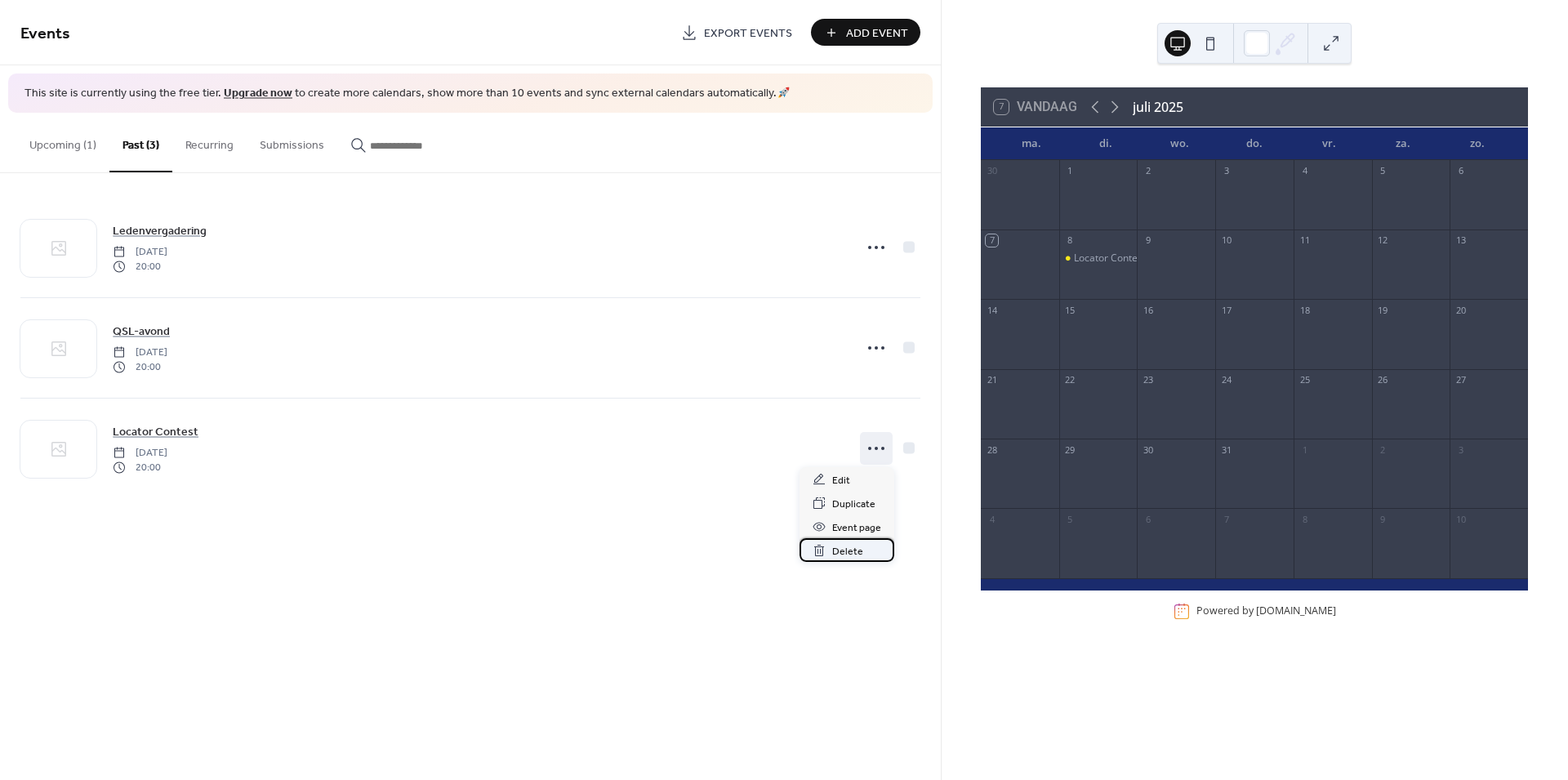 click on "Delete" at bounding box center (848, 551) 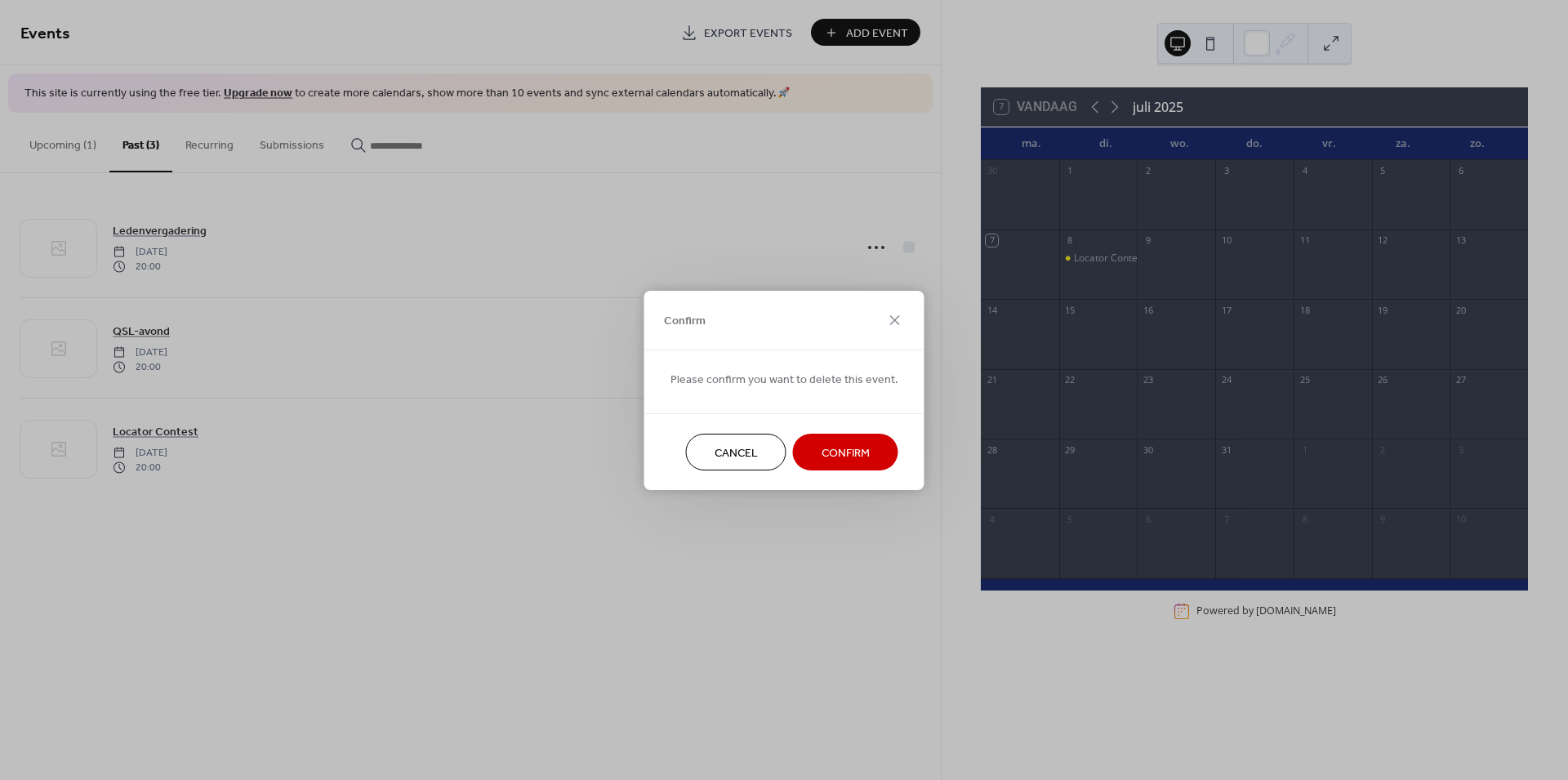 click on "Confirm" at bounding box center [845, 452] 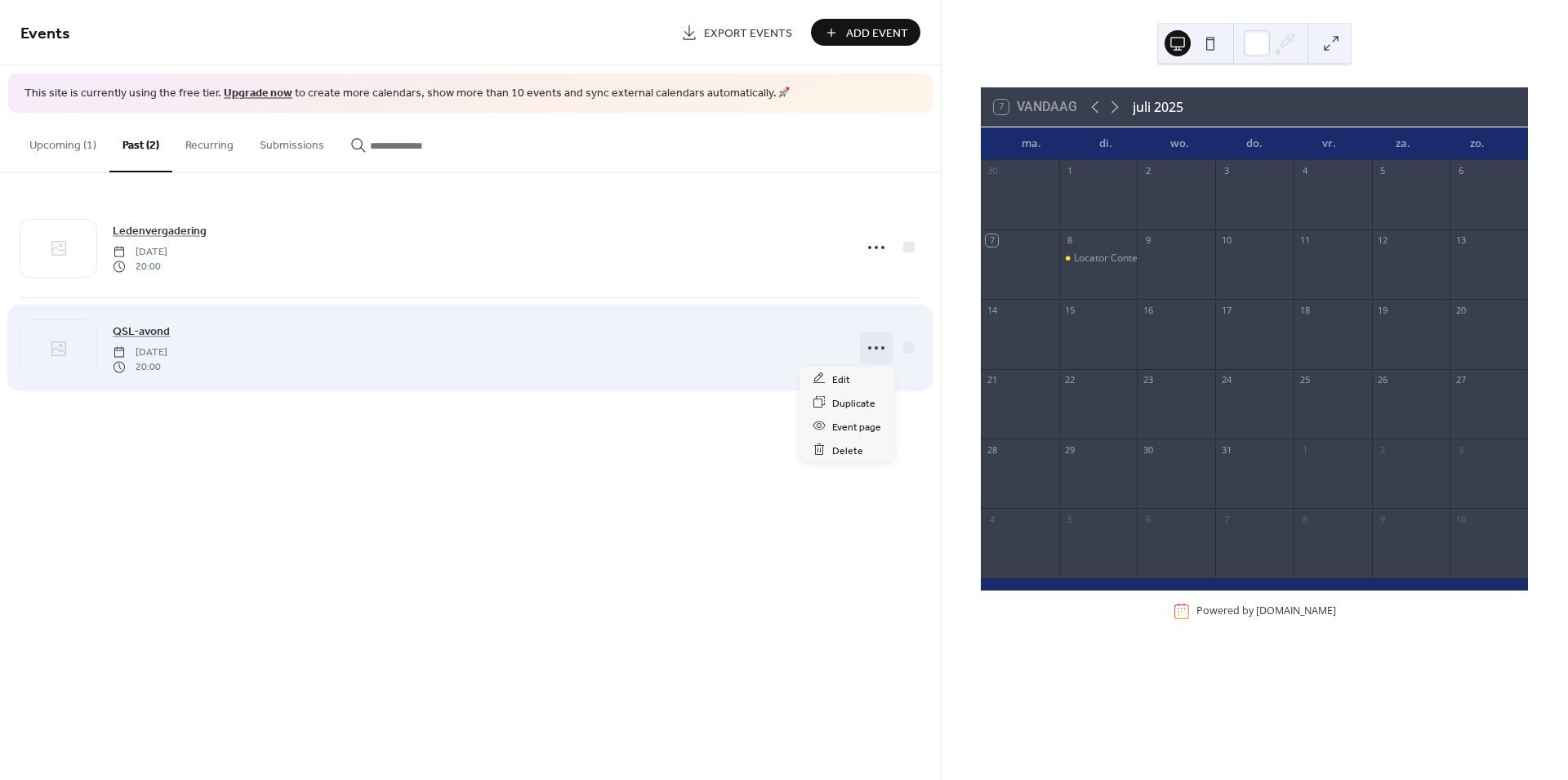 click 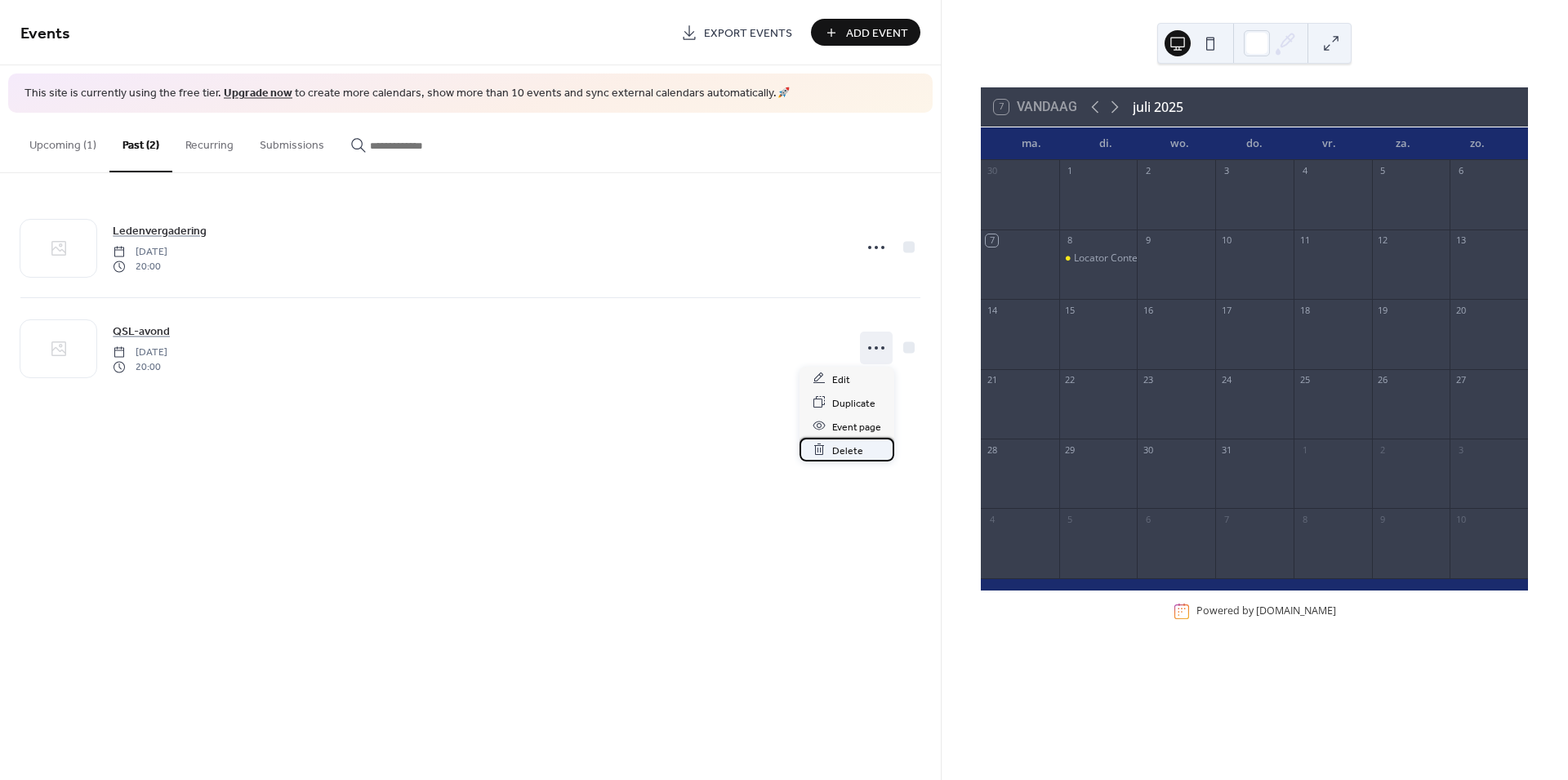 click on "Delete" at bounding box center [848, 450] 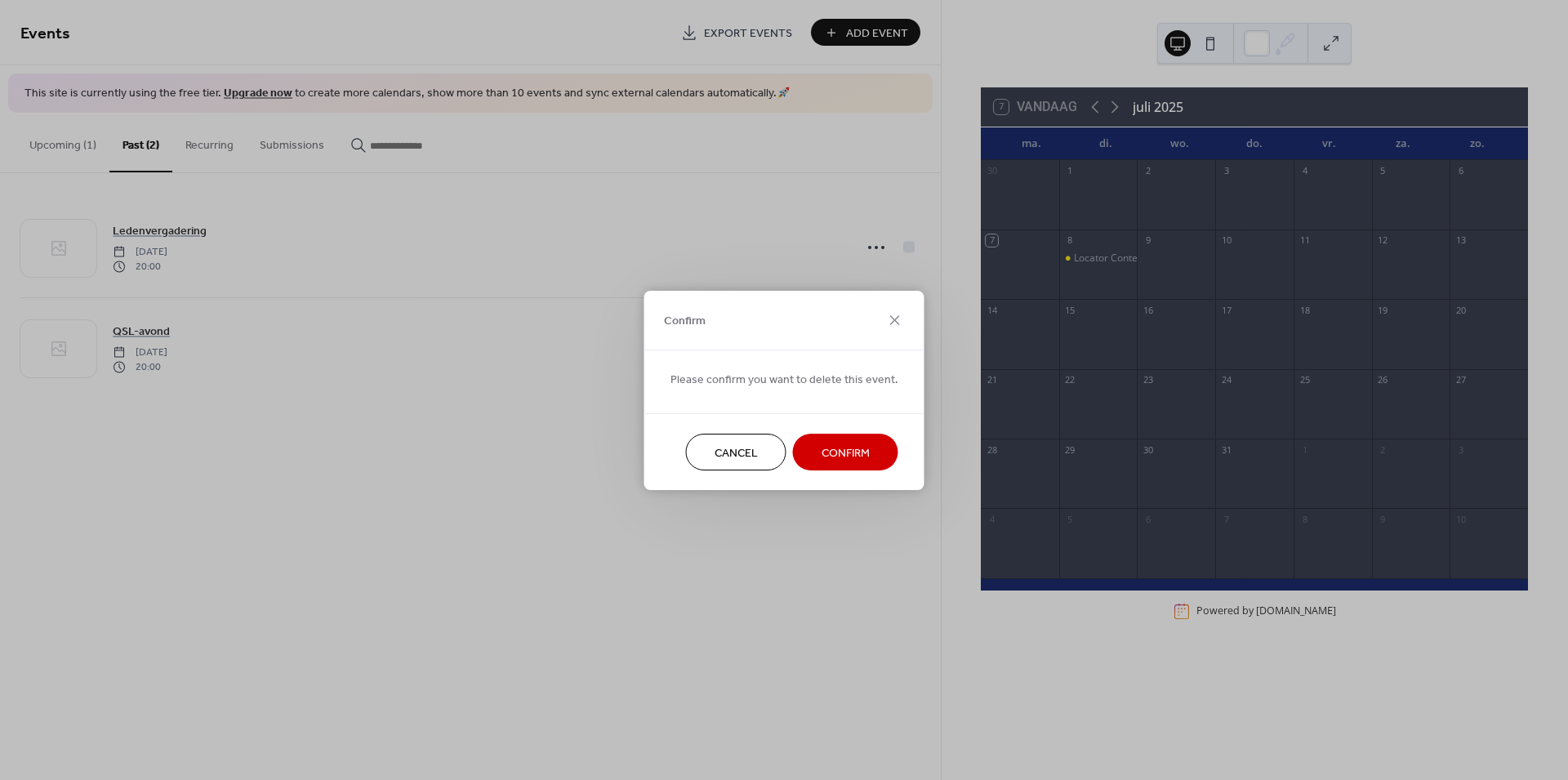 click on "Confirm" at bounding box center (845, 452) 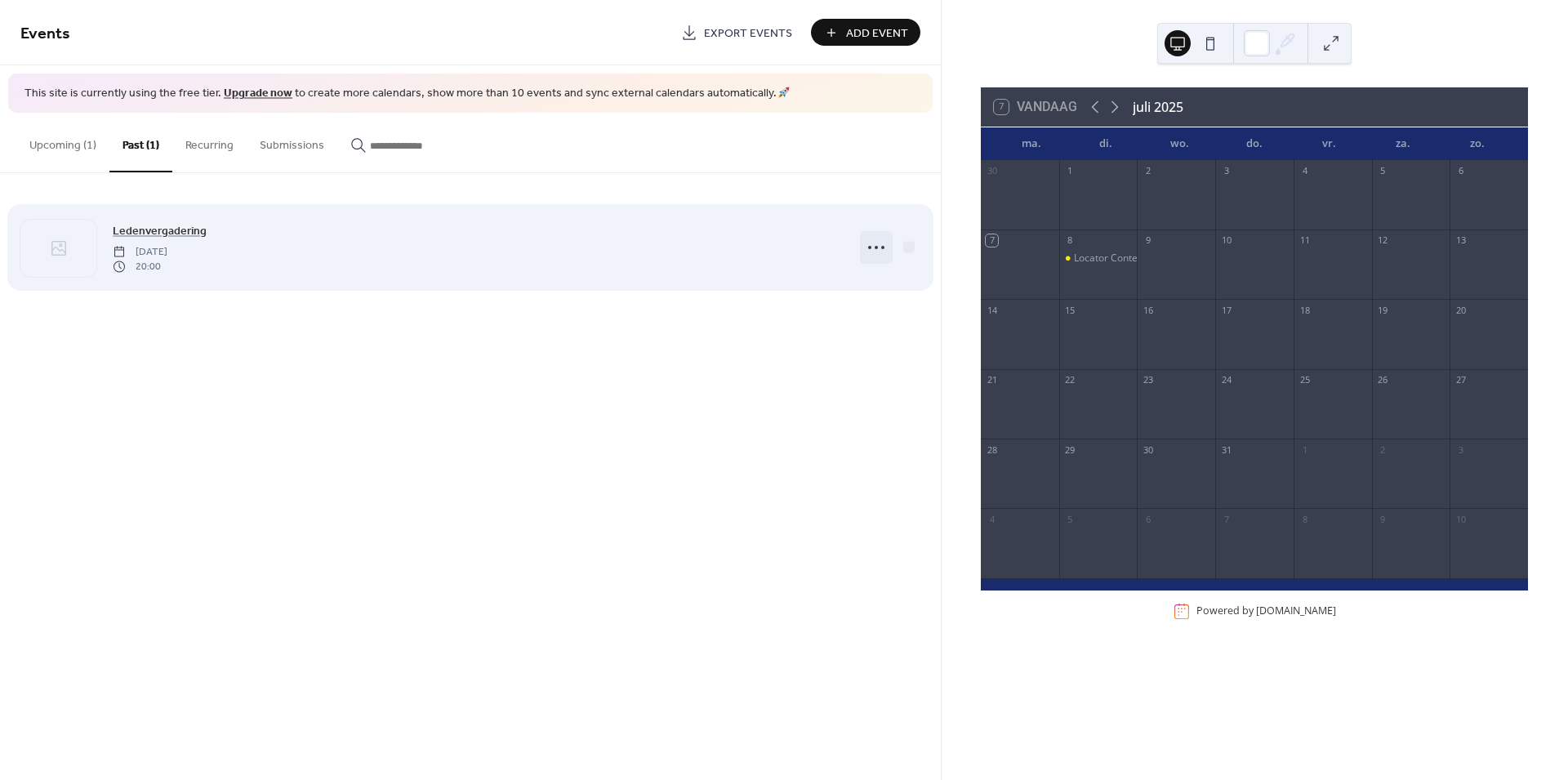 click 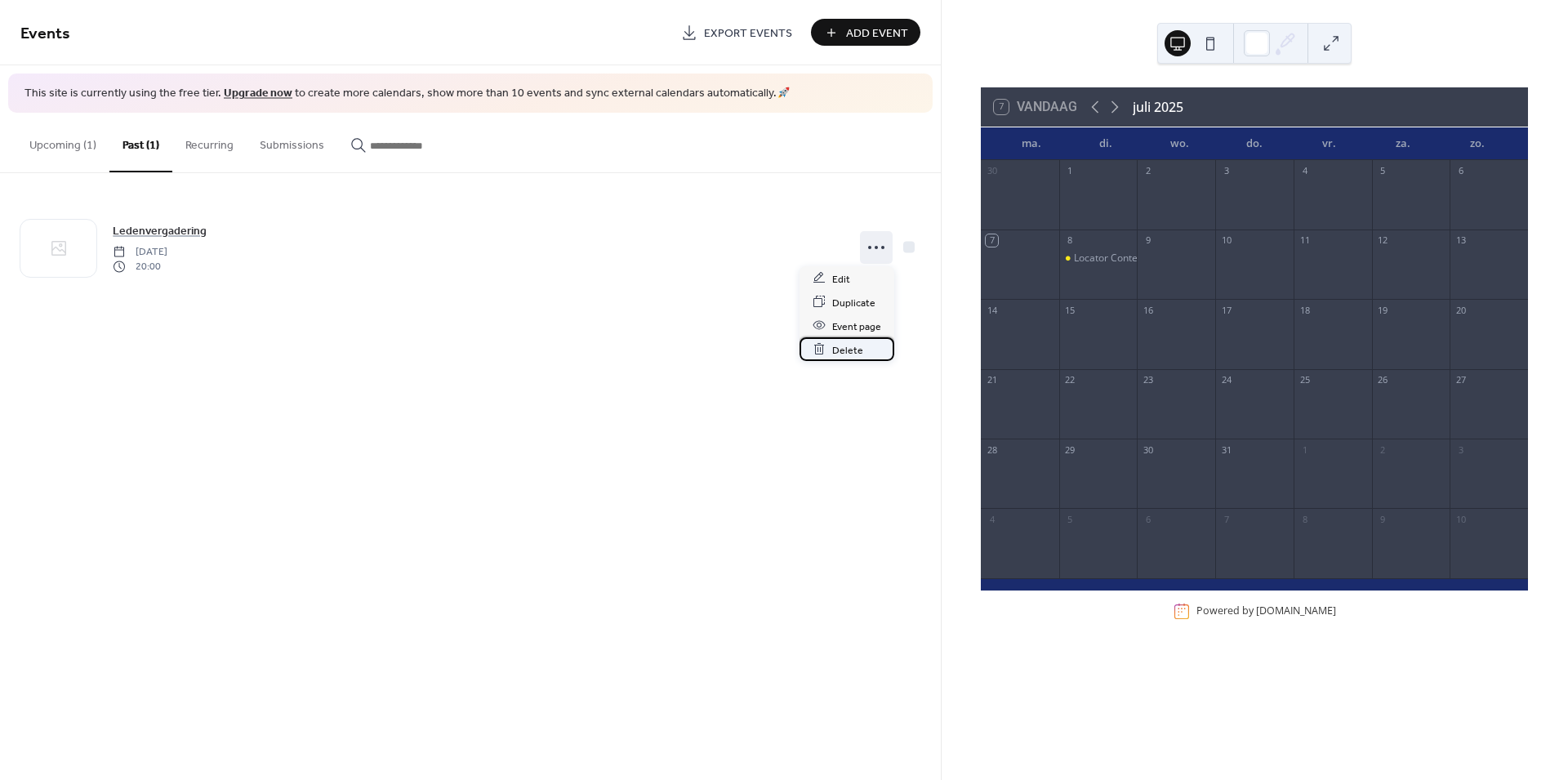 click on "Delete" at bounding box center [848, 350] 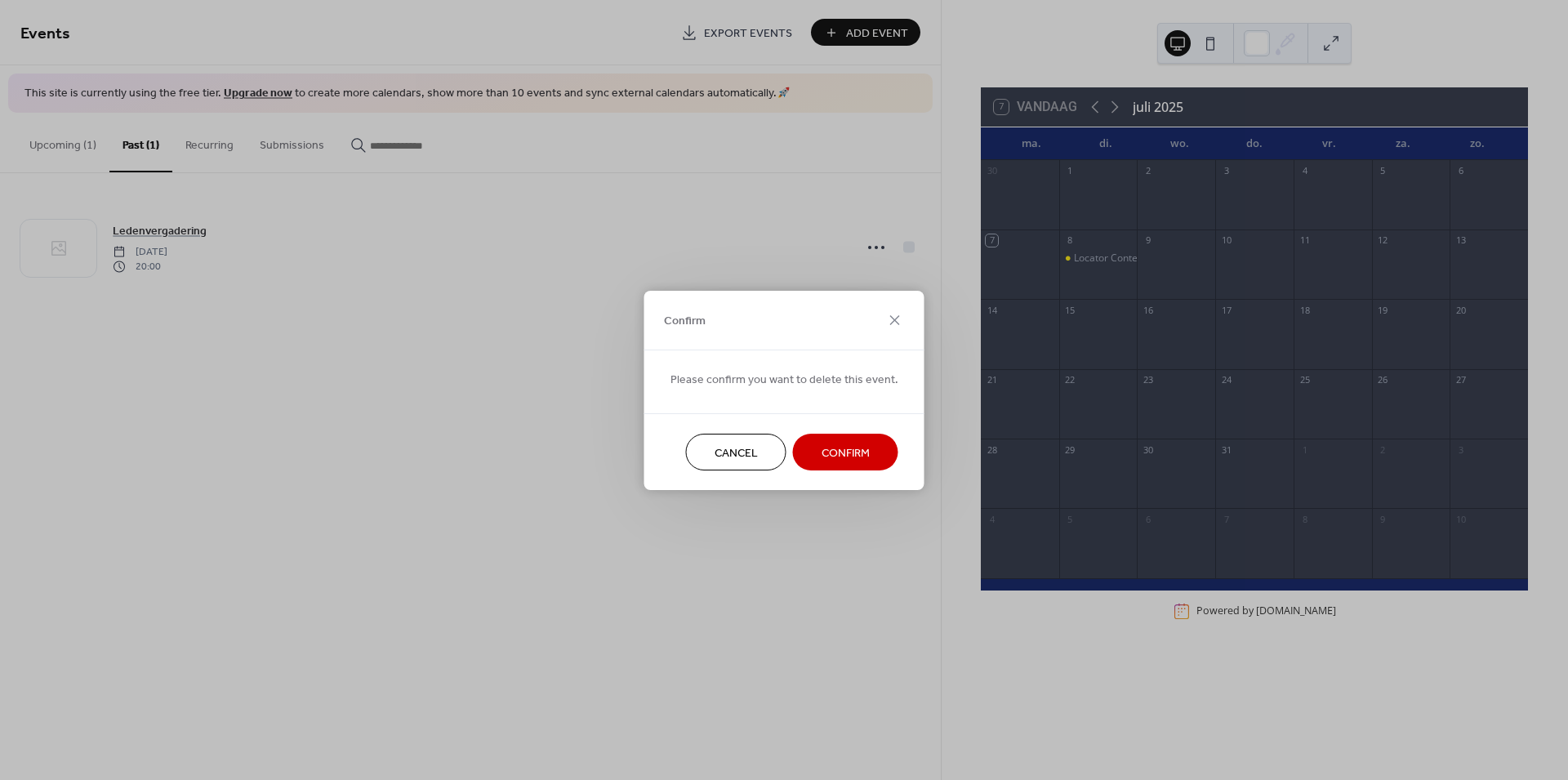 click on "Confirm" at bounding box center (845, 452) 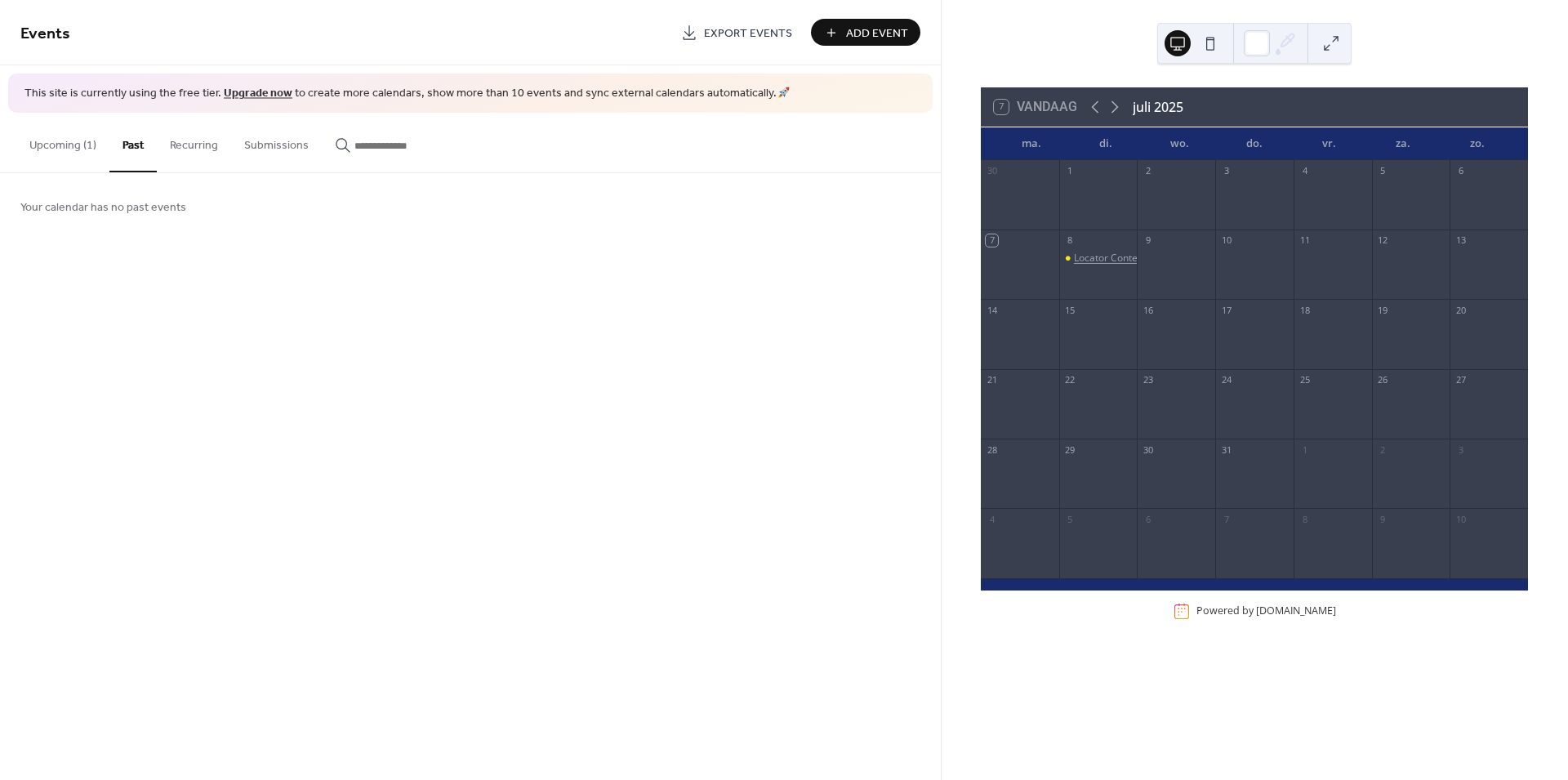 click on "Locator Contest" at bounding box center (1110, 258) 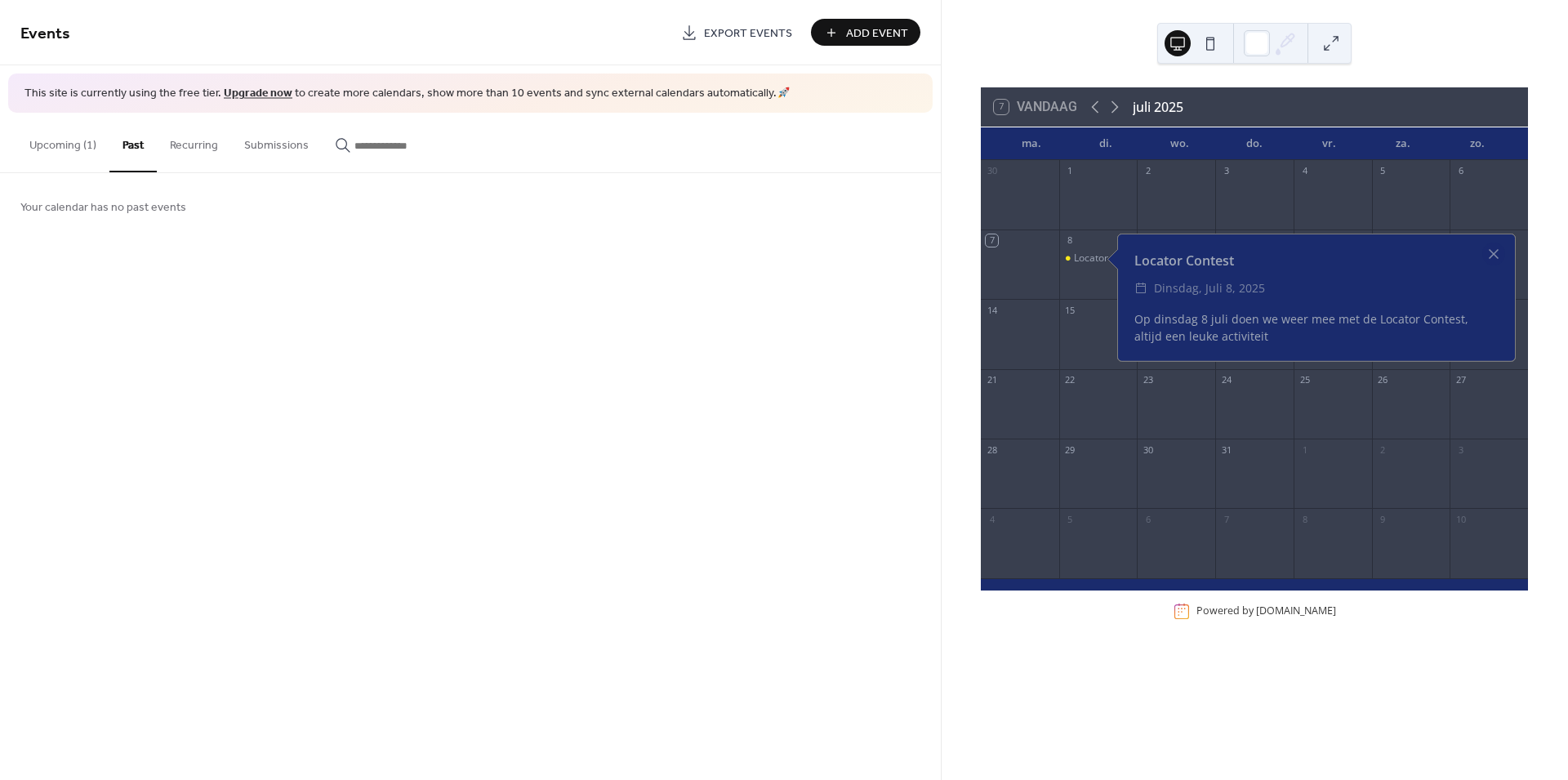 click on "Events Export Events Add Event This site is currently using the free tier.   Upgrade now   to create more calendars, show more than 10 events and sync external calendars automatically. 🚀 Upcoming  (1) Past  Recurring  Submissions   Locator Contest [DATE] Your calendar has no past events Cancel" at bounding box center [470, 390] 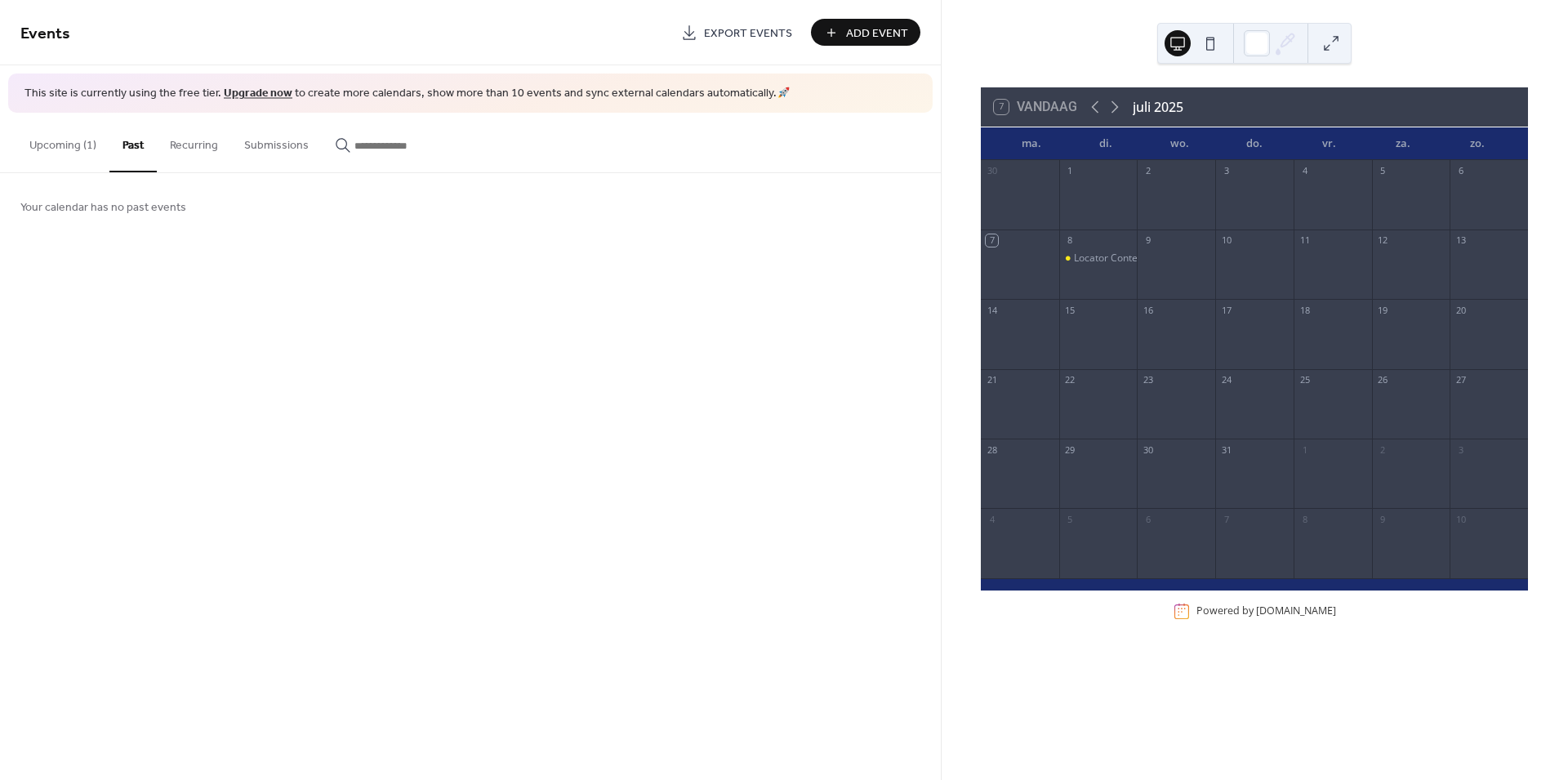 click on "Add Event" at bounding box center [877, 33] 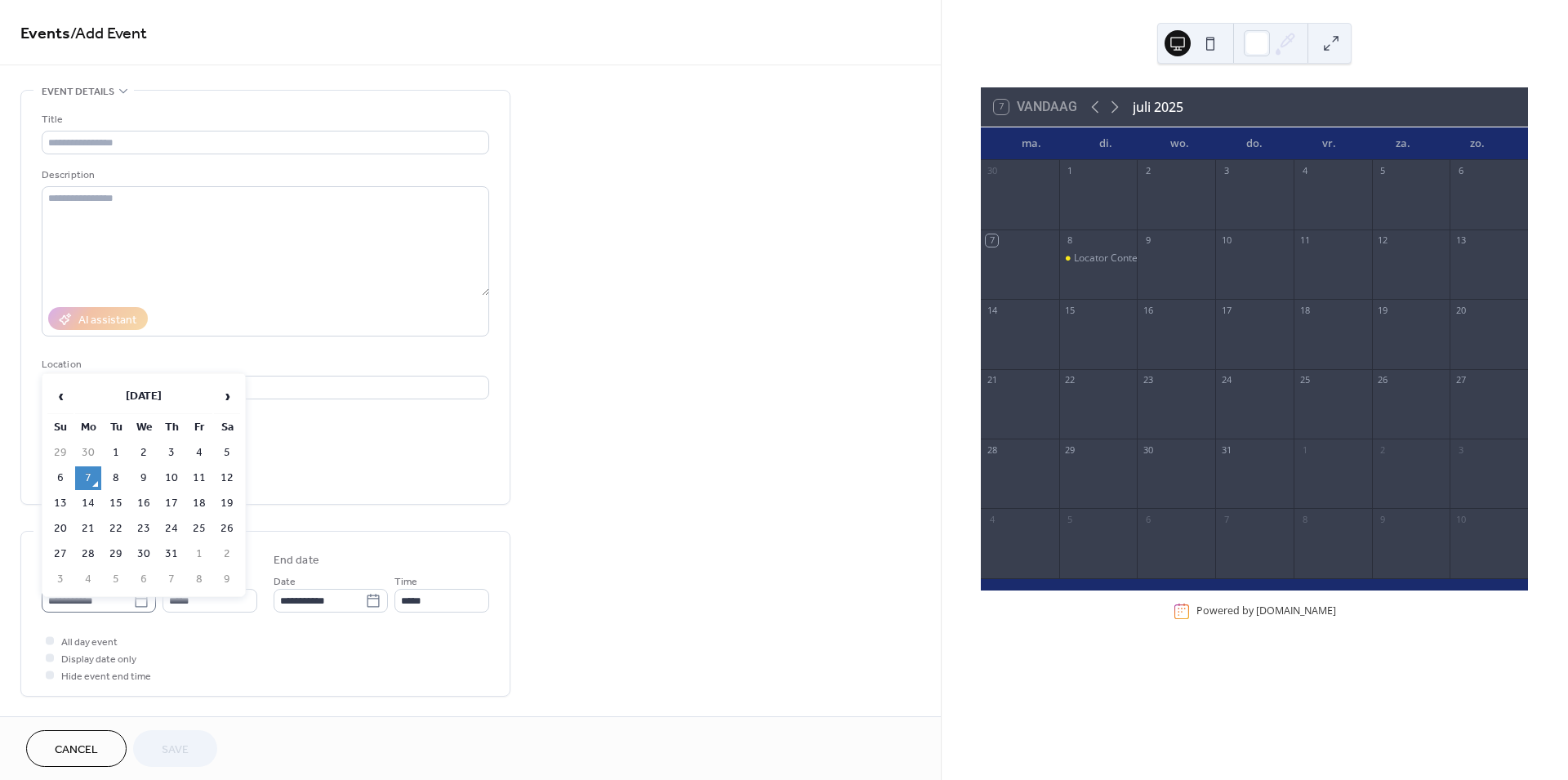 click 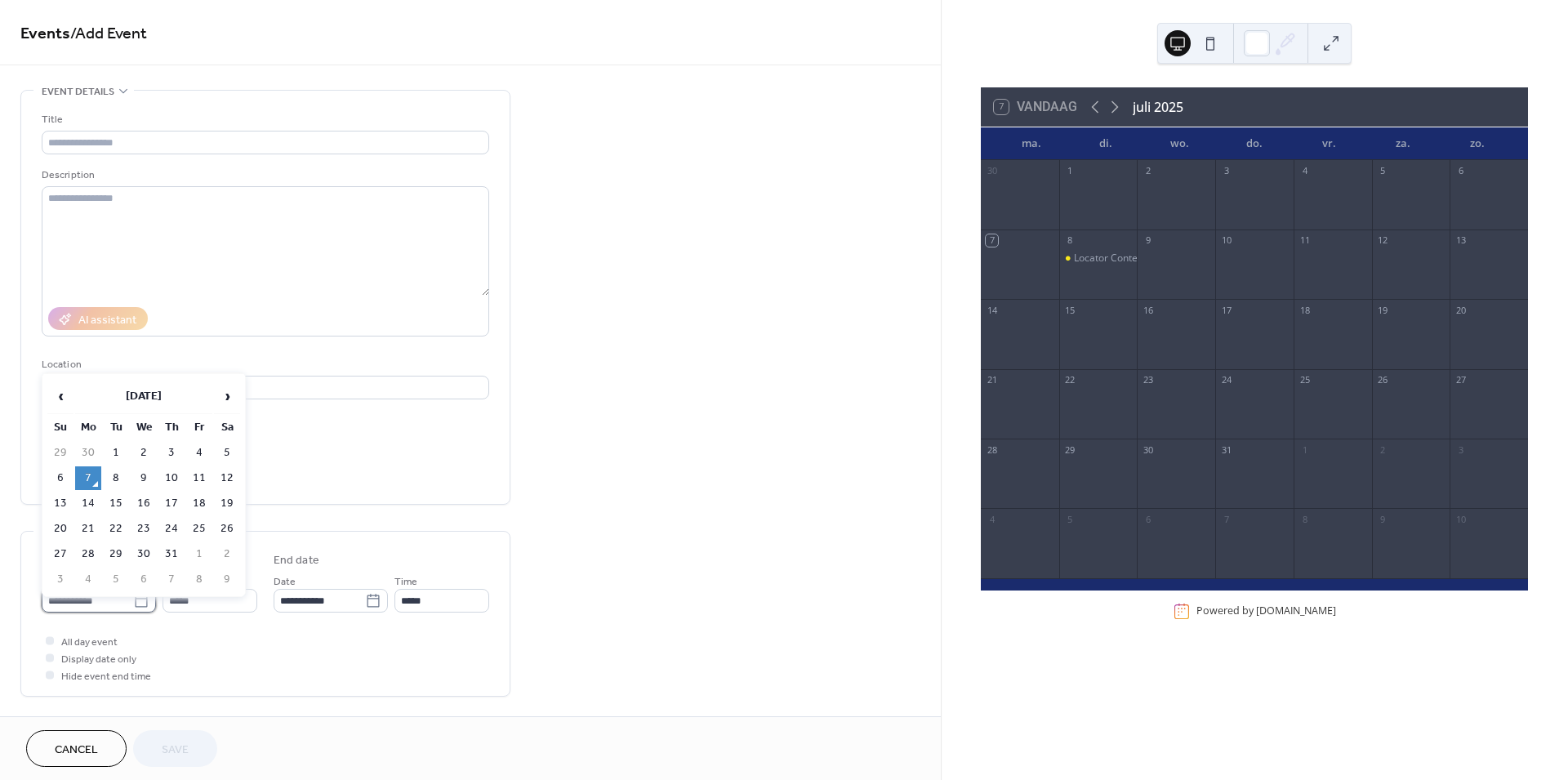 click on "**********" at bounding box center [87, 600] 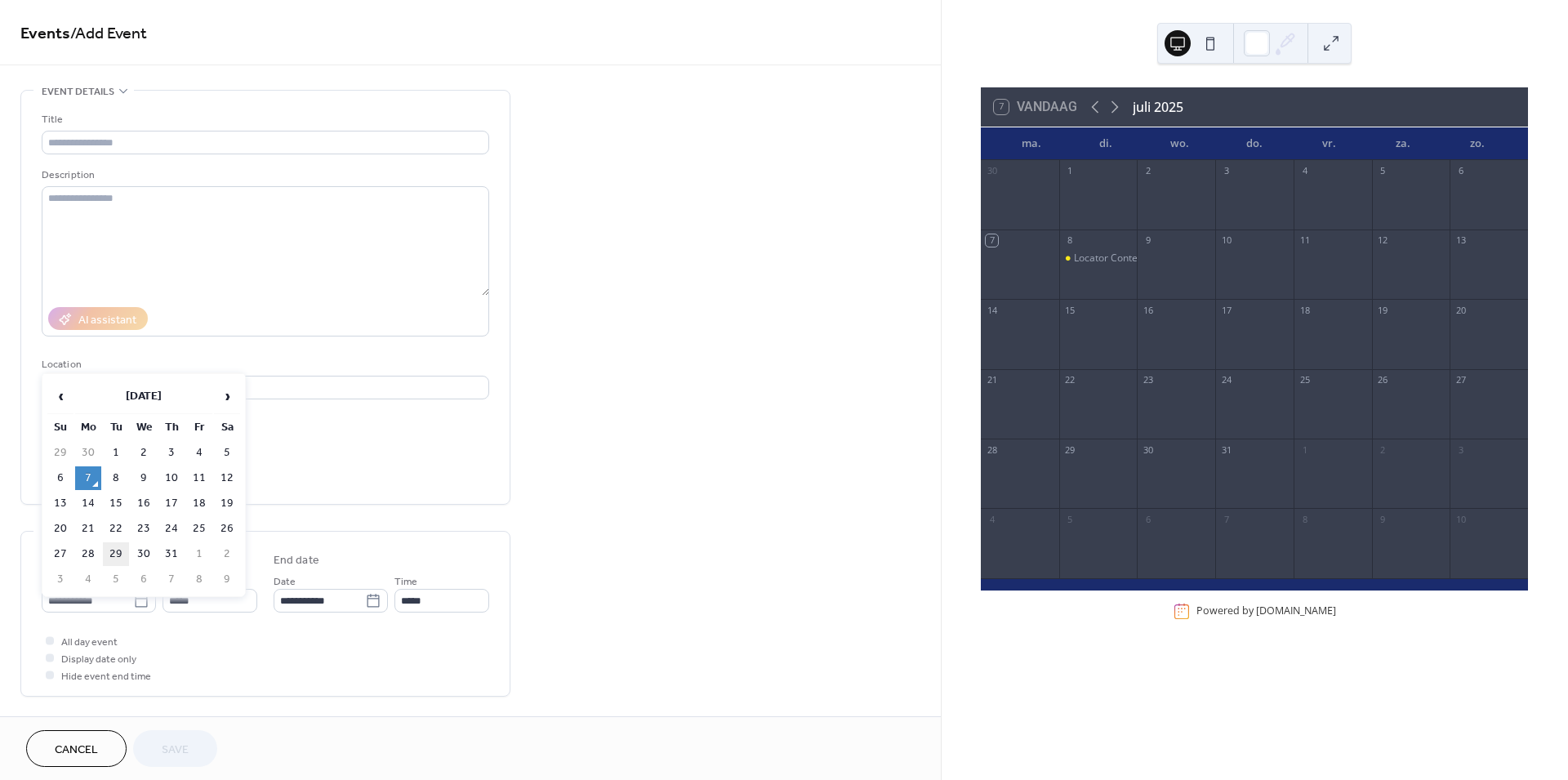 click on "29" at bounding box center [116, 554] 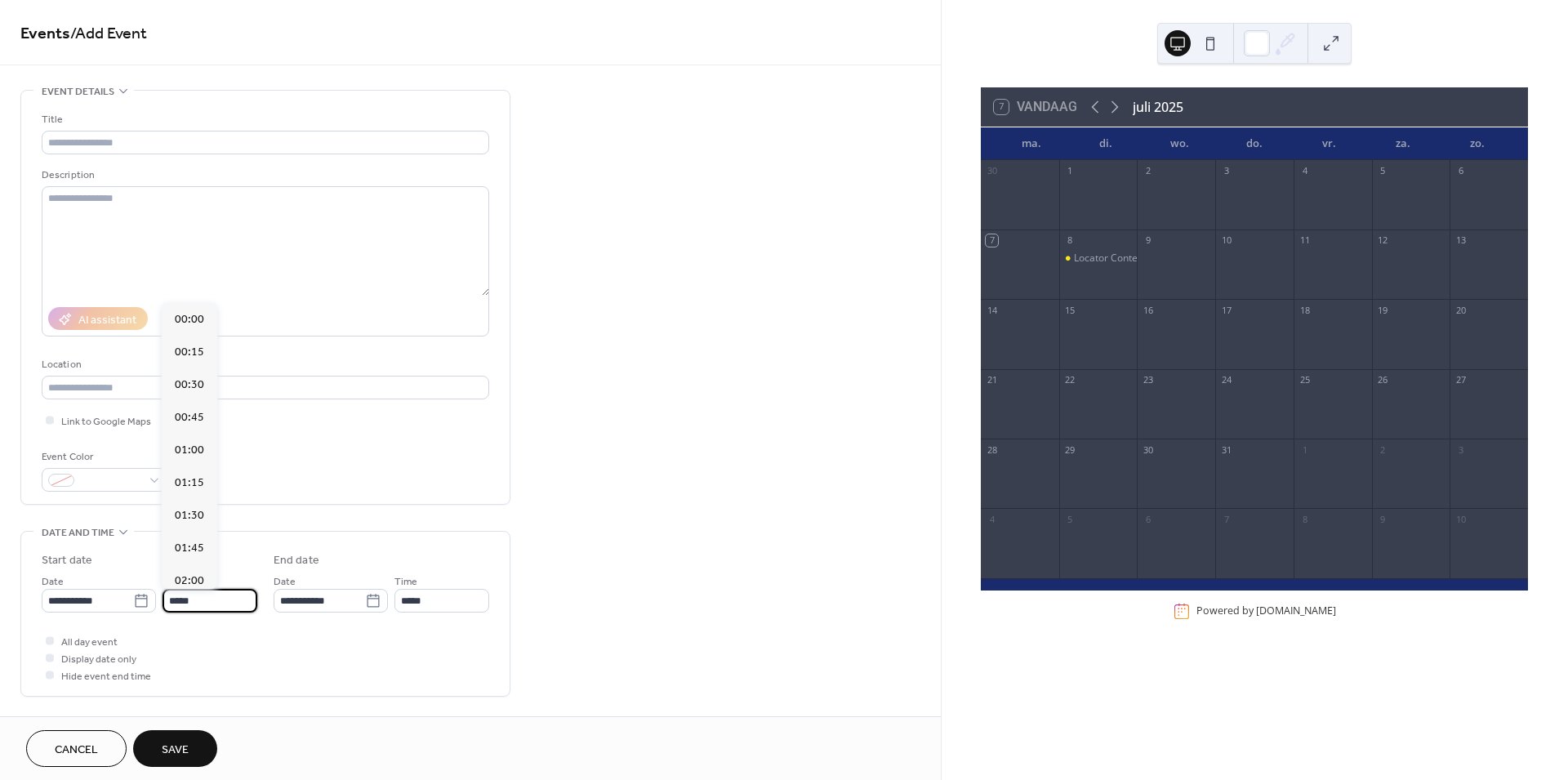 scroll, scrollTop: 1580, scrollLeft: 0, axis: vertical 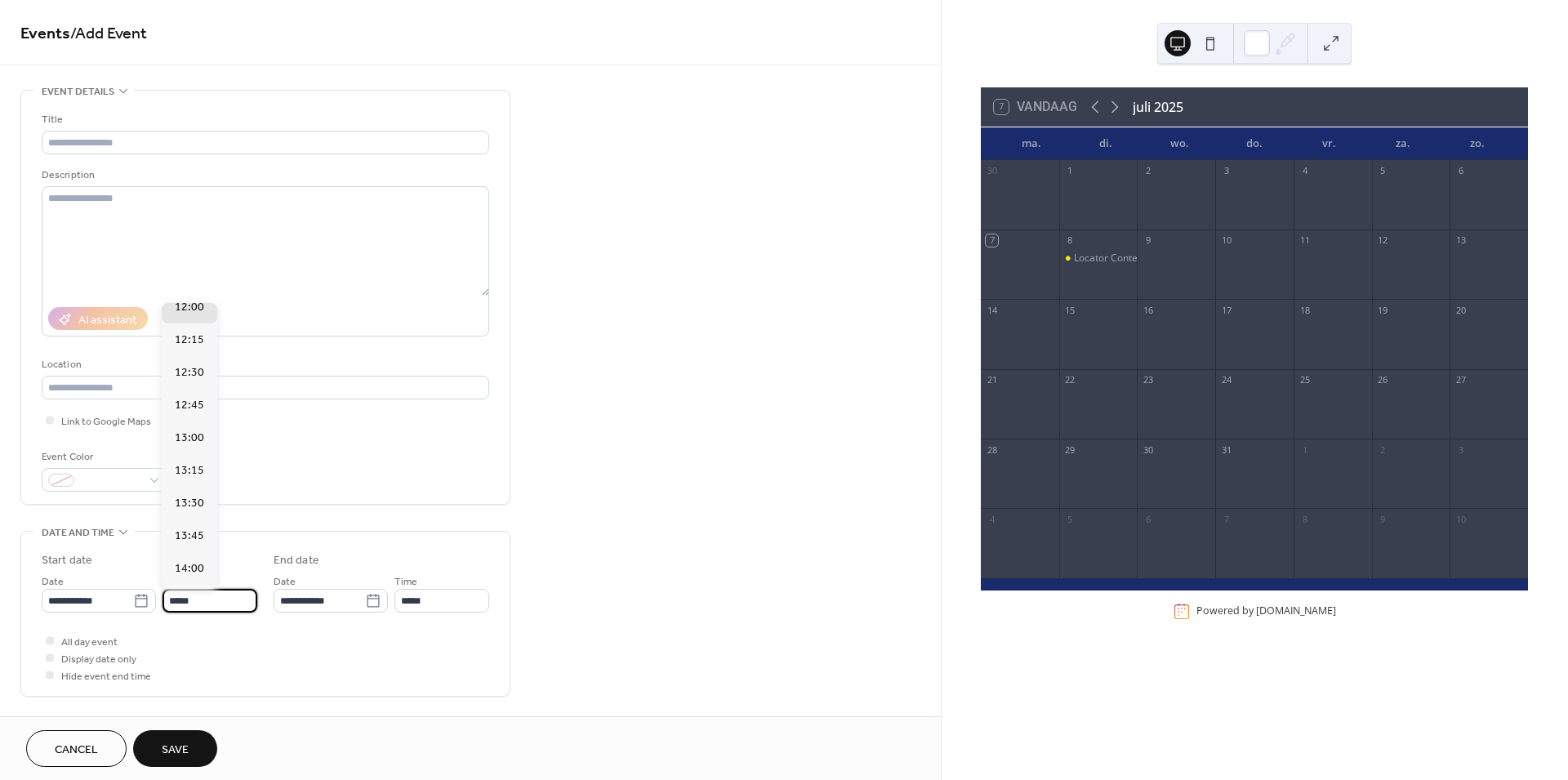 click on "*****" at bounding box center (210, 600) 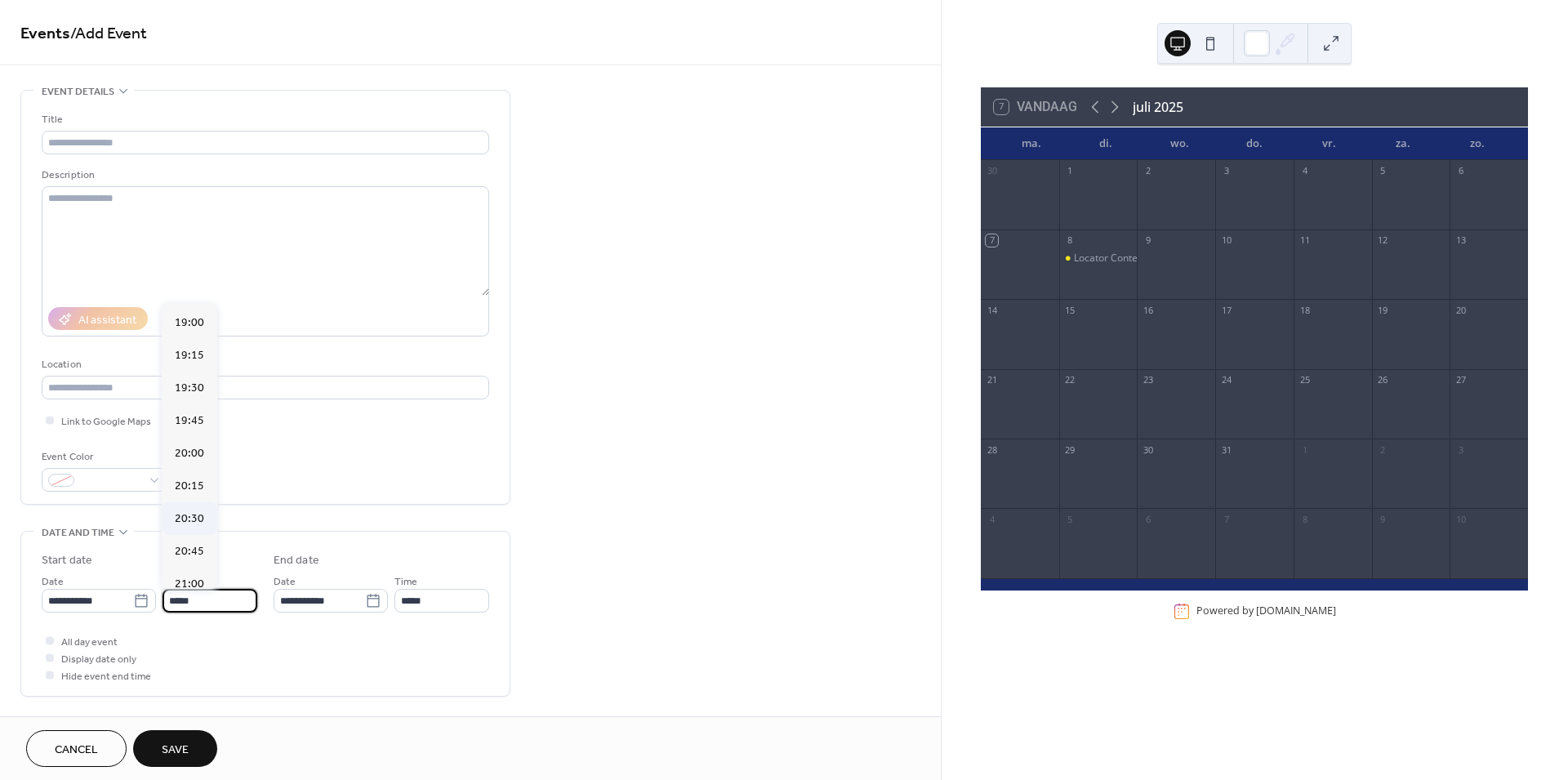 scroll, scrollTop: 2488, scrollLeft: 0, axis: vertical 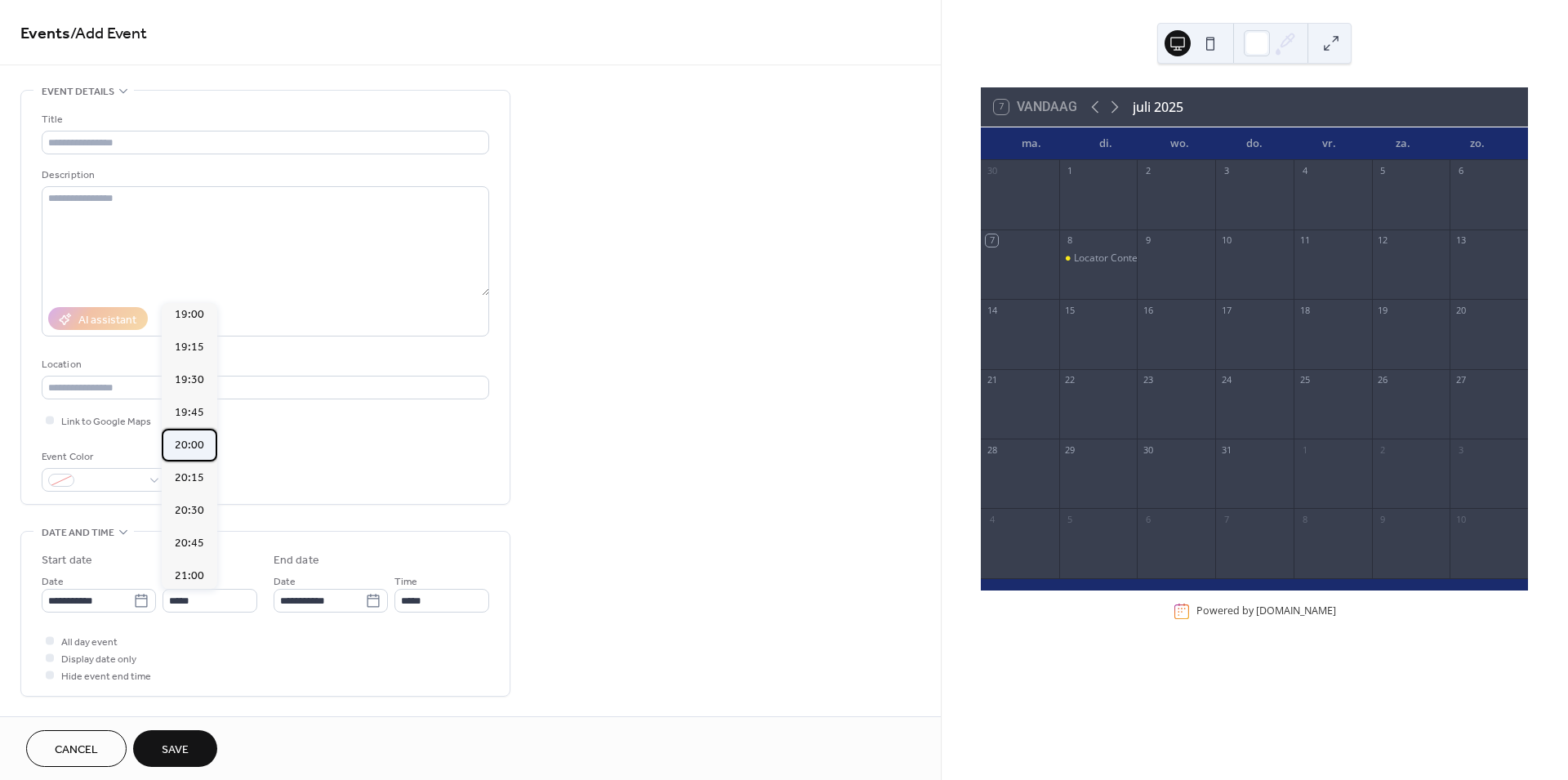click on "20:00" at bounding box center (189, 445) 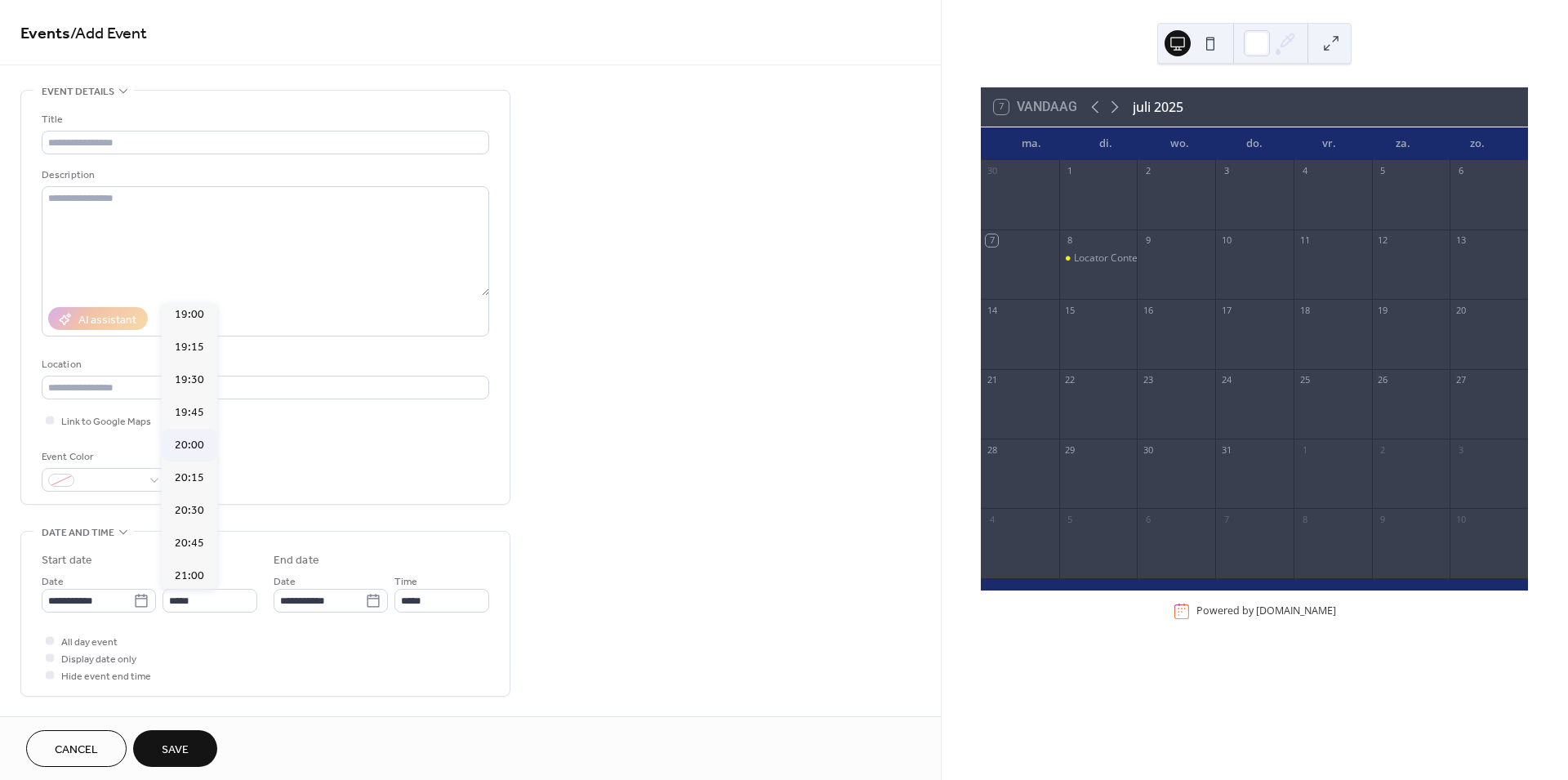 type on "*****" 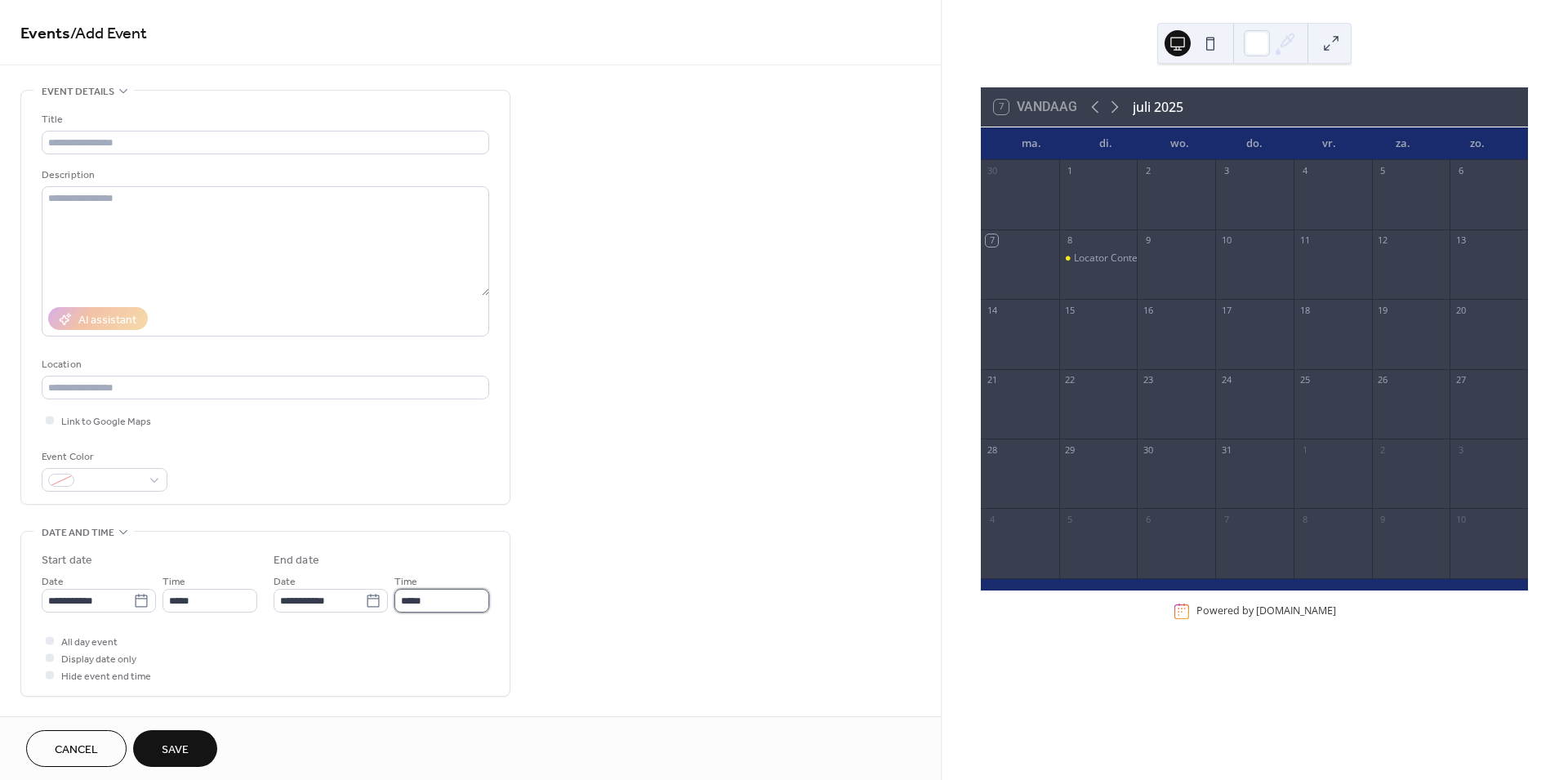 click on "*****" at bounding box center (442, 600) 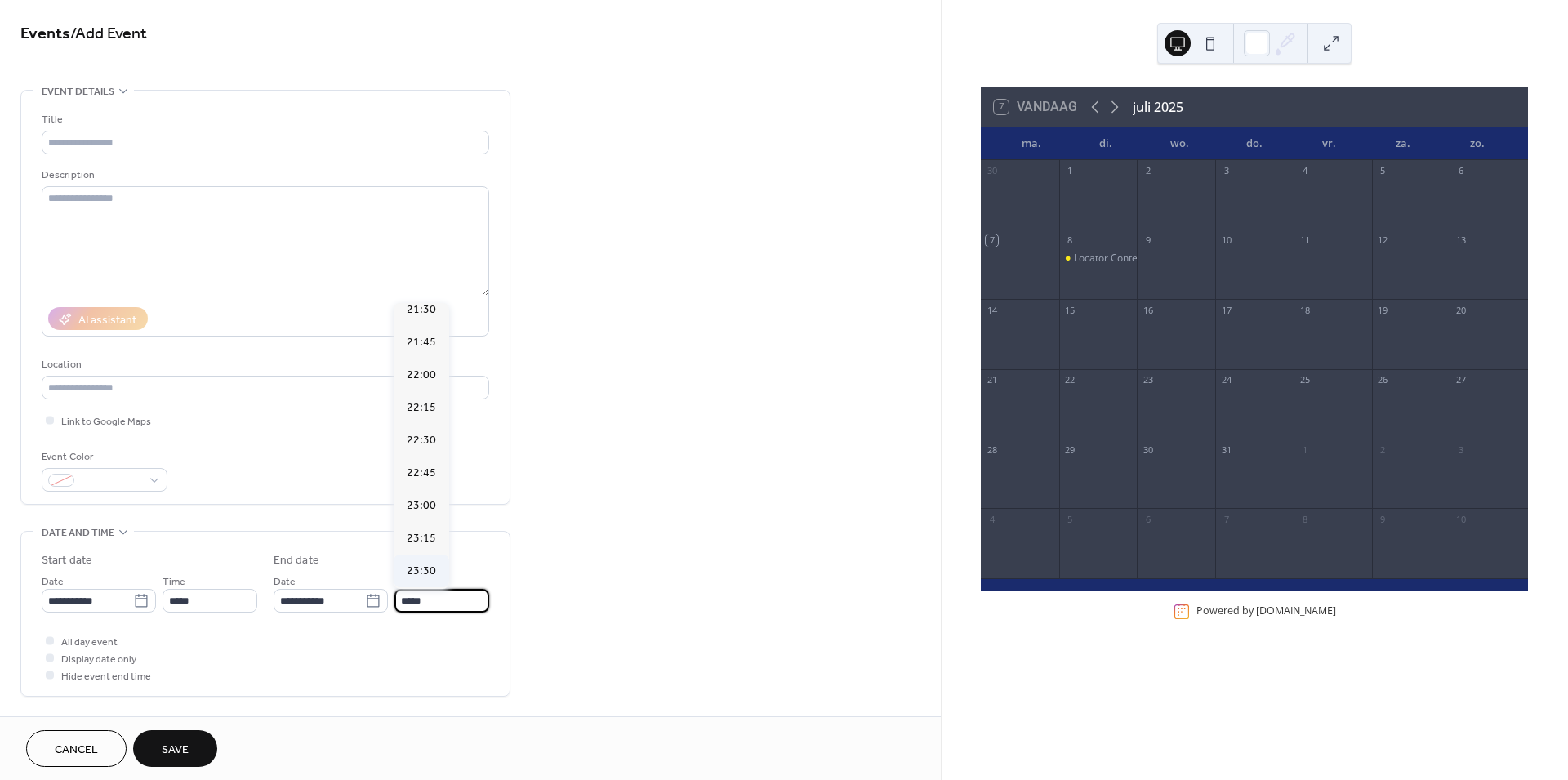 scroll, scrollTop: 207, scrollLeft: 0, axis: vertical 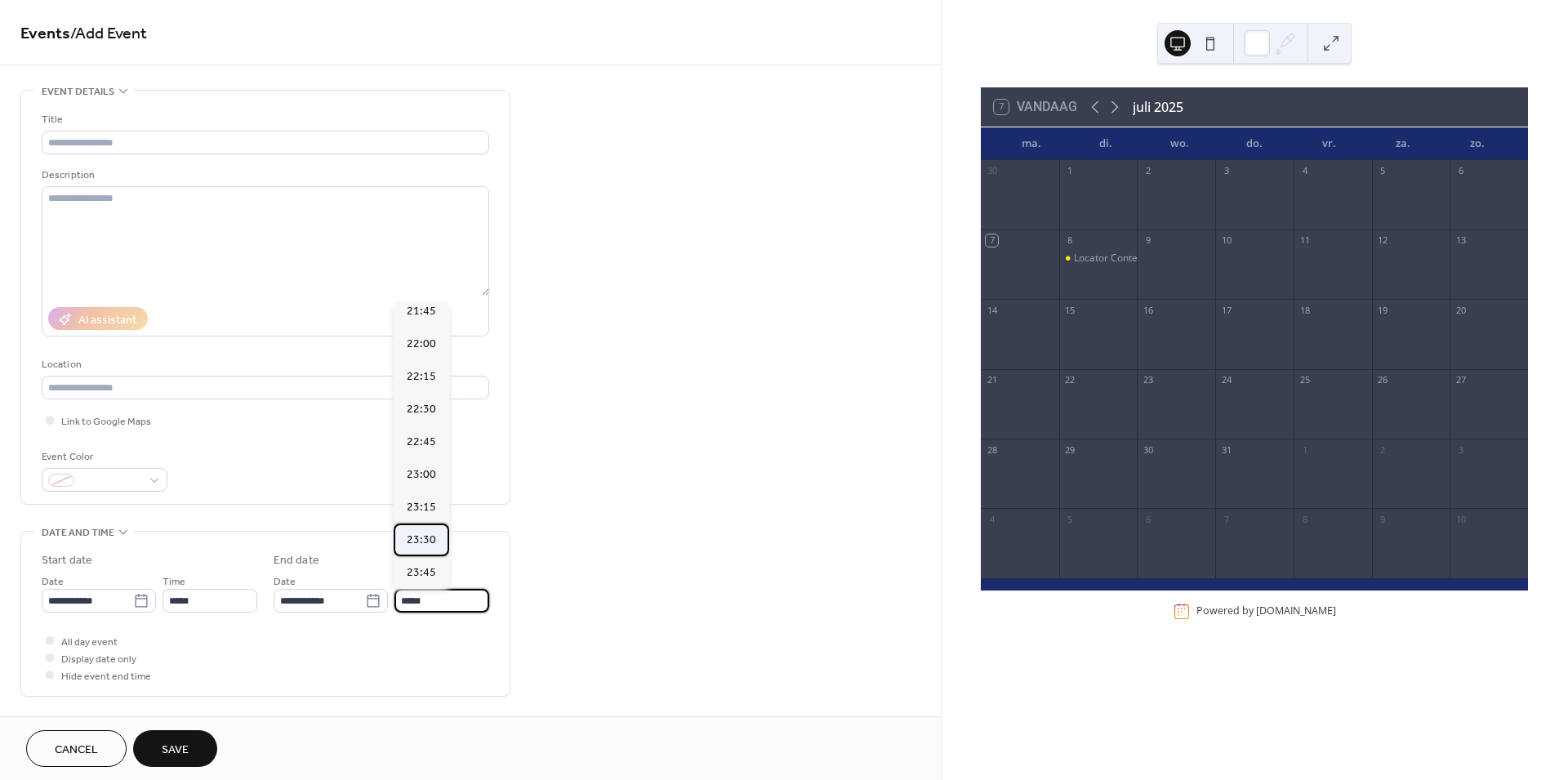 click on "23:30" at bounding box center [421, 540] 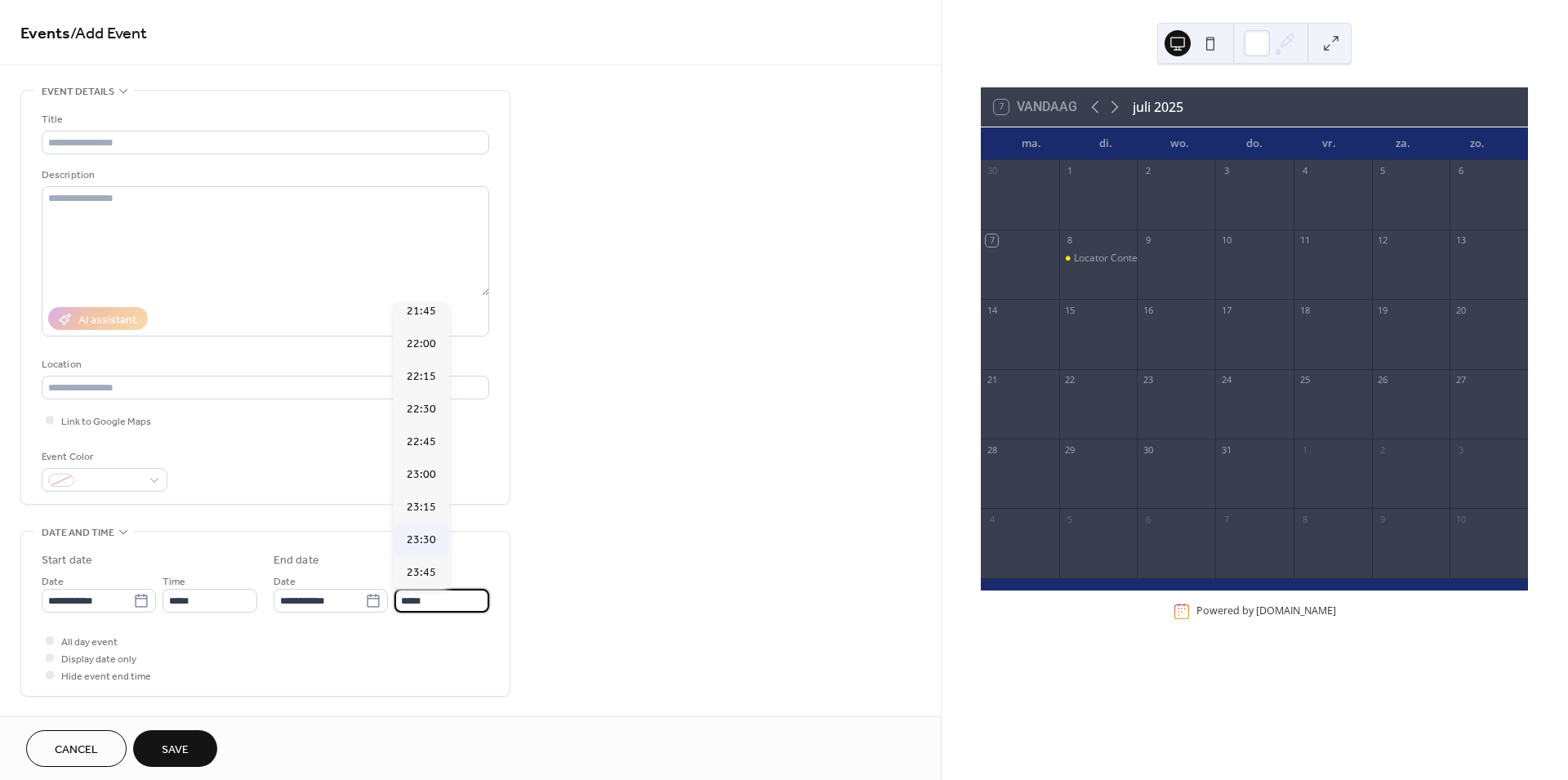 type on "*****" 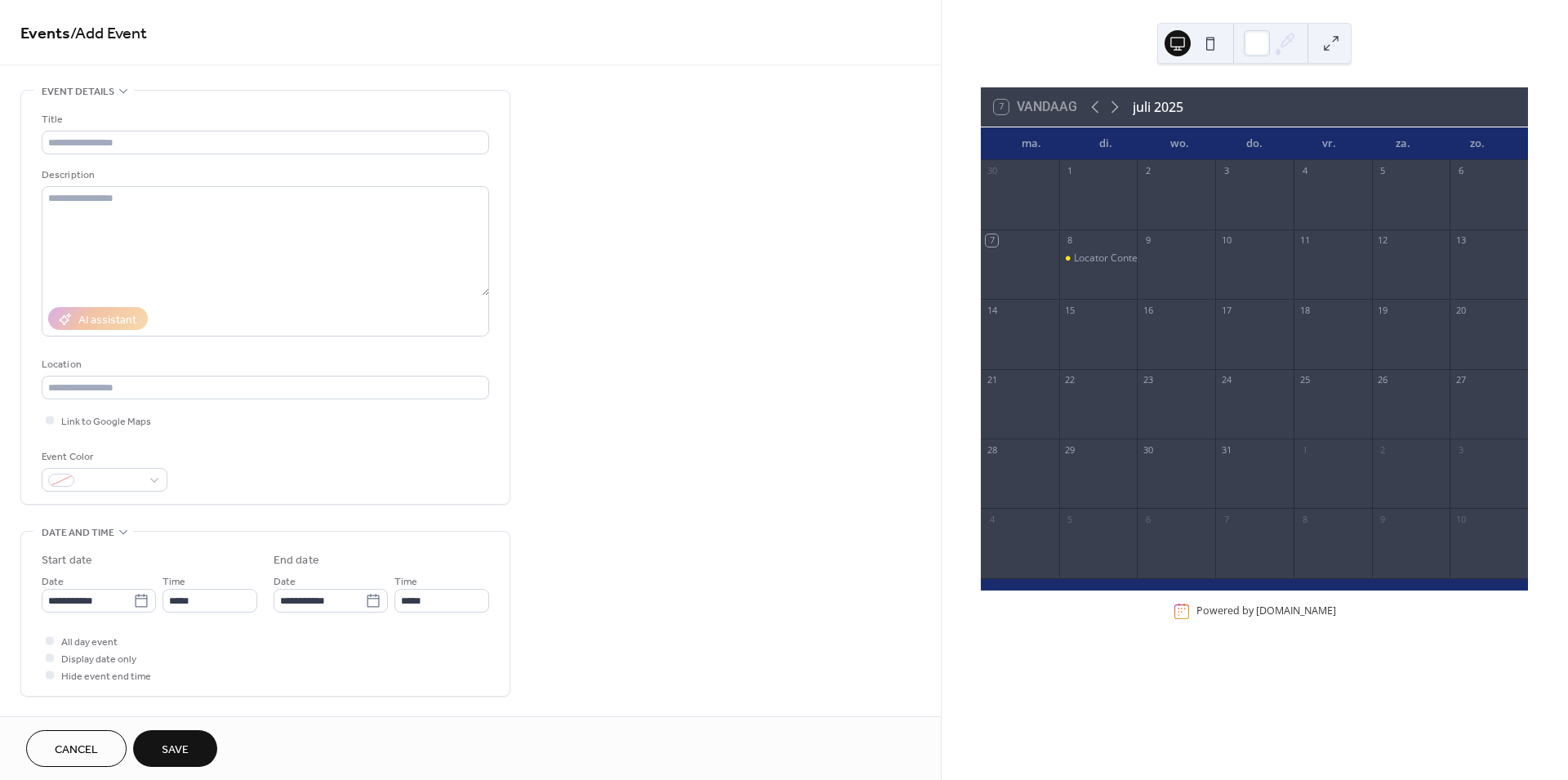click on "**********" at bounding box center [265, 613] 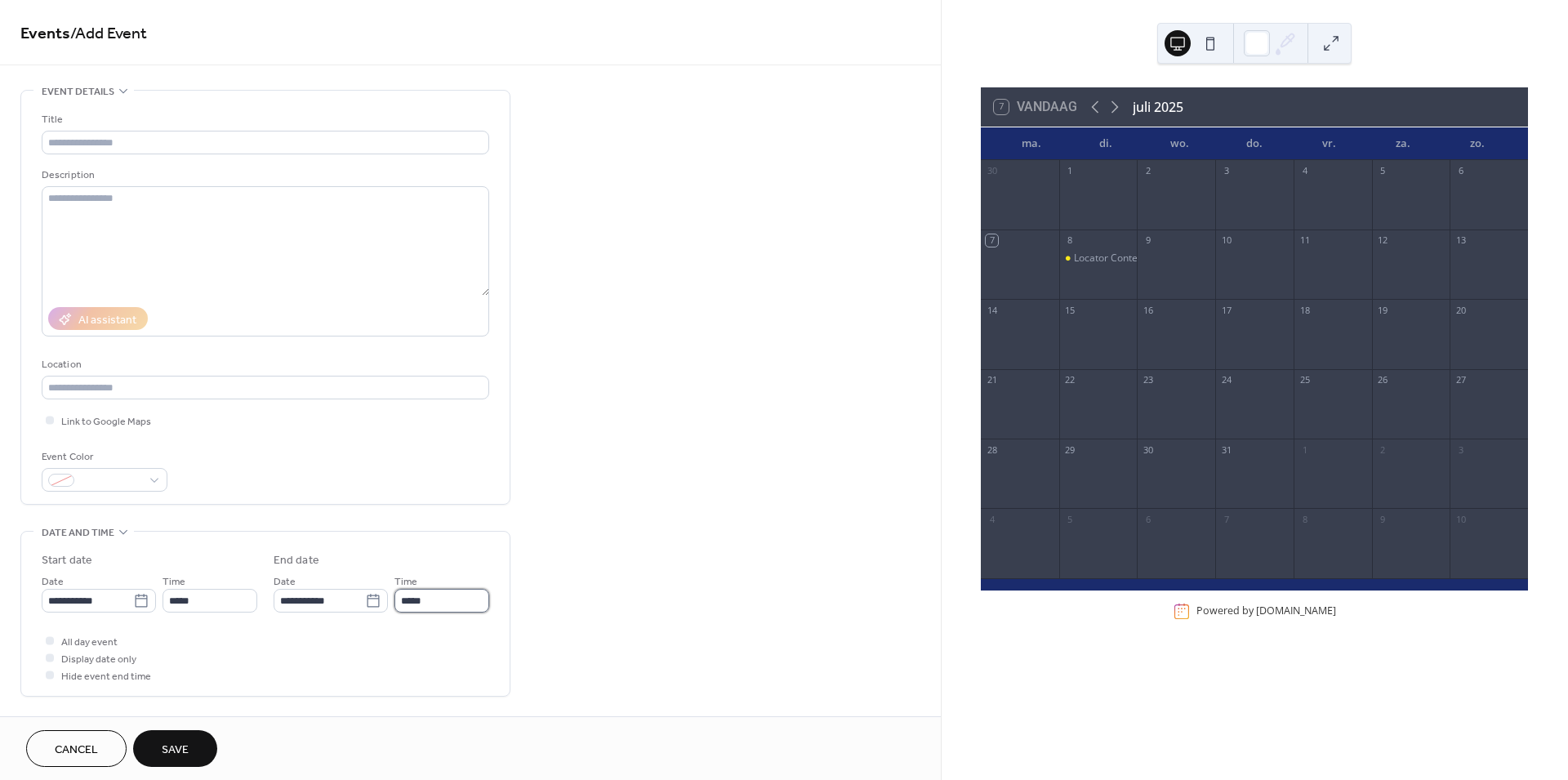 click on "*****" at bounding box center [442, 600] 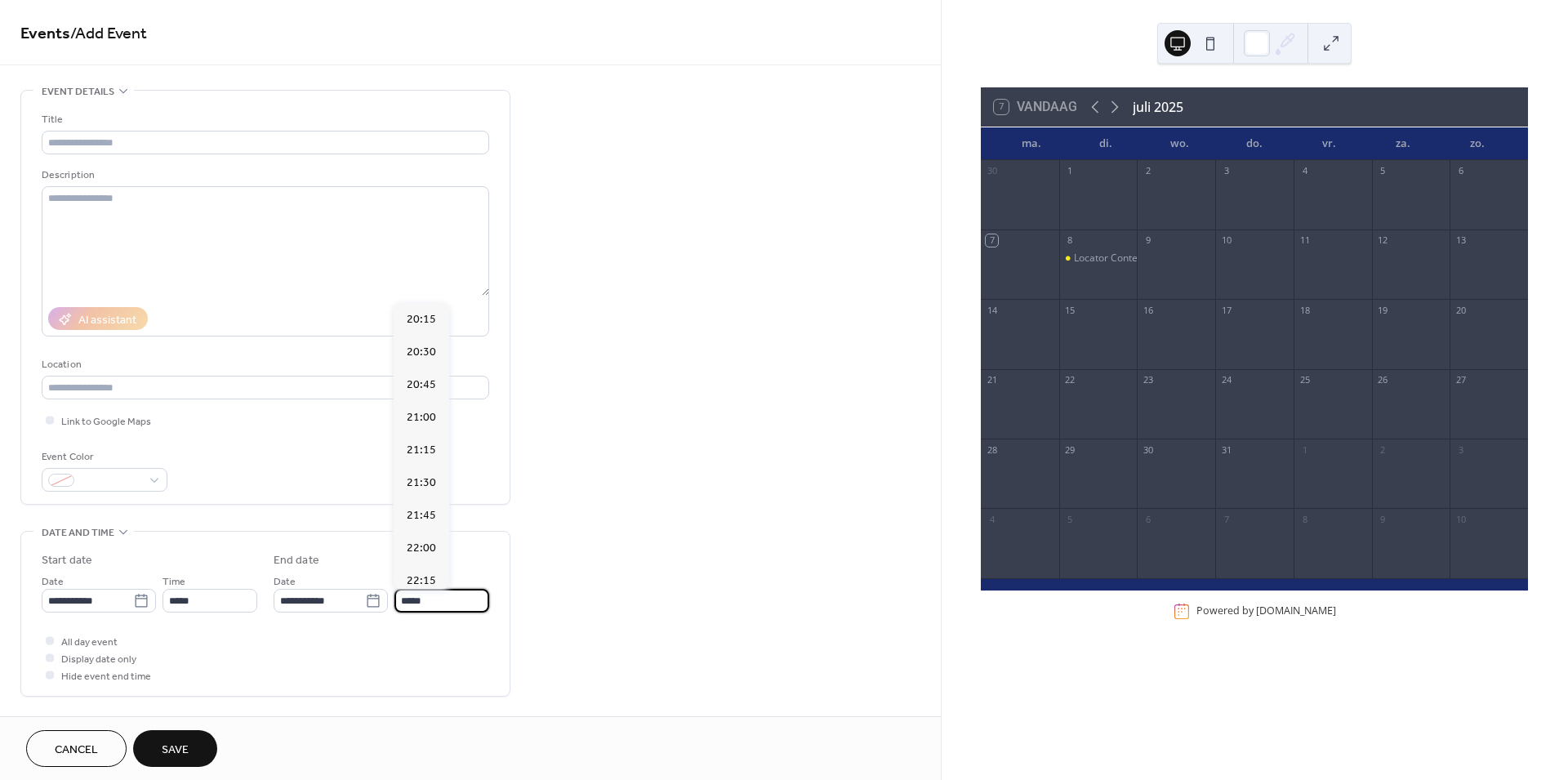 scroll, scrollTop: 207, scrollLeft: 0, axis: vertical 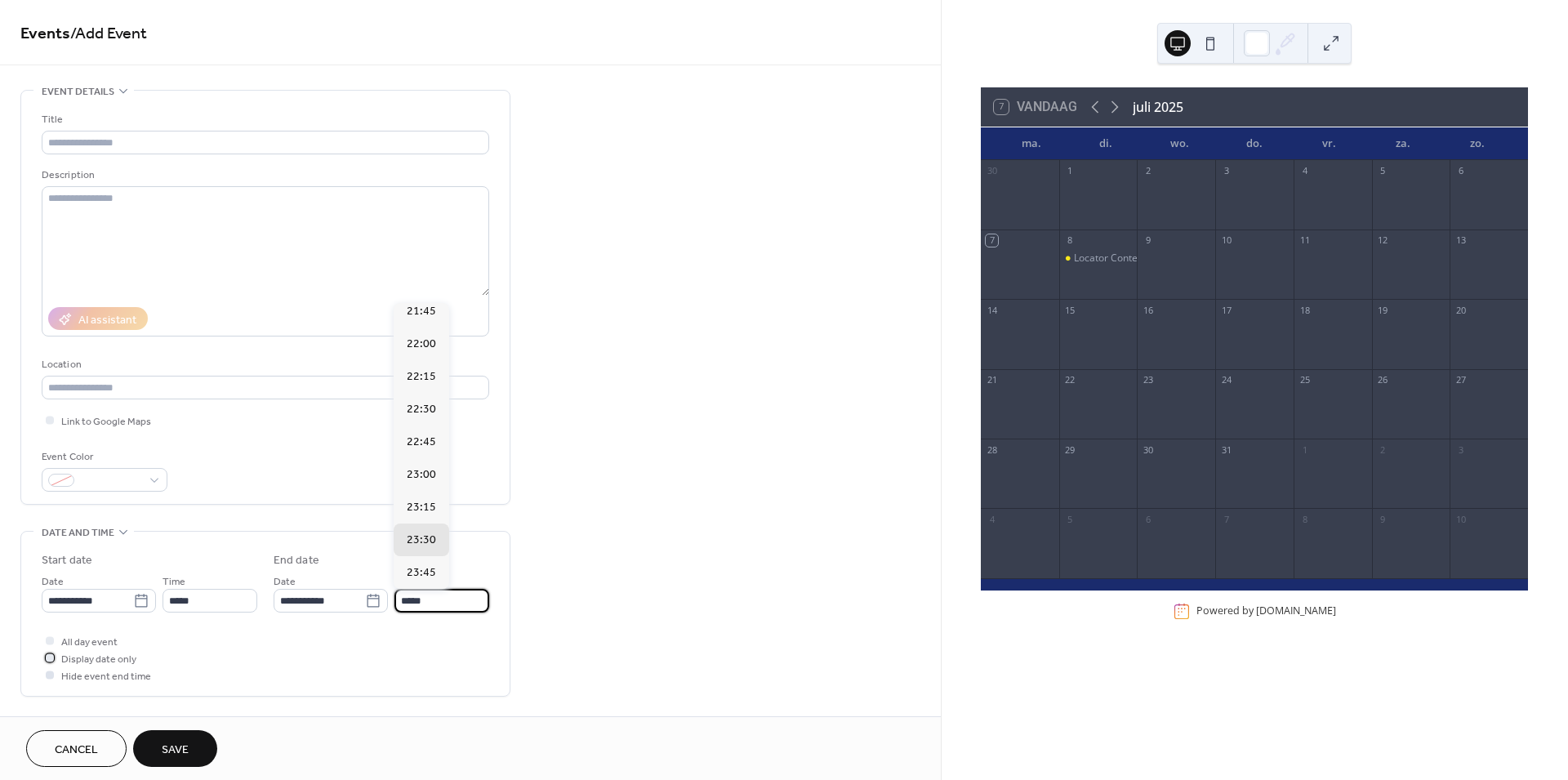 drag, startPoint x: 45, startPoint y: 656, endPoint x: 42, endPoint y: 666, distance: 10.440307 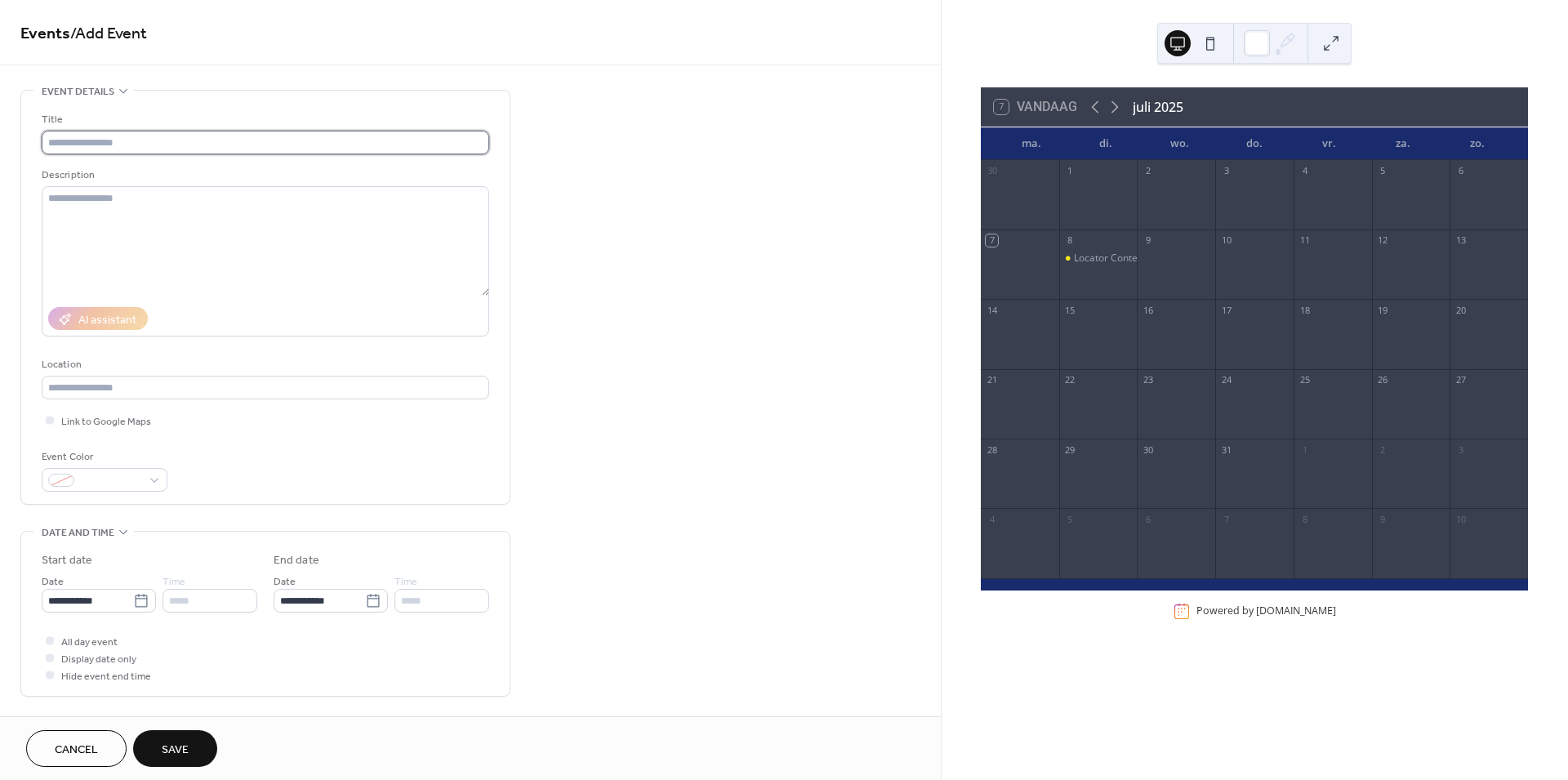 click at bounding box center [265, 142] 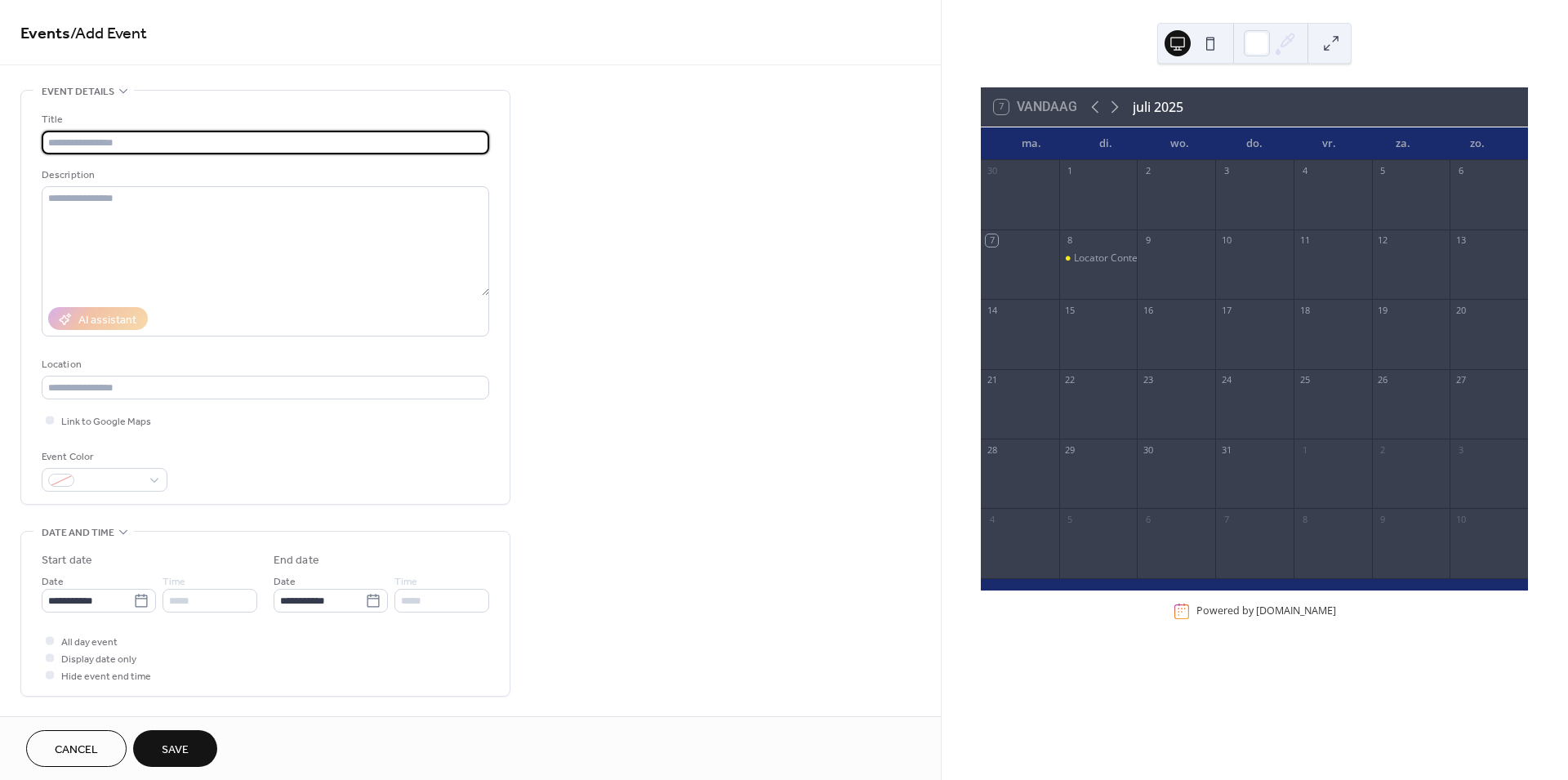 paste on "*********" 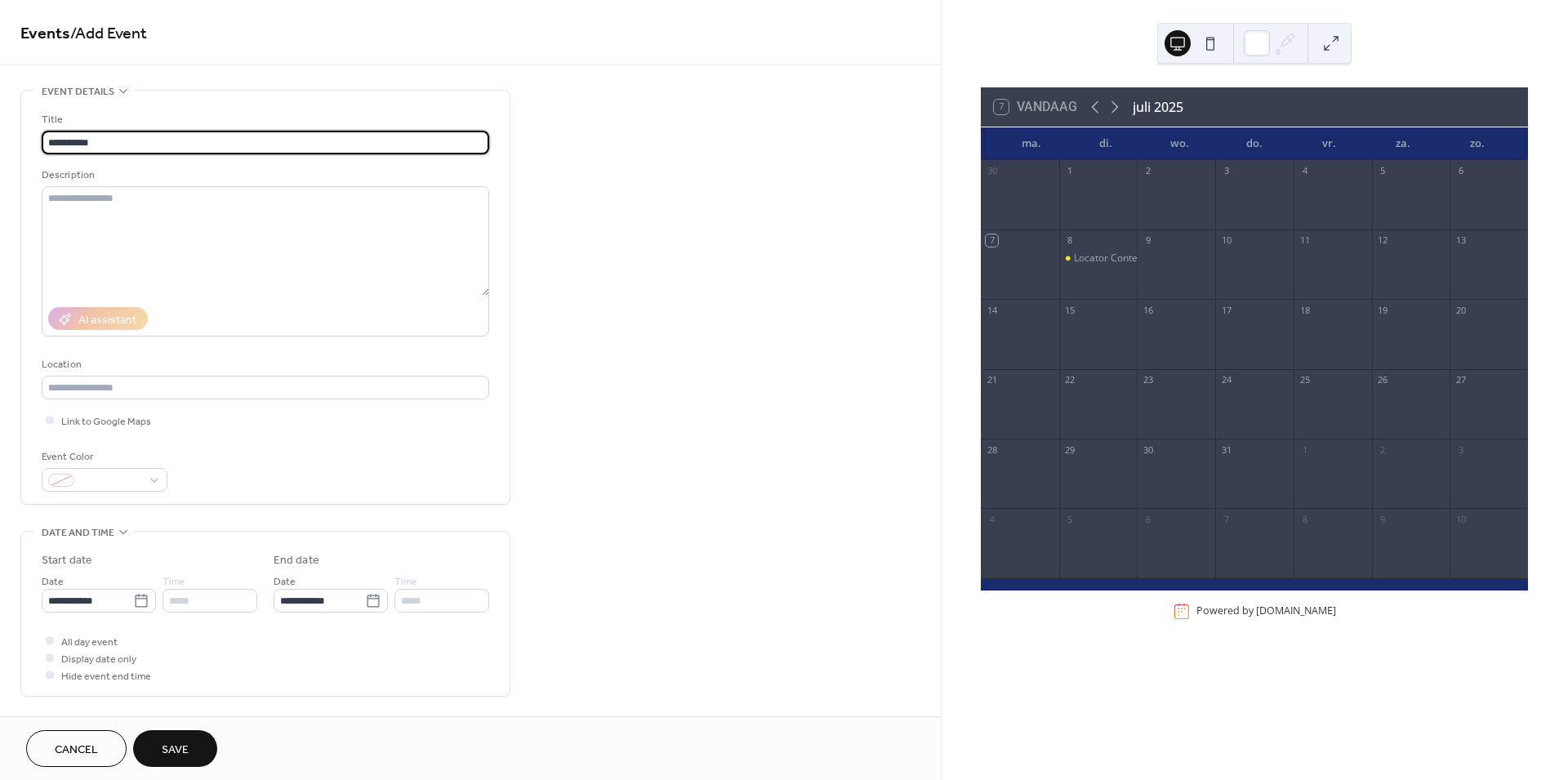 type on "*********" 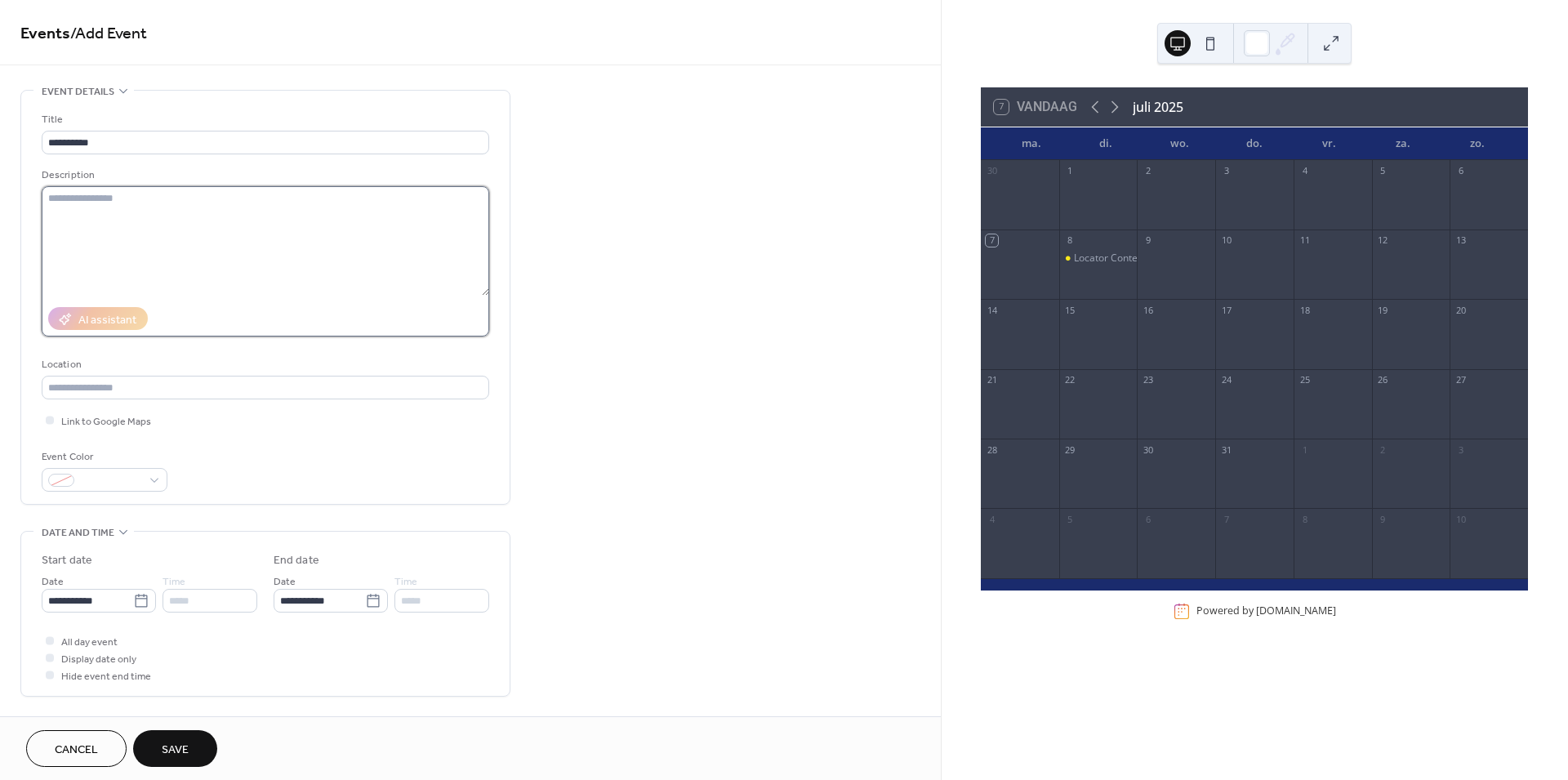 click at bounding box center [265, 241] 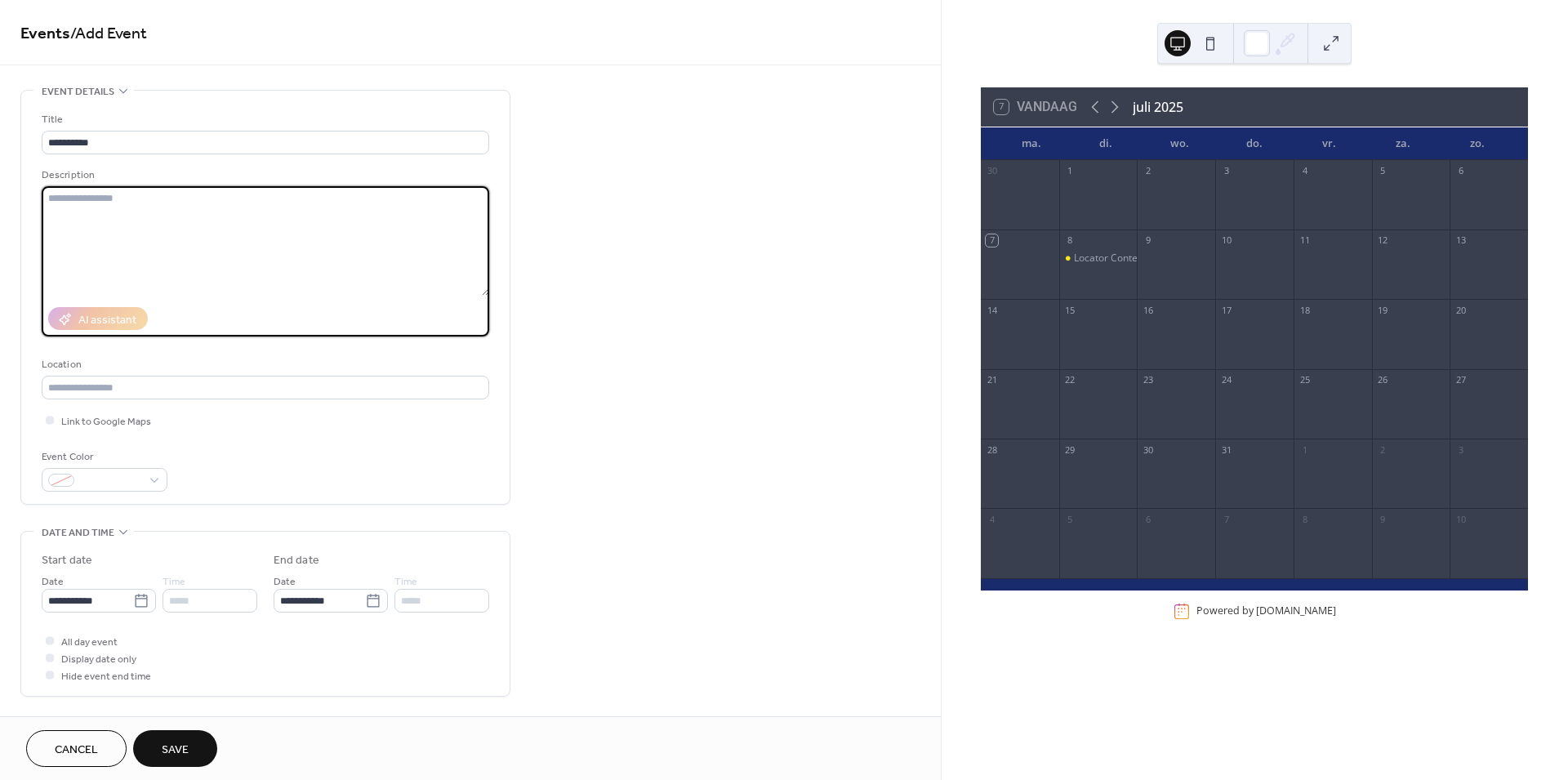 paste on "**********" 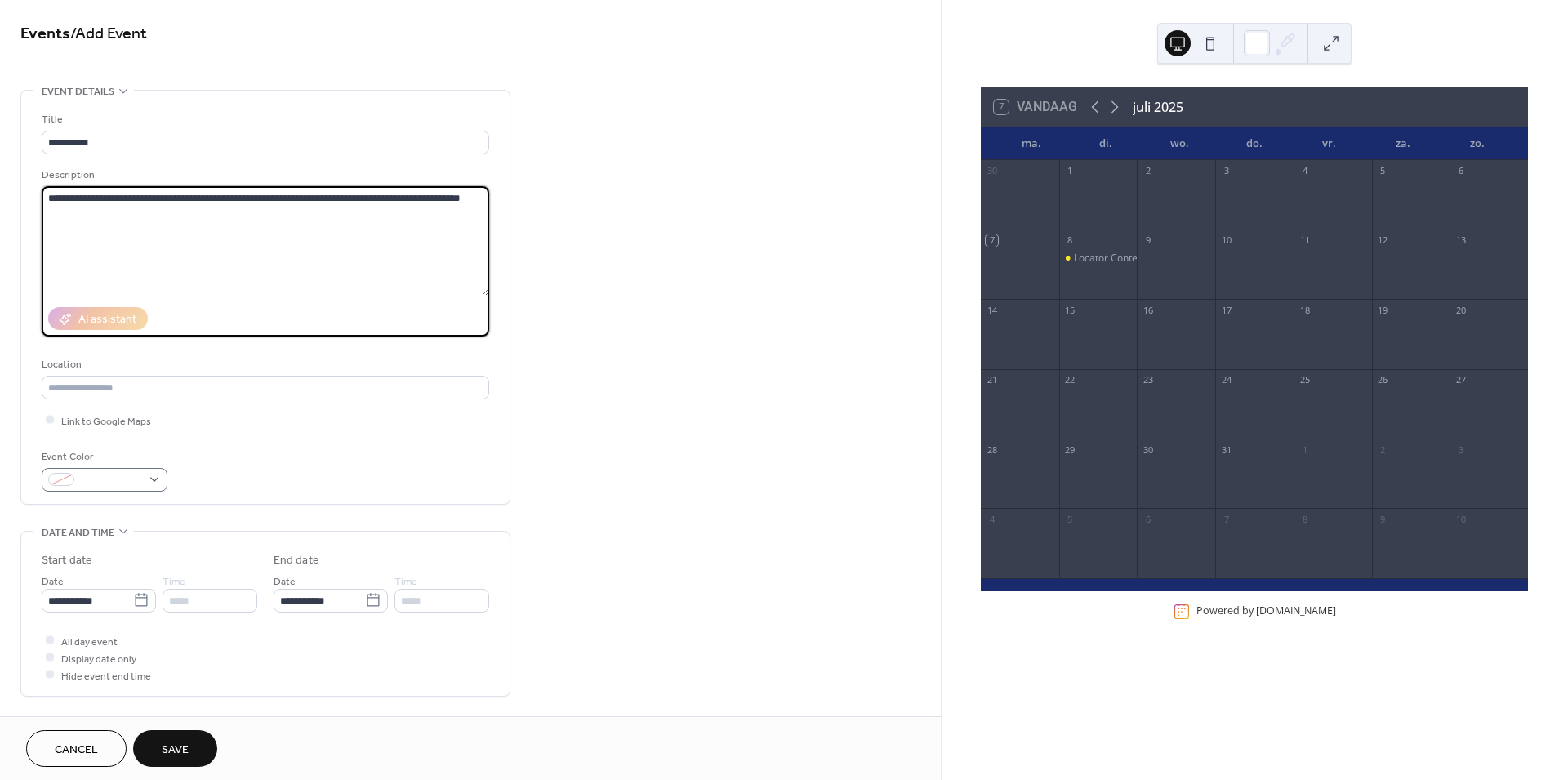 type on "**********" 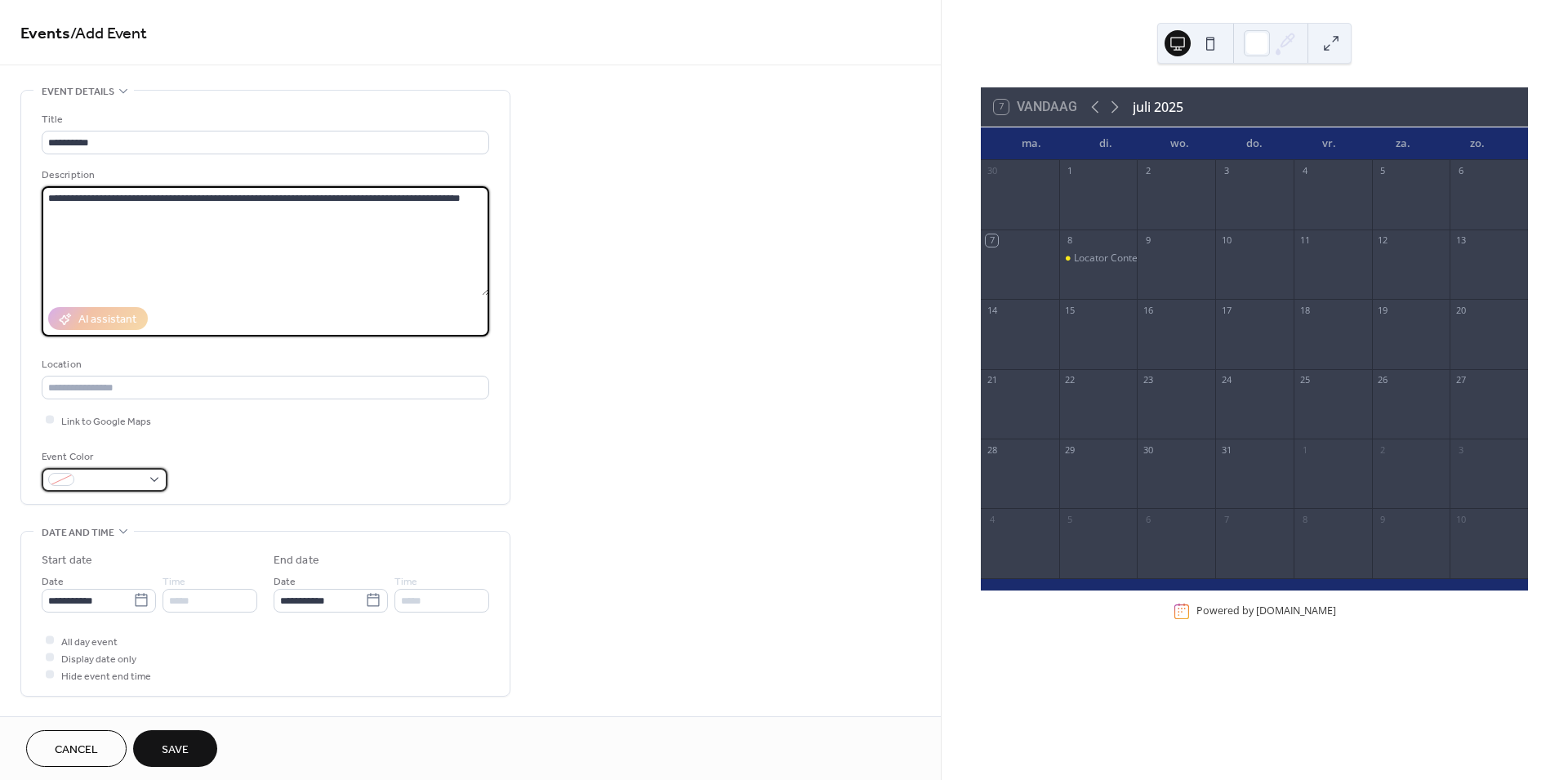 click at bounding box center [105, 479] 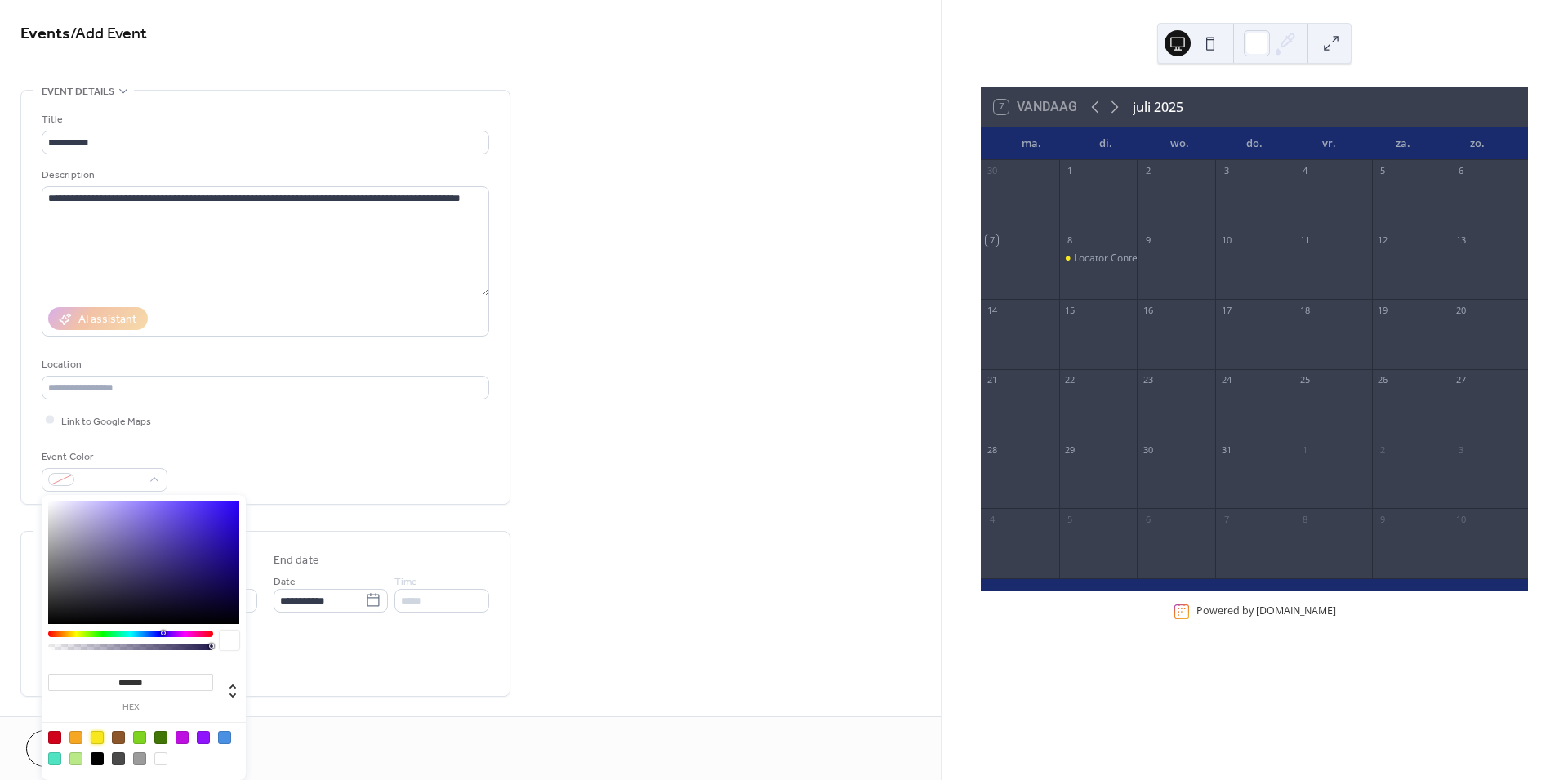 click at bounding box center [97, 738] 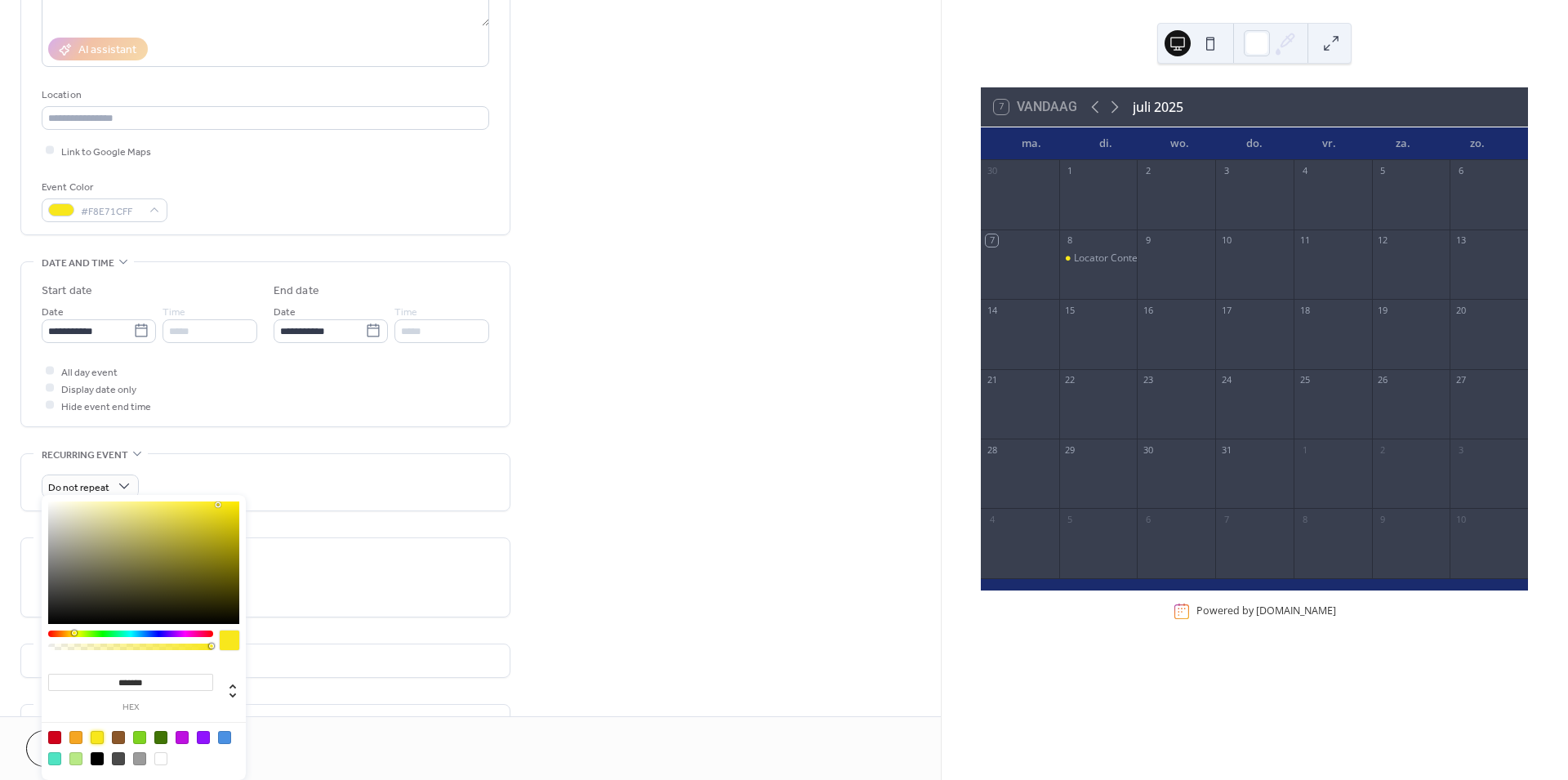 scroll, scrollTop: 272, scrollLeft: 0, axis: vertical 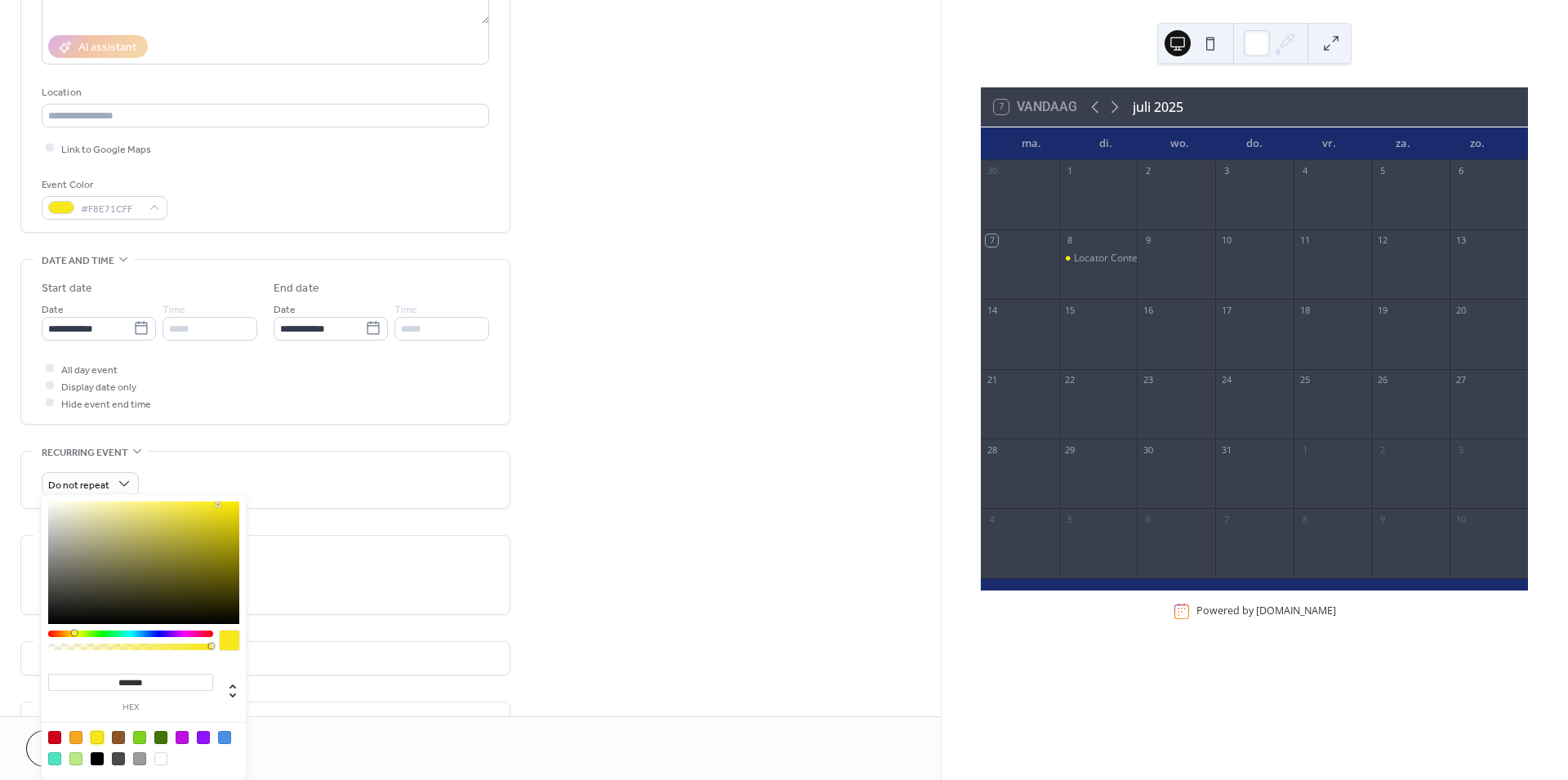 click on "**********" at bounding box center (470, 315) 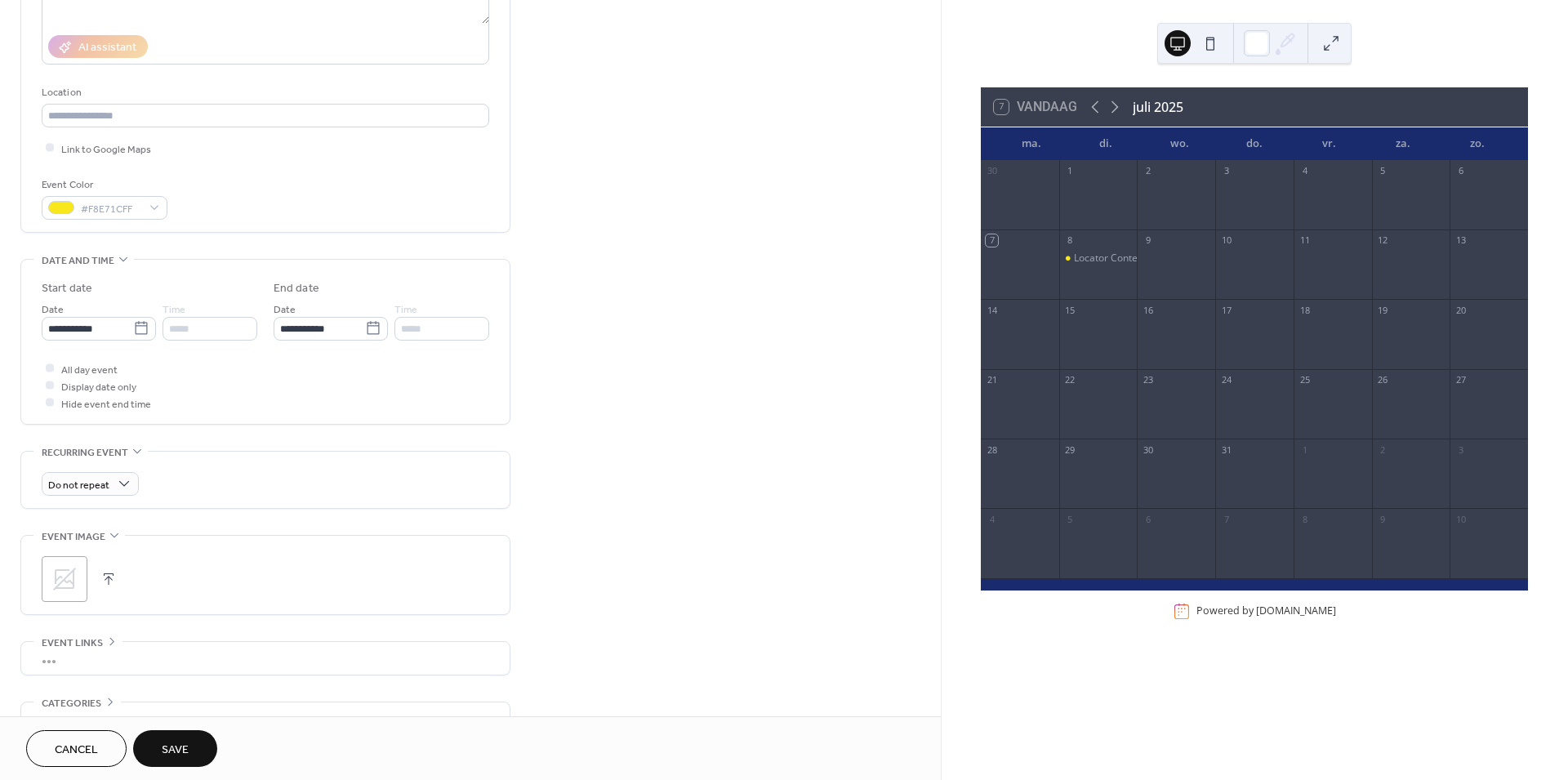 click on "Save" at bounding box center [175, 750] 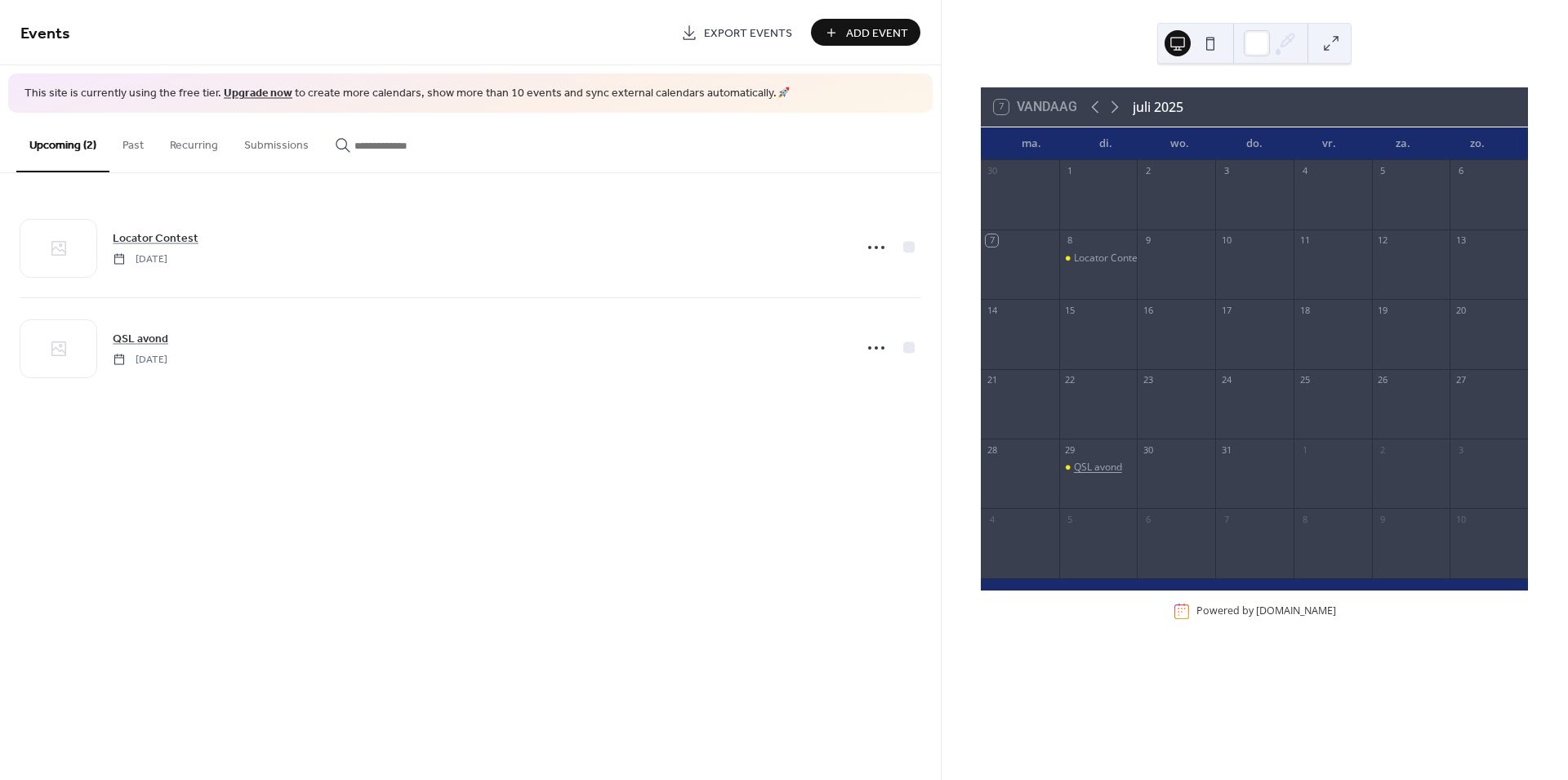 click on "QSL avond" at bounding box center [1098, 467] 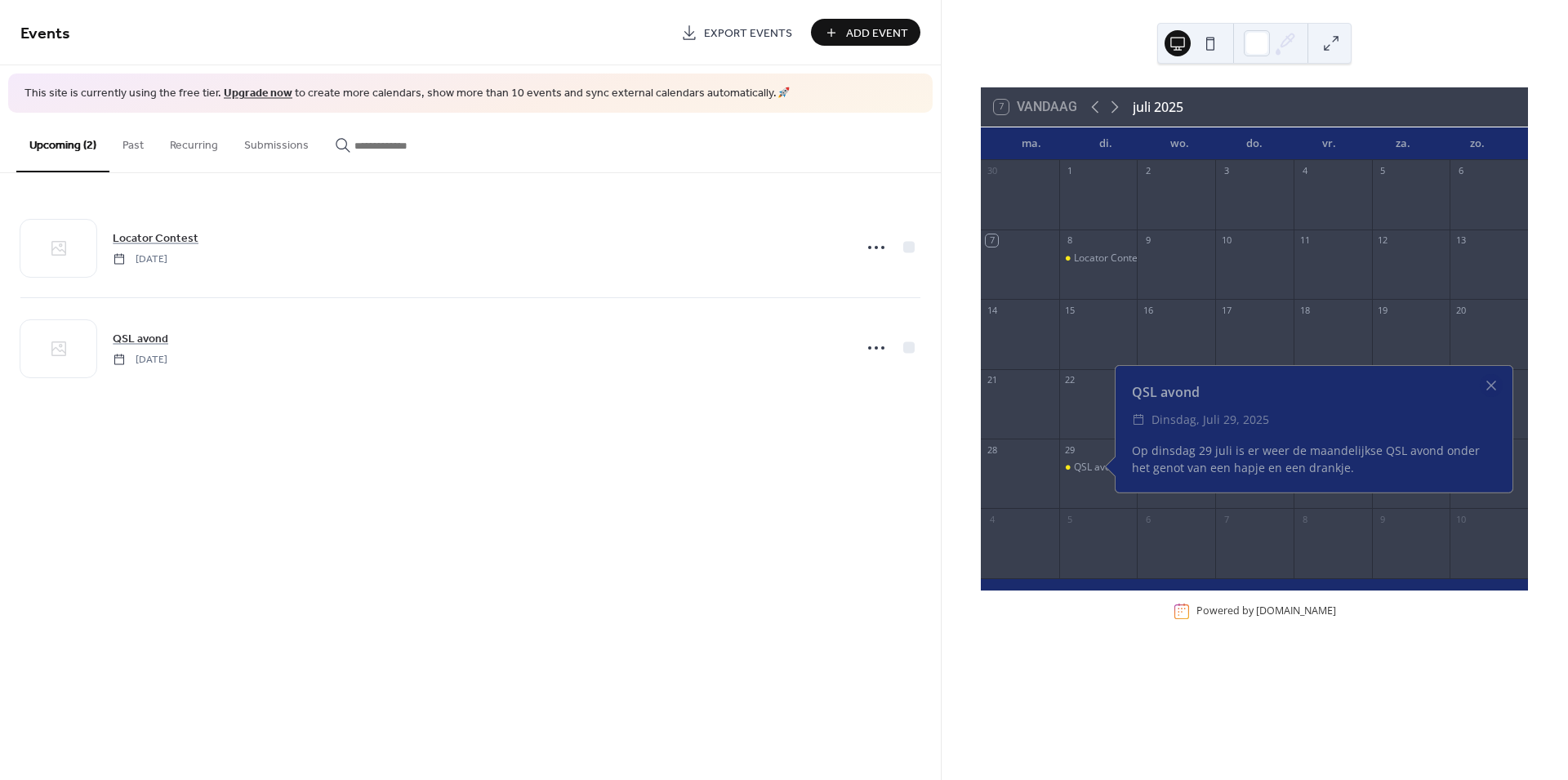 click on "Events Export Events Add Event This site is currently using the free tier.   Upgrade now   to create more calendars, show more than 10 events and sync external calendars automatically. 🚀 Upcoming  (2) Past  Recurring  Submissions   Locator Contest [DATE] QSL avond  [DATE] Cancel" at bounding box center [470, 390] 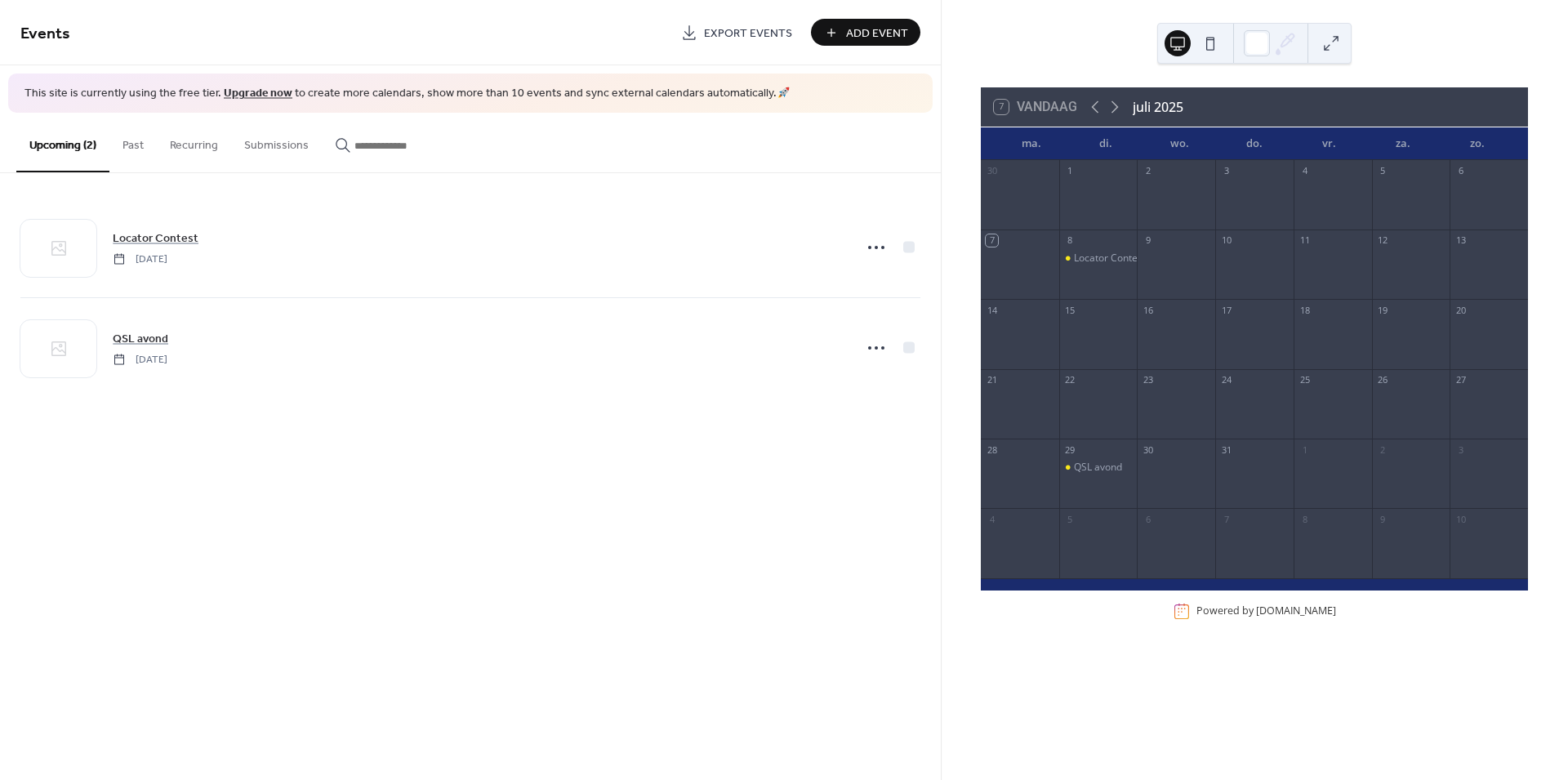 click on "Add Event" at bounding box center (866, 32) 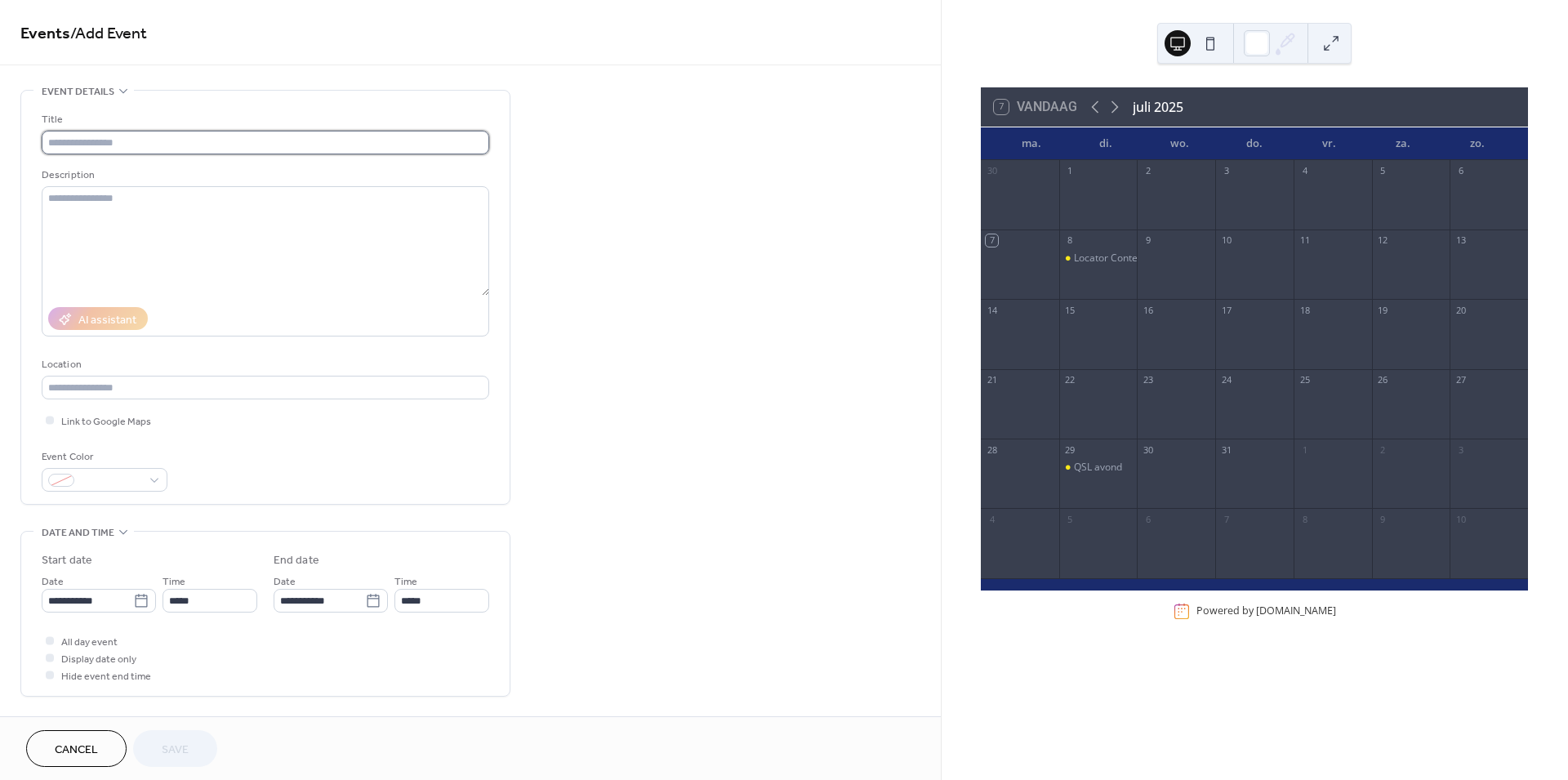 click at bounding box center [265, 142] 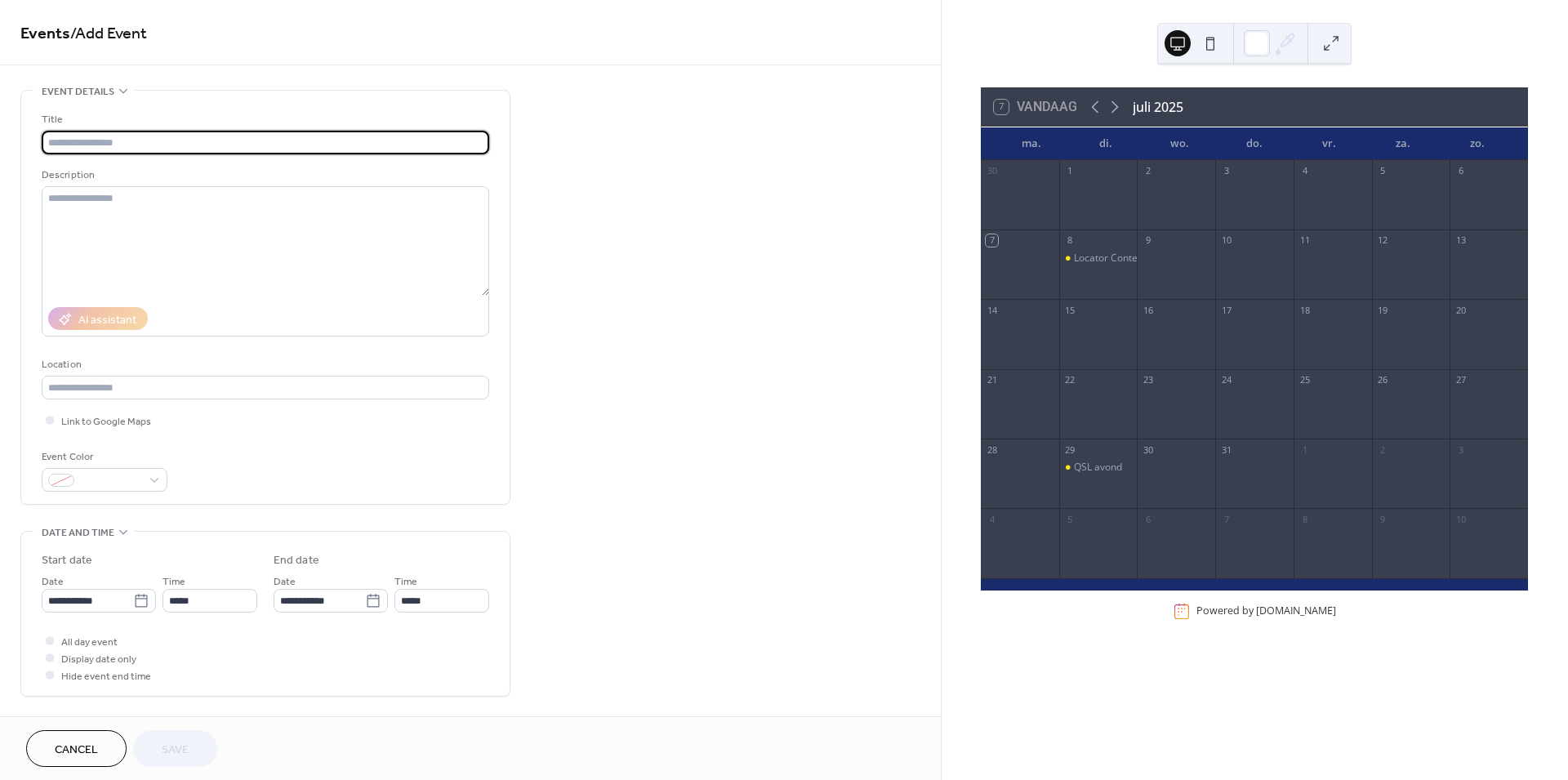 paste on "**********" 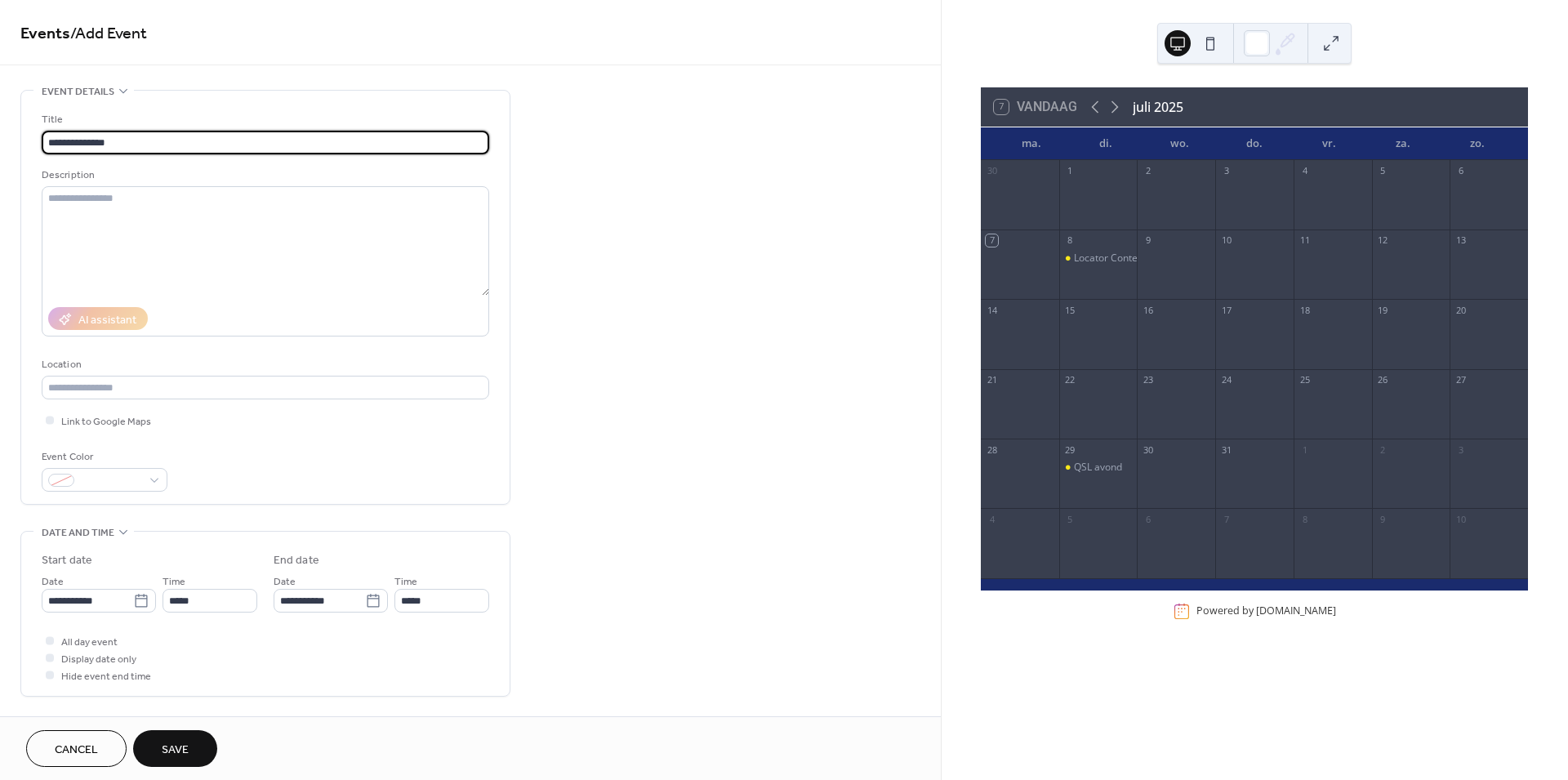 type on "**********" 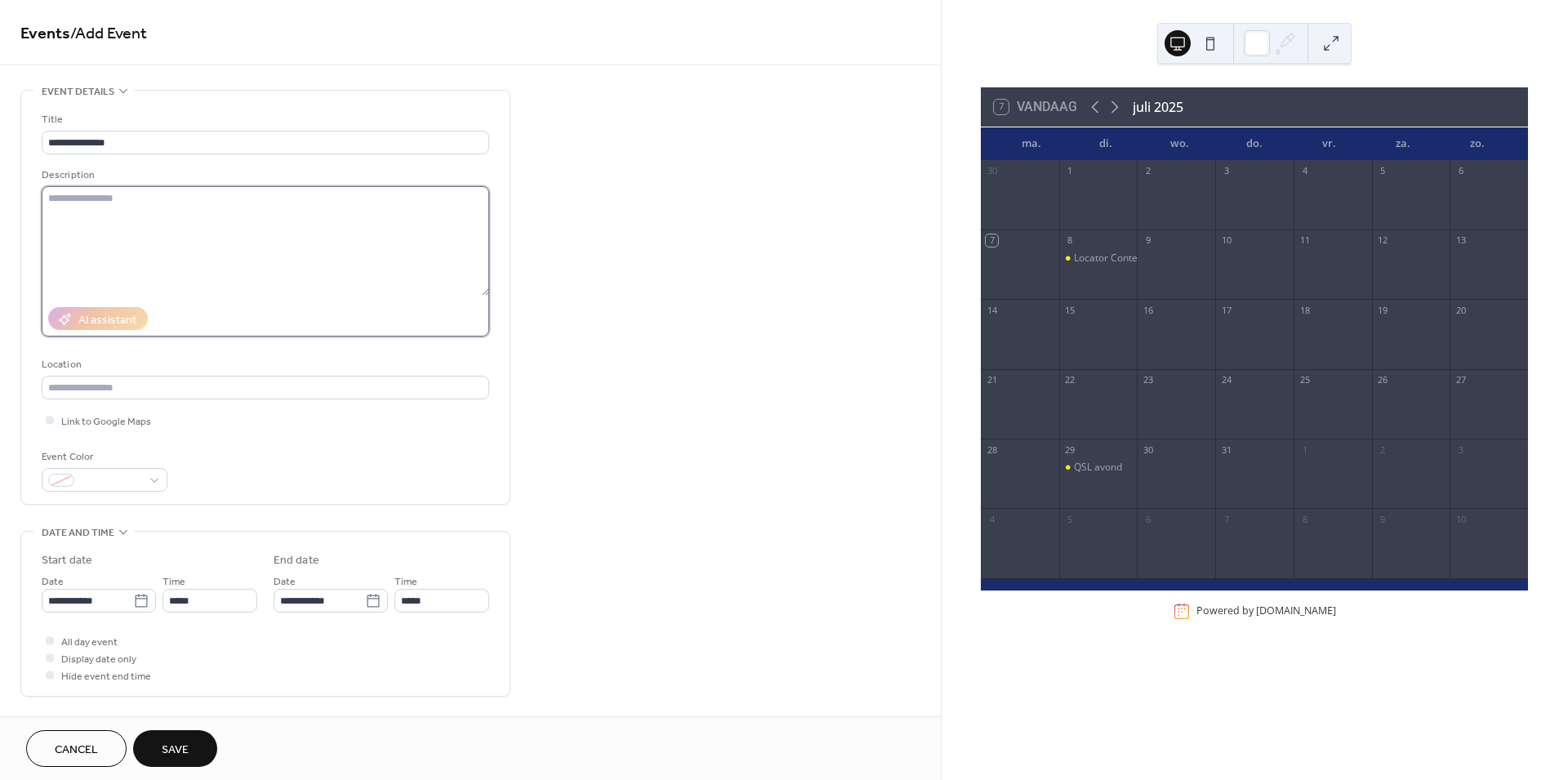 click at bounding box center (265, 241) 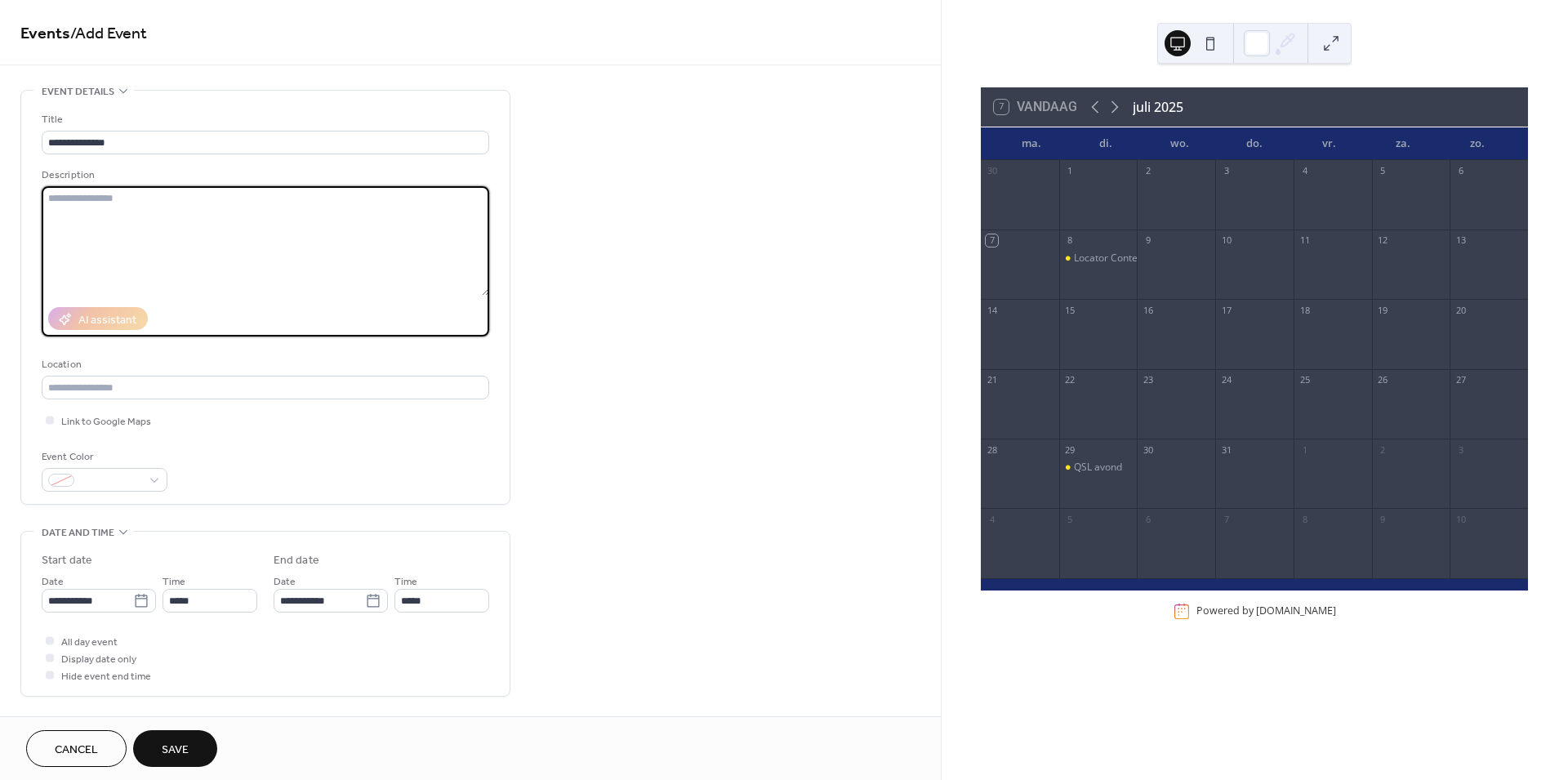 paste on "**********" 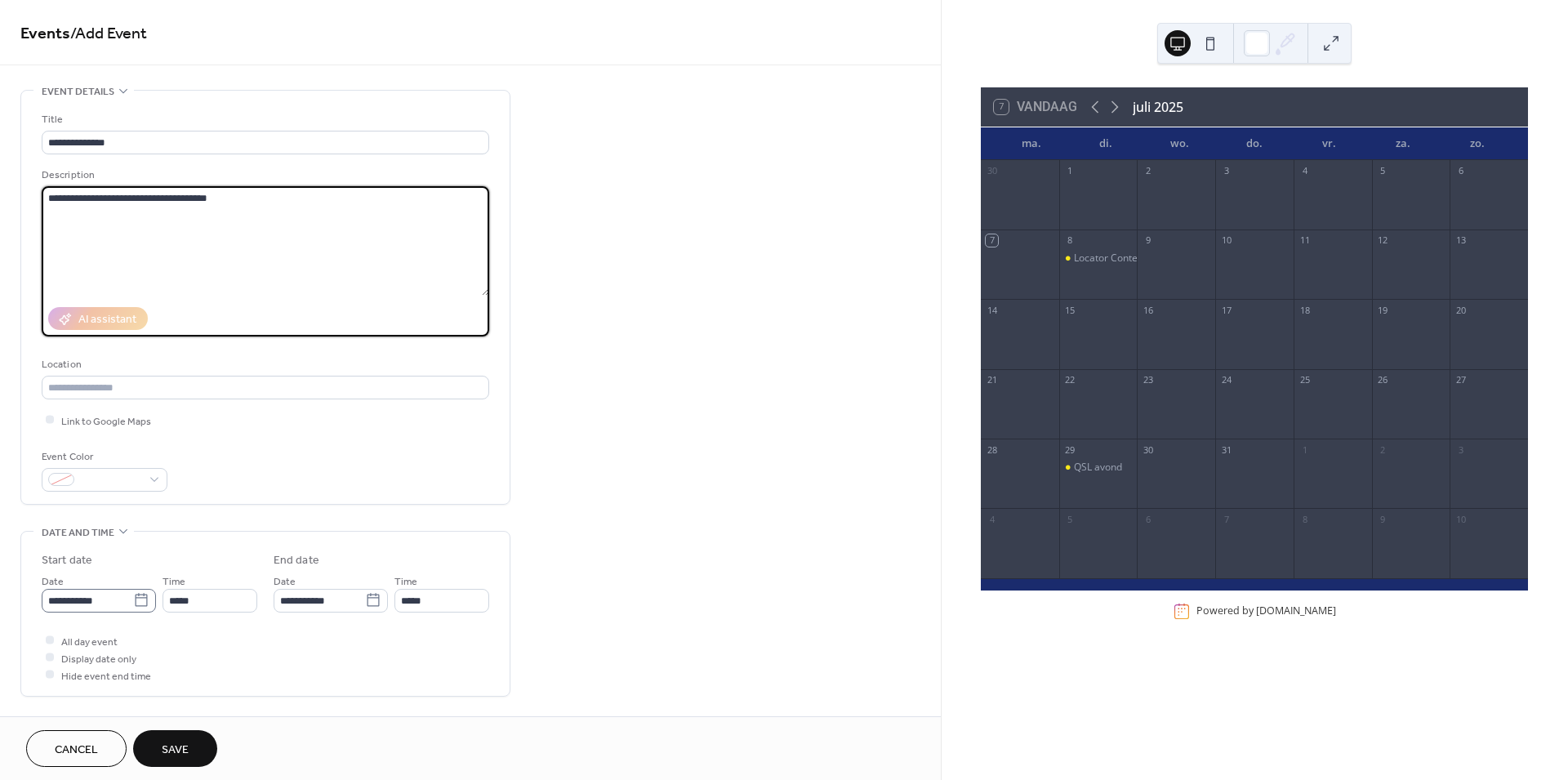 type on "**********" 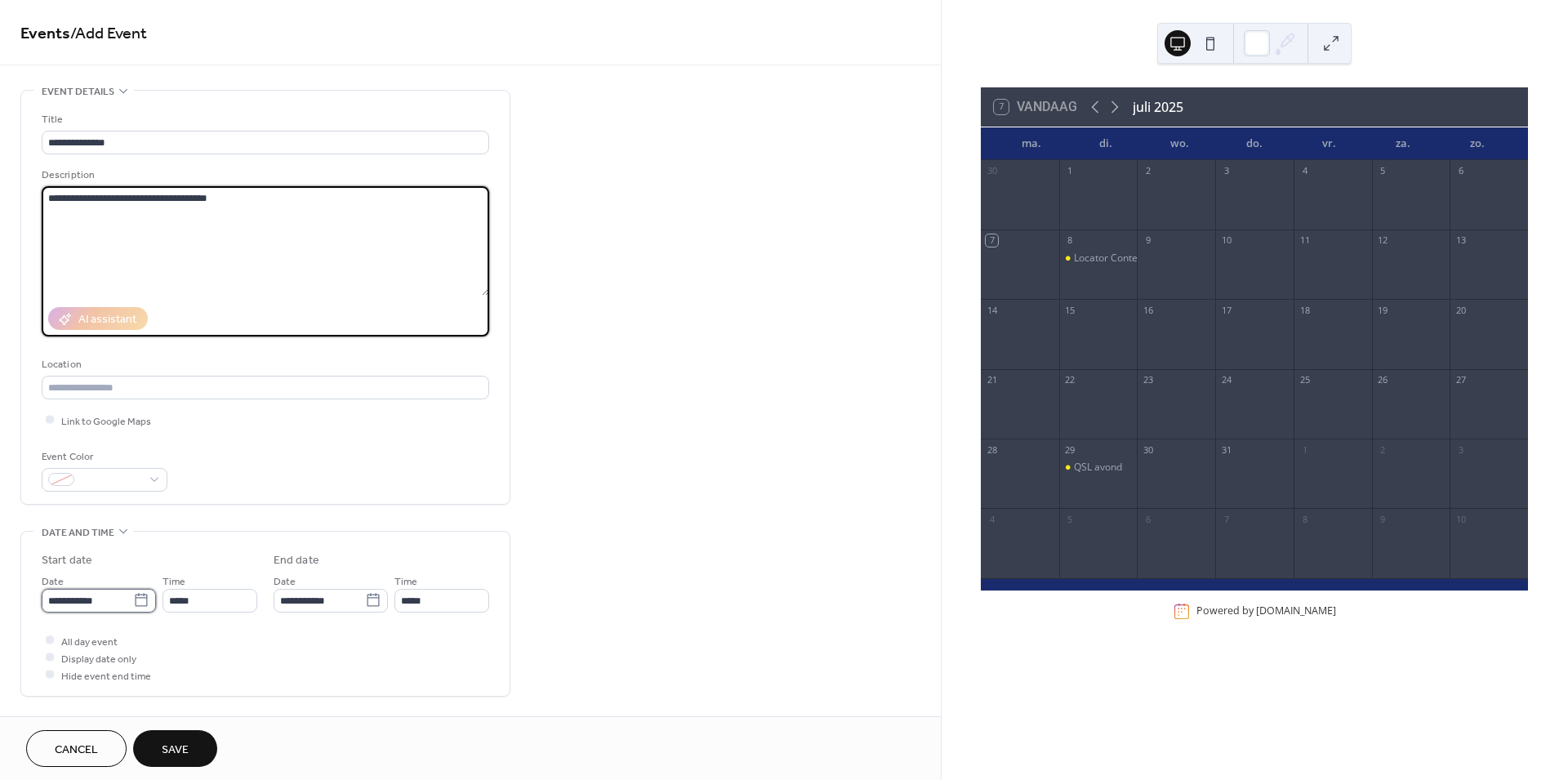 click on "**********" at bounding box center (87, 600) 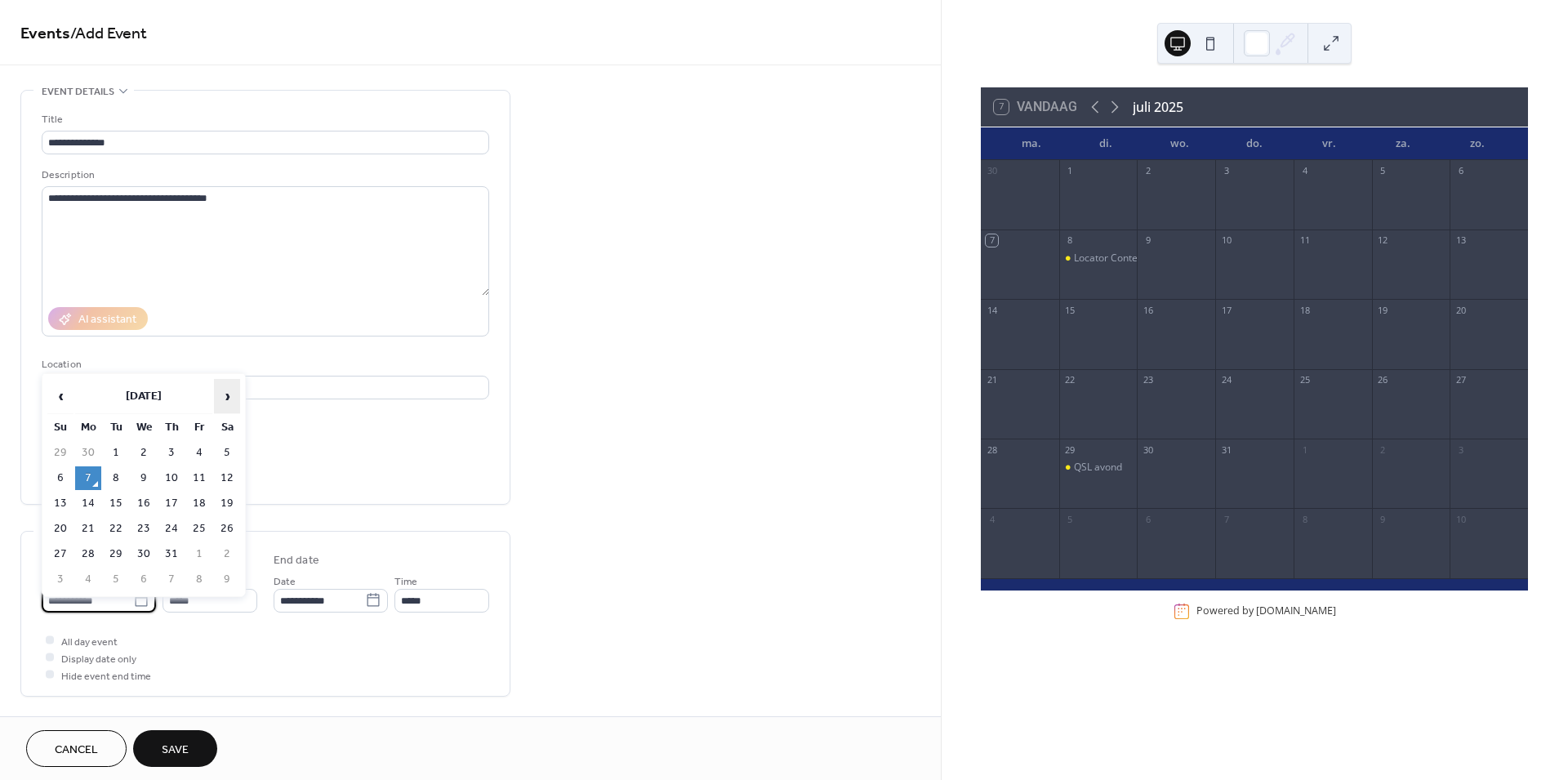 click on "›" at bounding box center (227, 396) 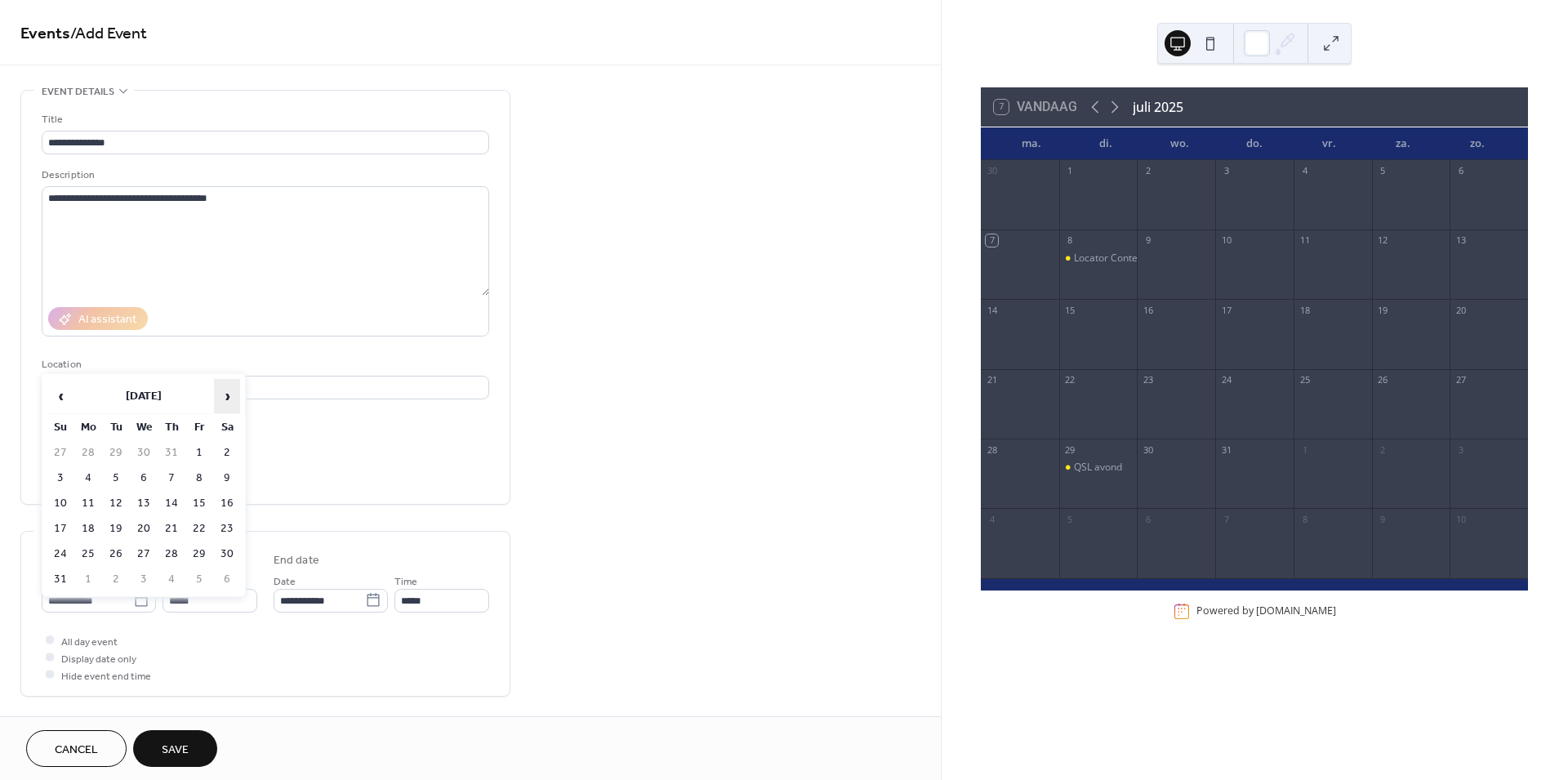 click on "›" at bounding box center [227, 396] 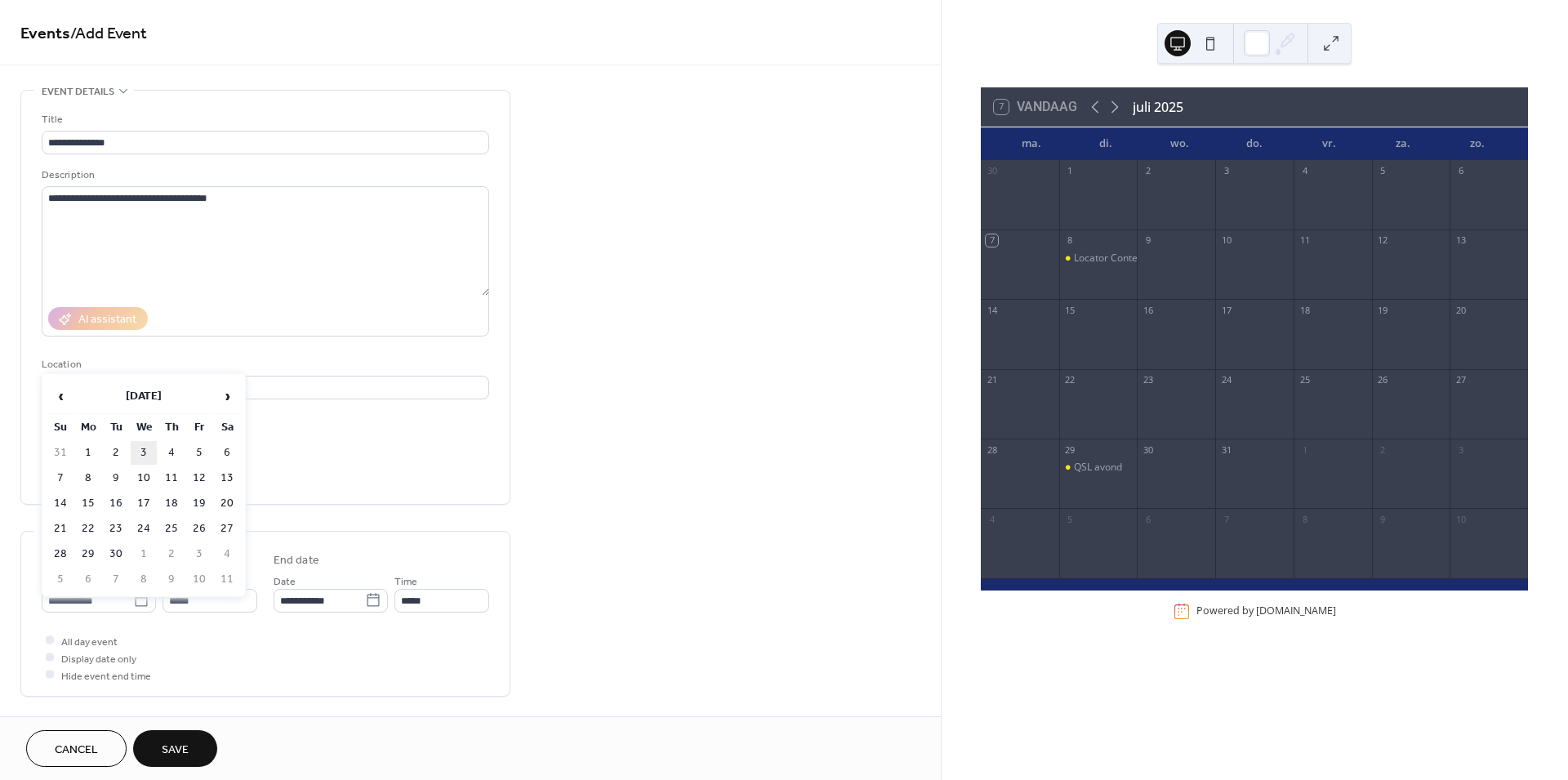 click on "3" at bounding box center [144, 452] 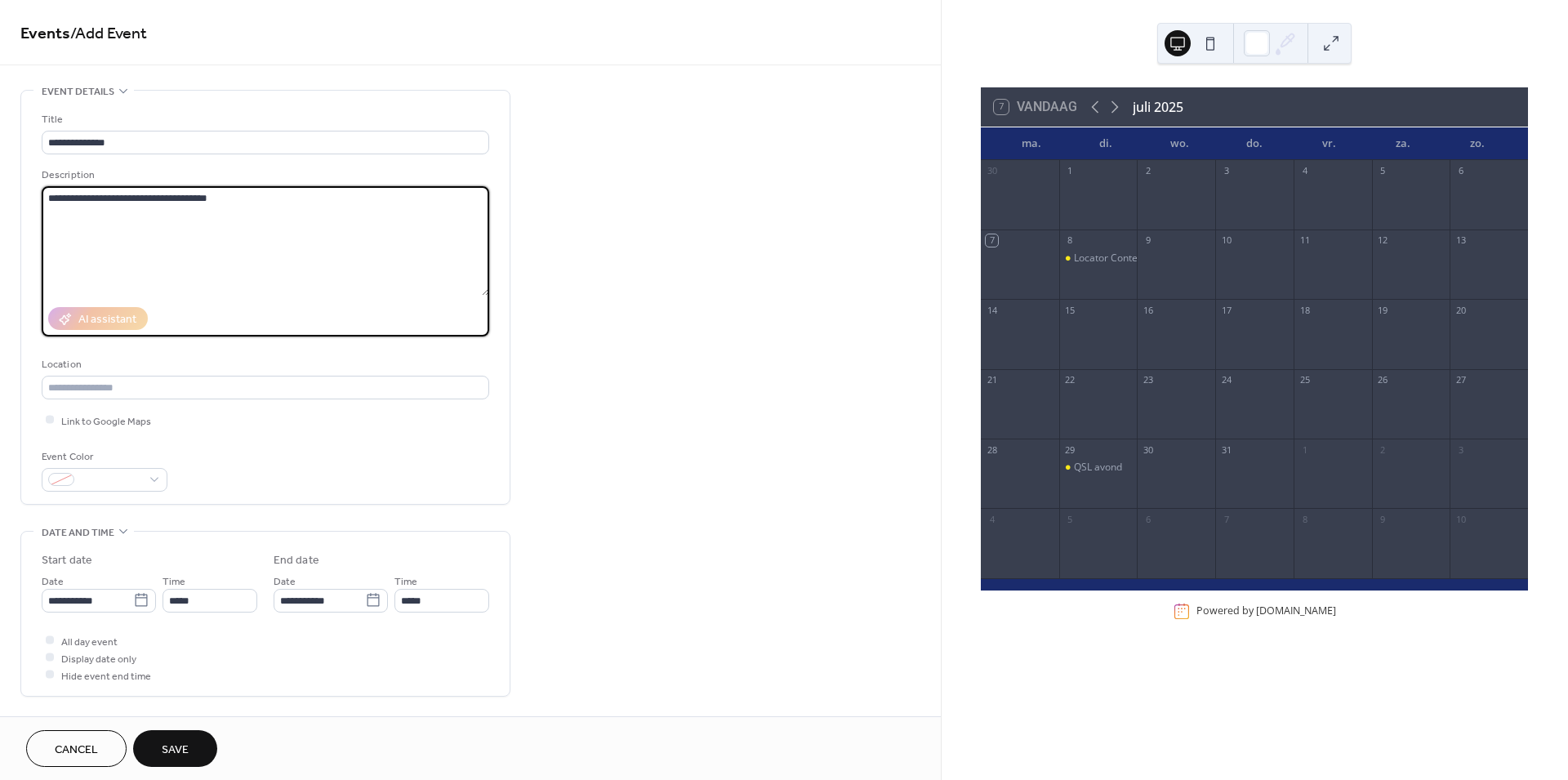 click on "**********" at bounding box center (265, 241) 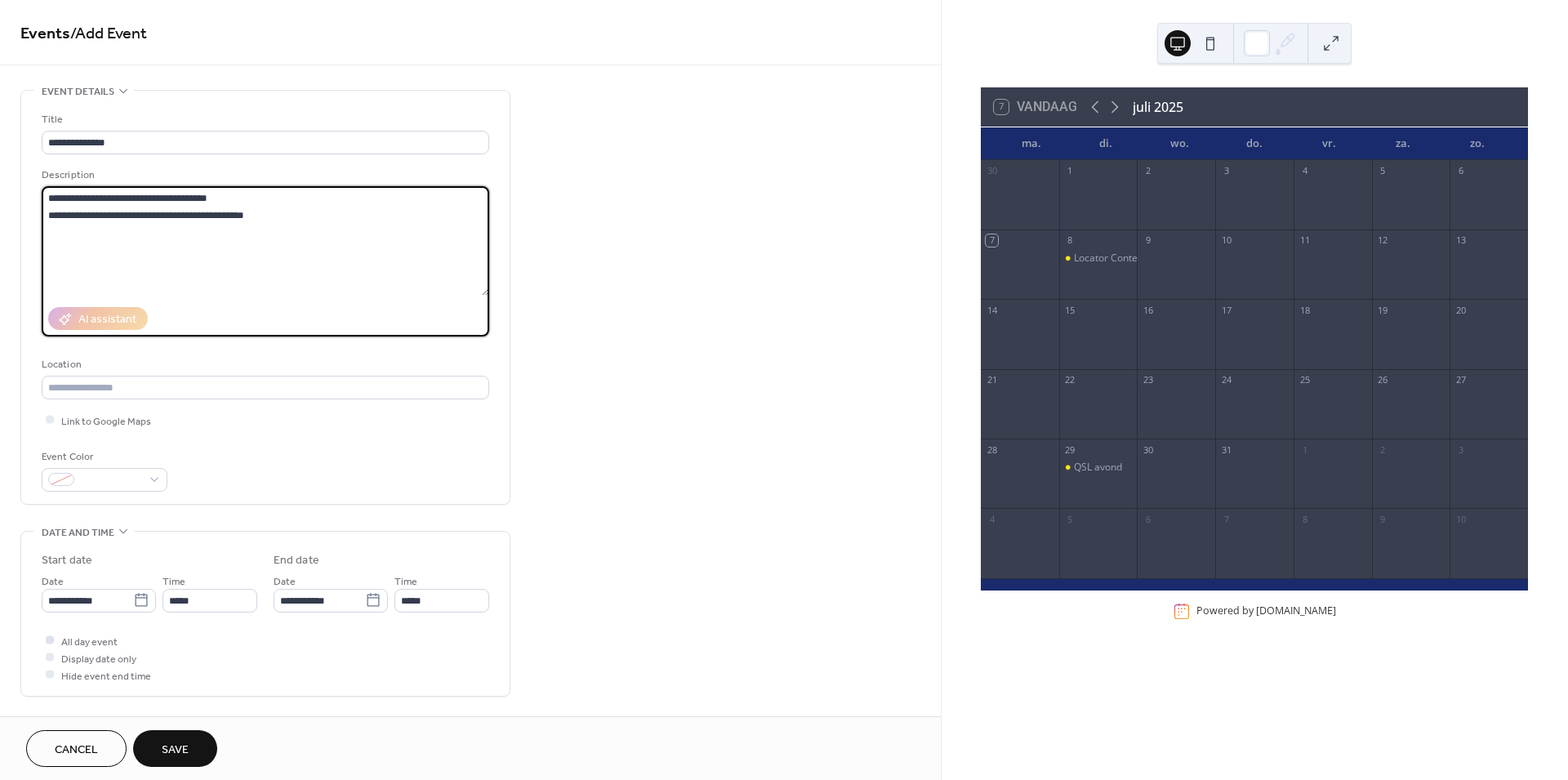 type on "**********" 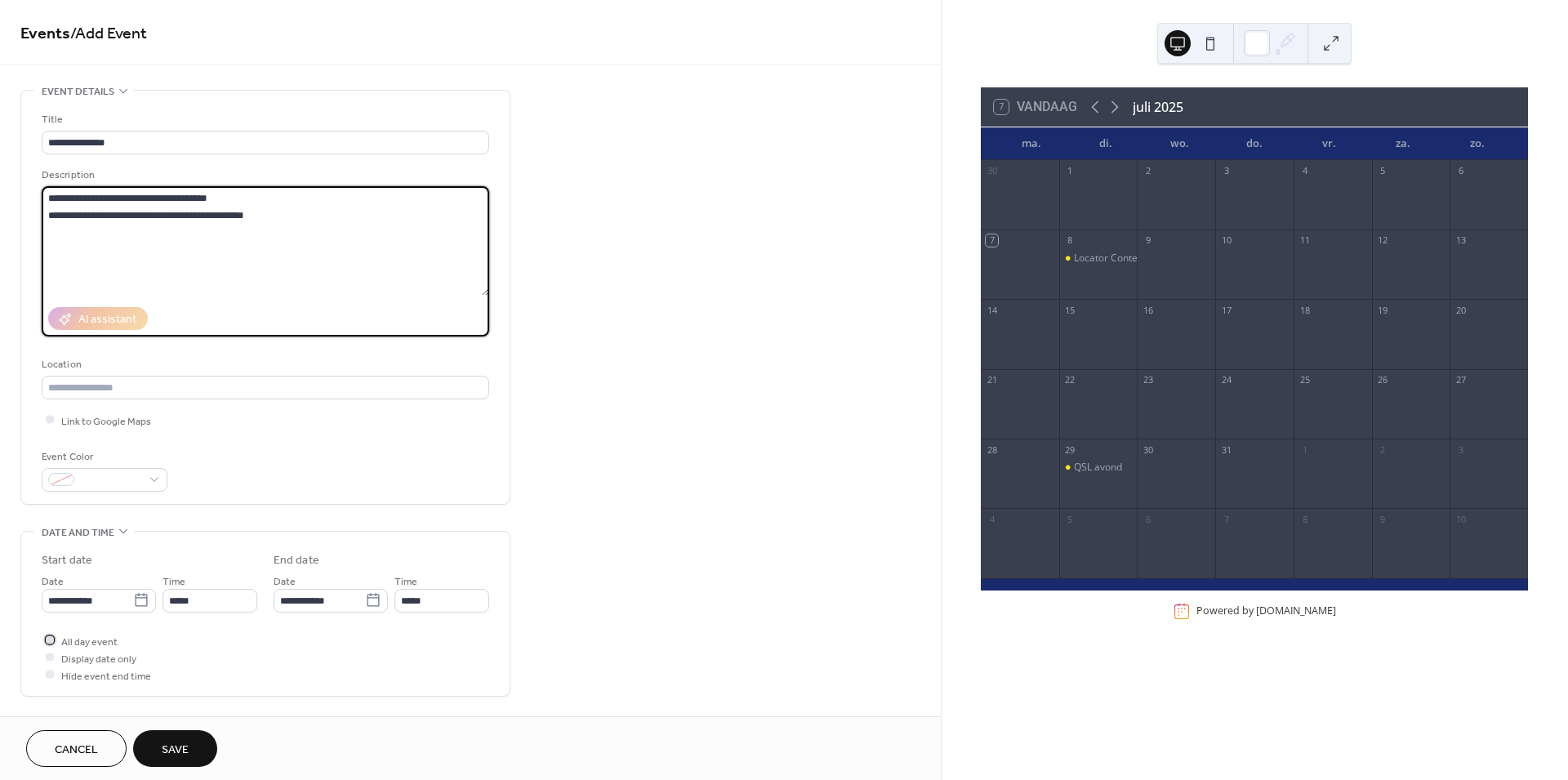 click at bounding box center (50, 640) 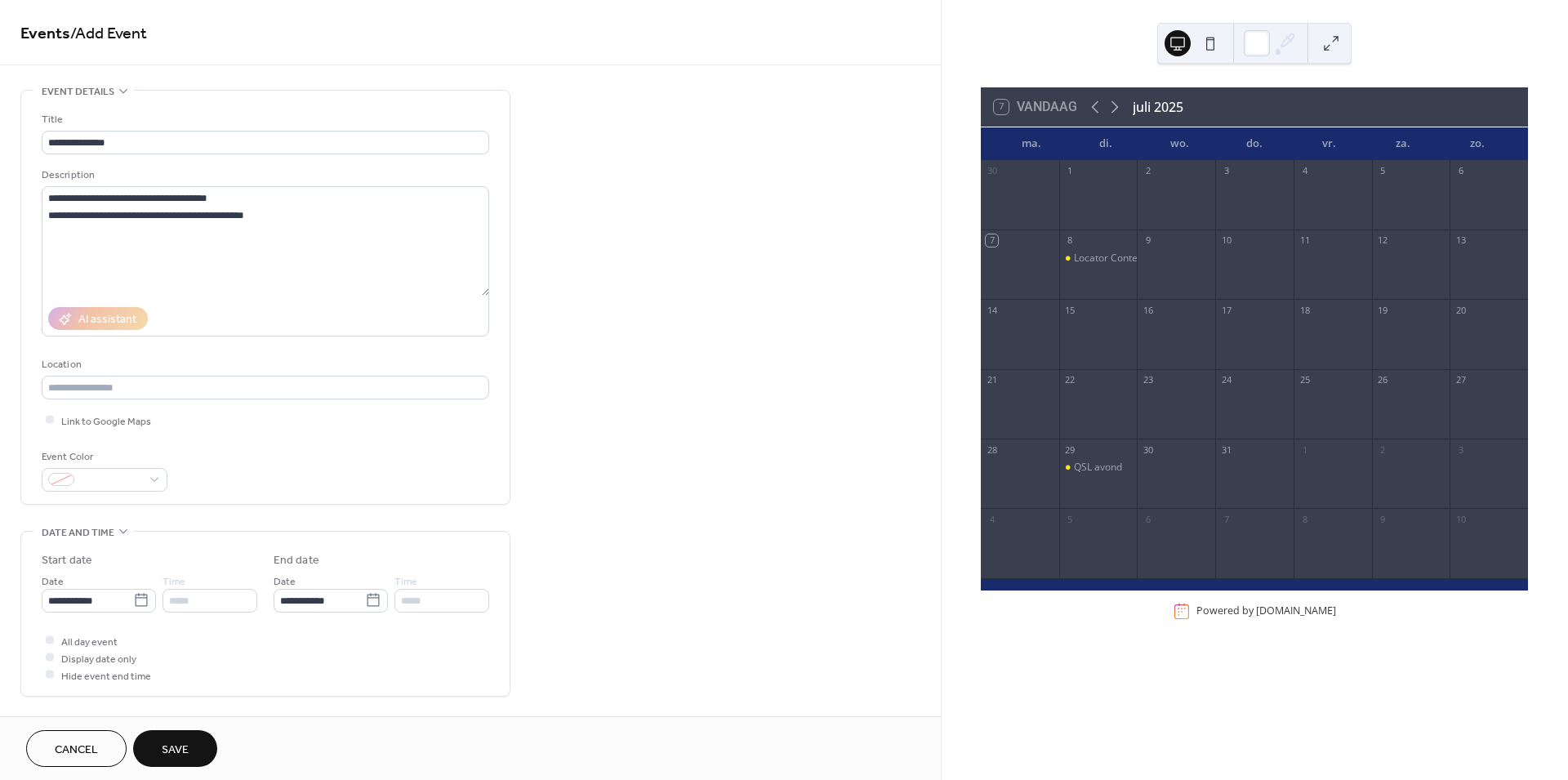 click on "Save" at bounding box center (175, 750) 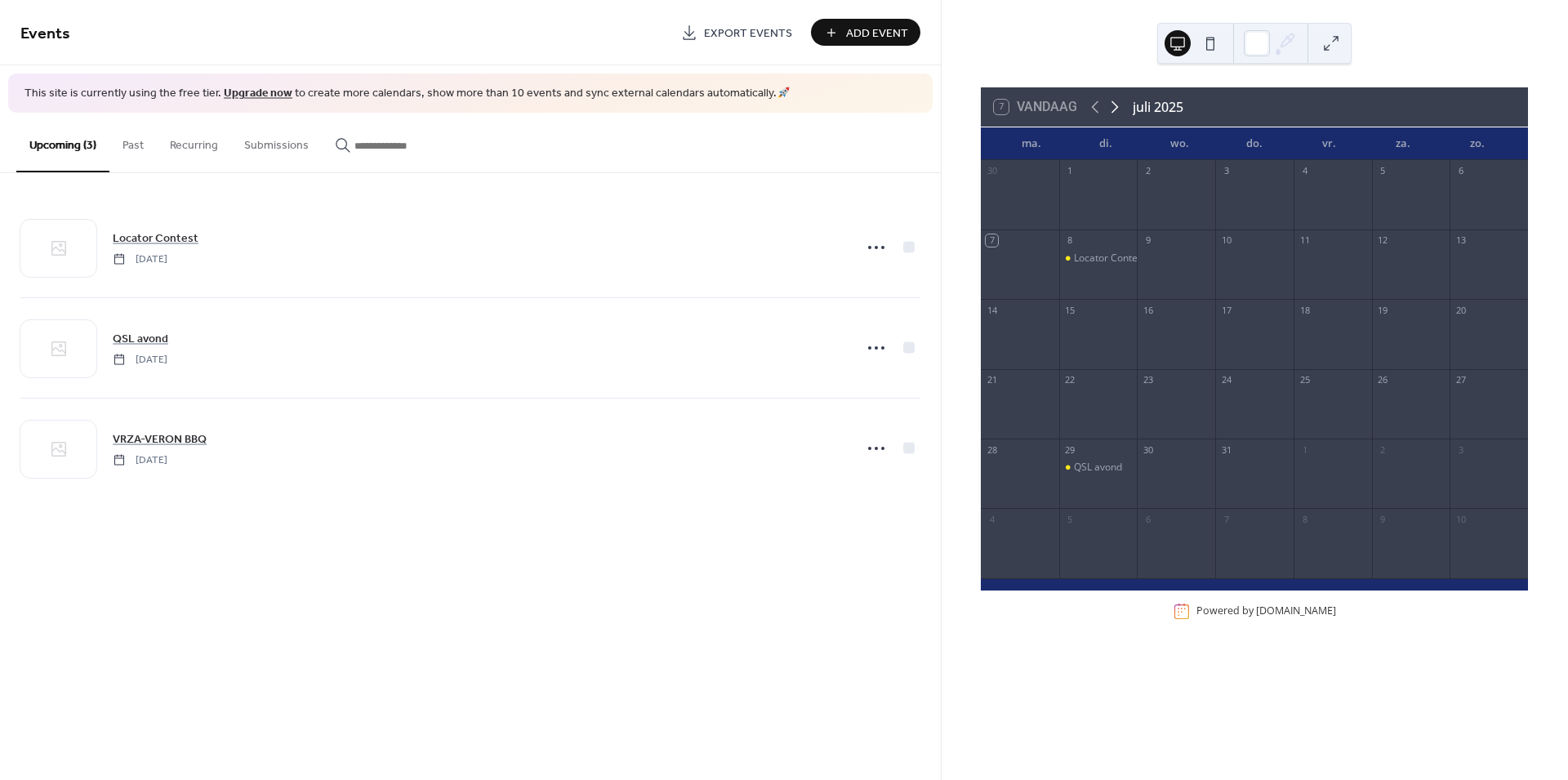 click 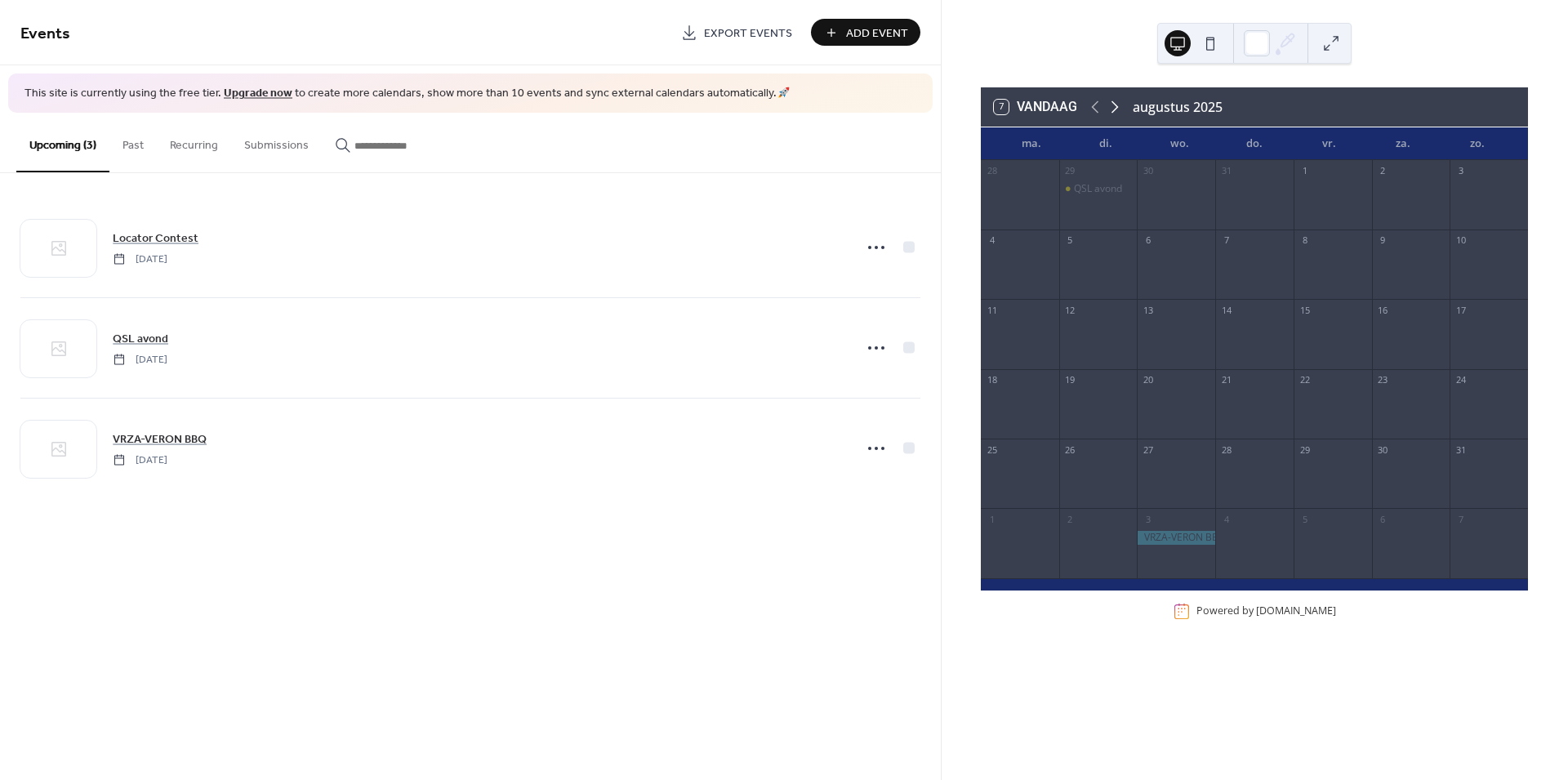 click 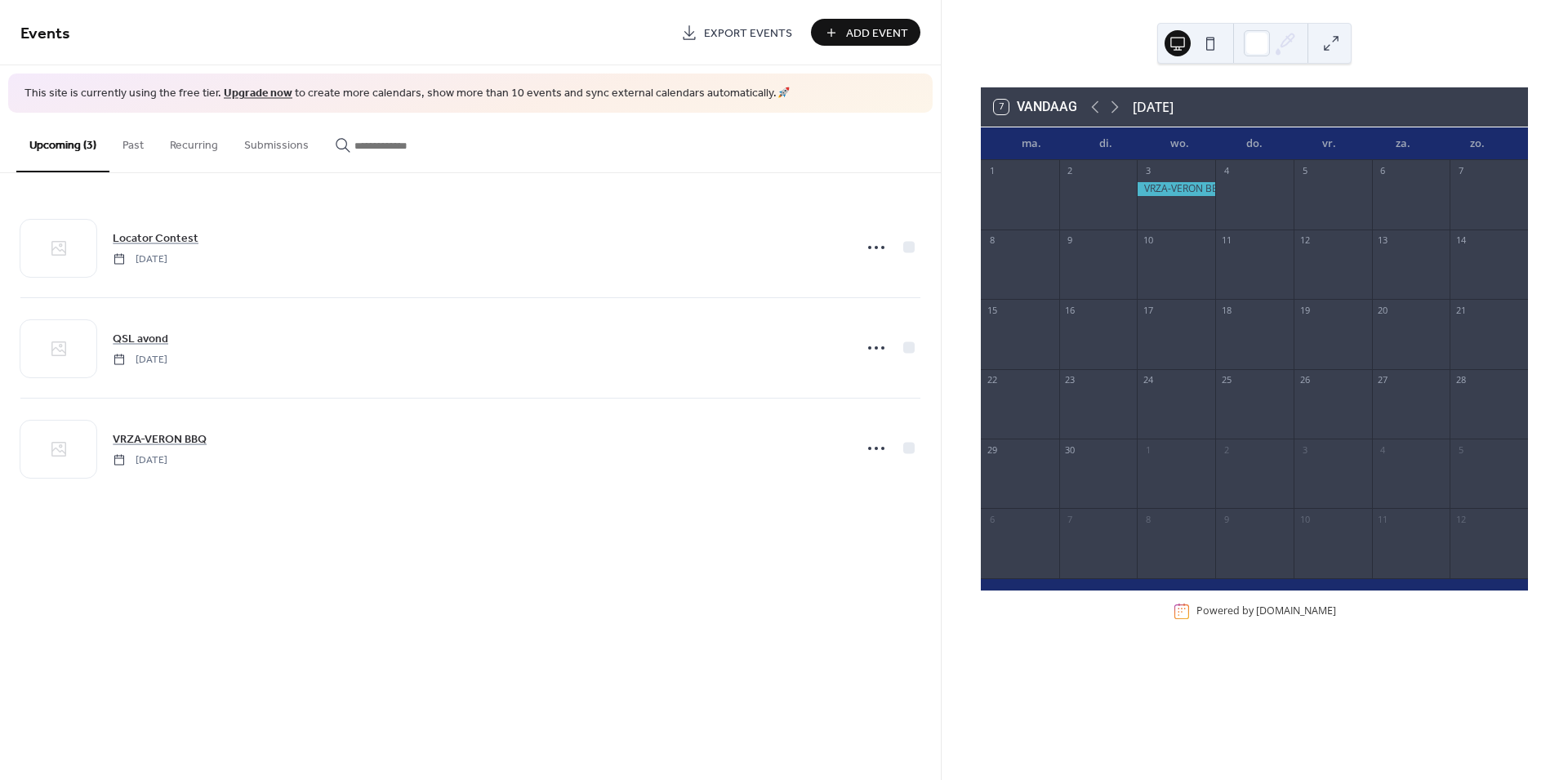 drag, startPoint x: 812, startPoint y: 708, endPoint x: 821, endPoint y: 715, distance: 11.40175 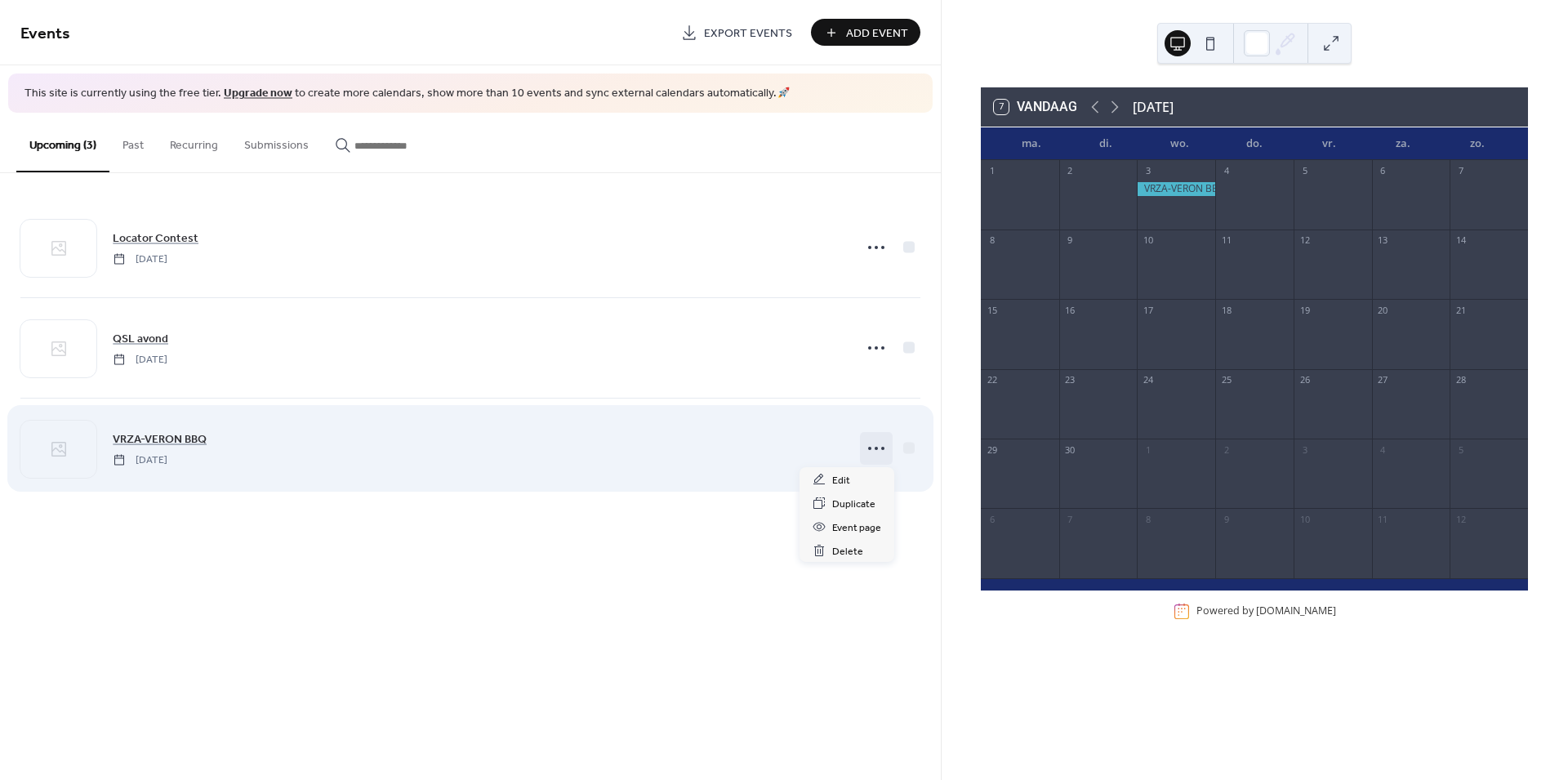 click 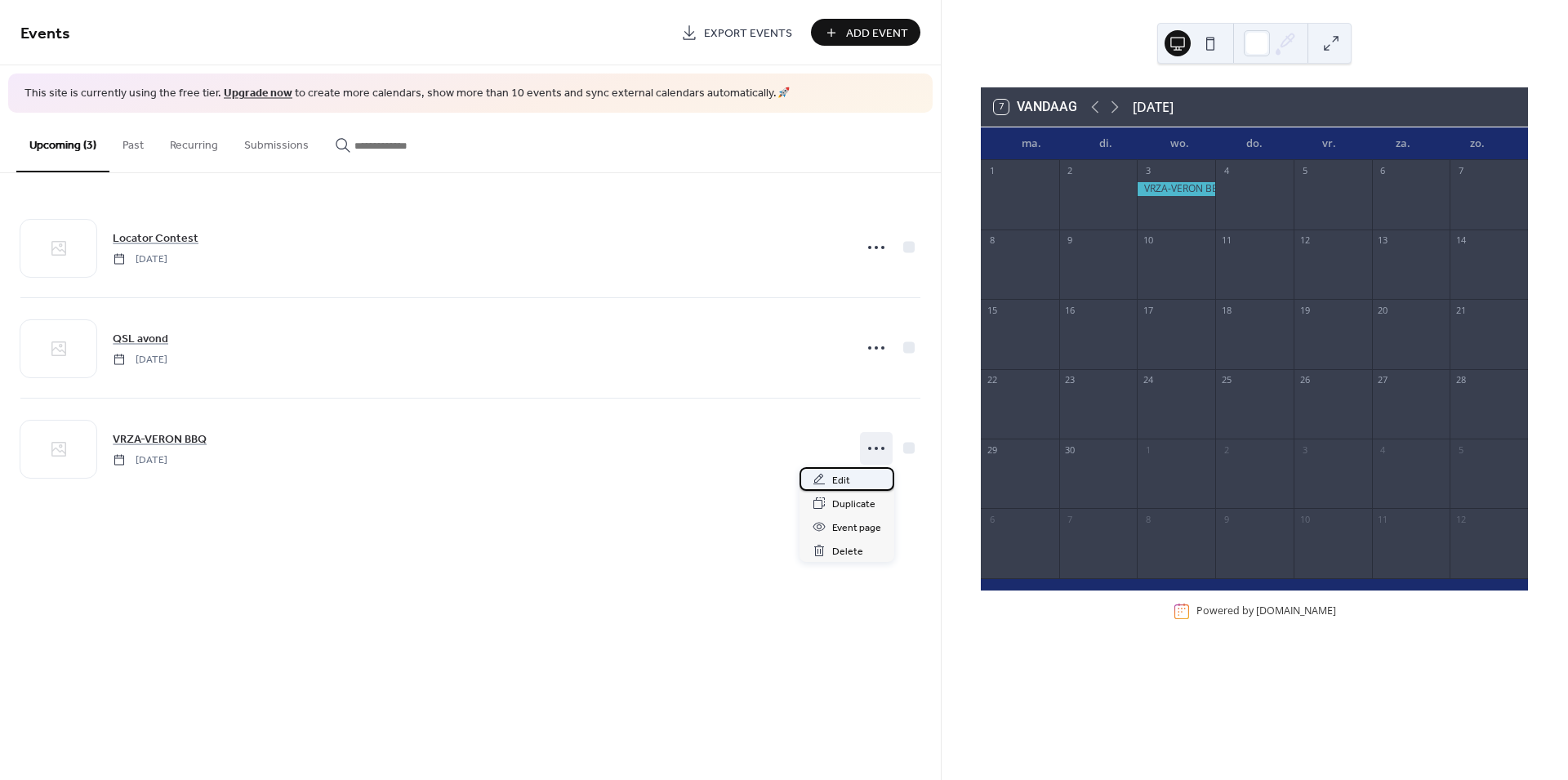 click on "Edit" at bounding box center (841, 480) 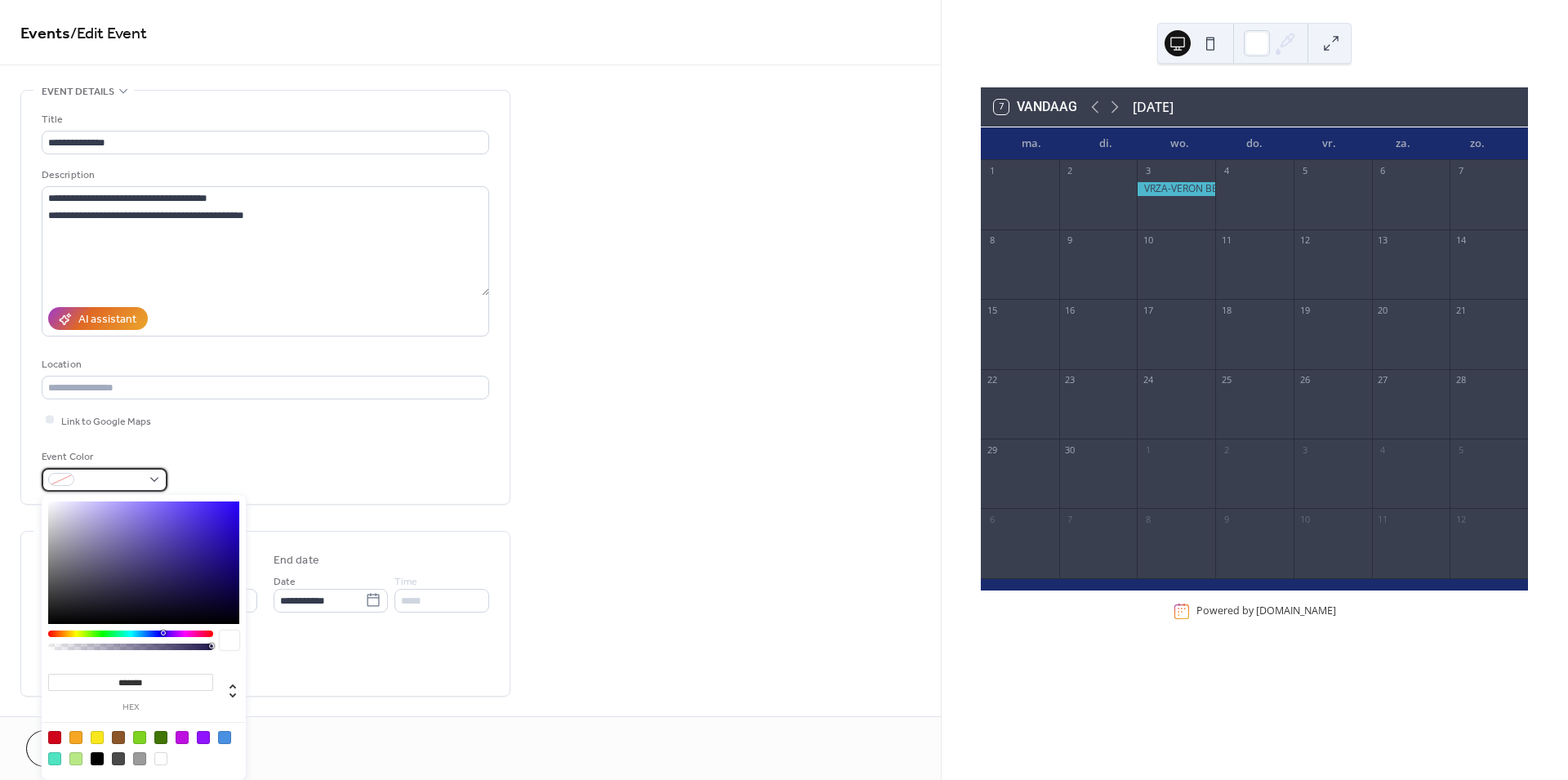 click at bounding box center (105, 479) 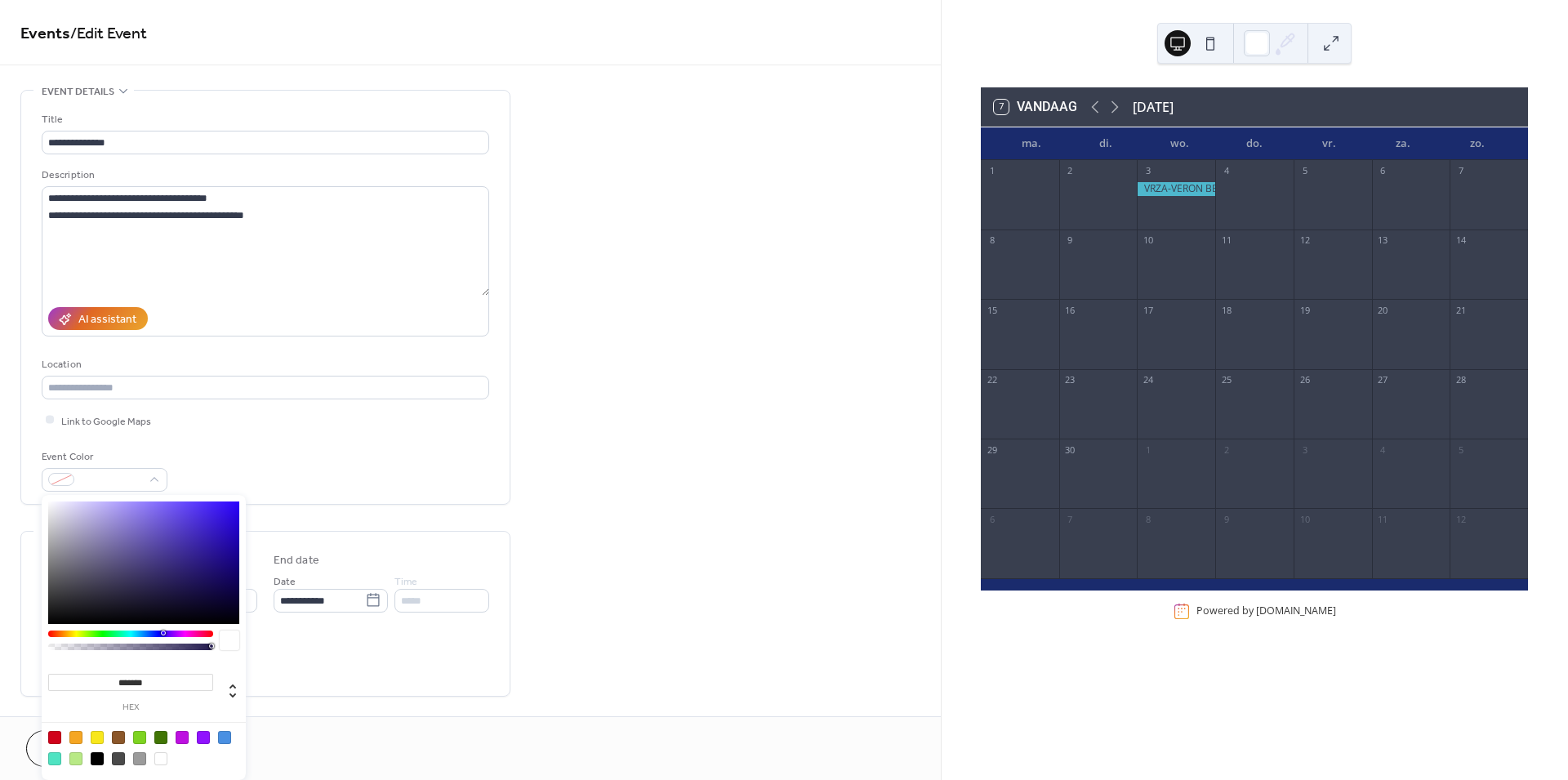 click at bounding box center (97, 738) 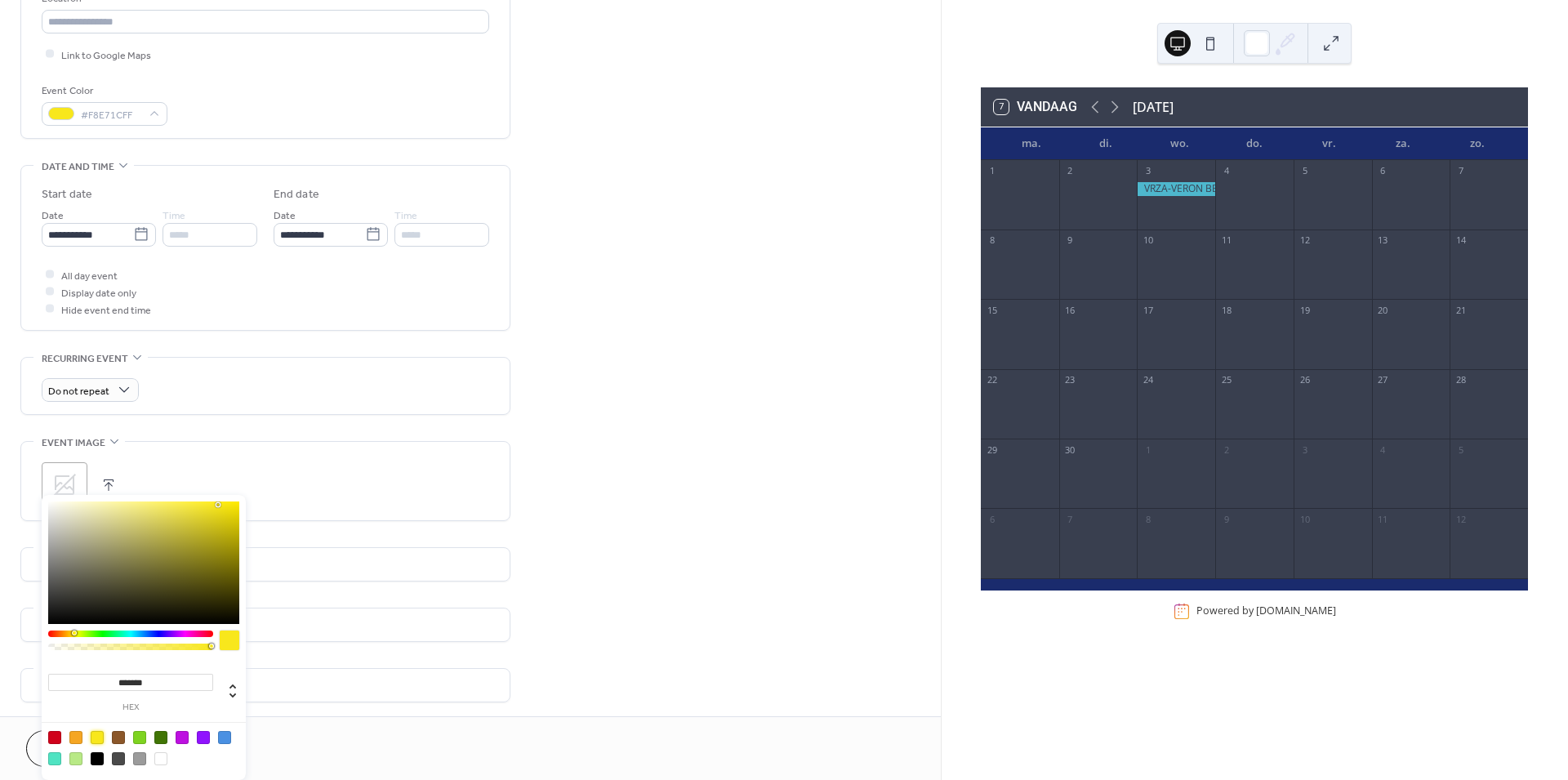 scroll, scrollTop: 368, scrollLeft: 0, axis: vertical 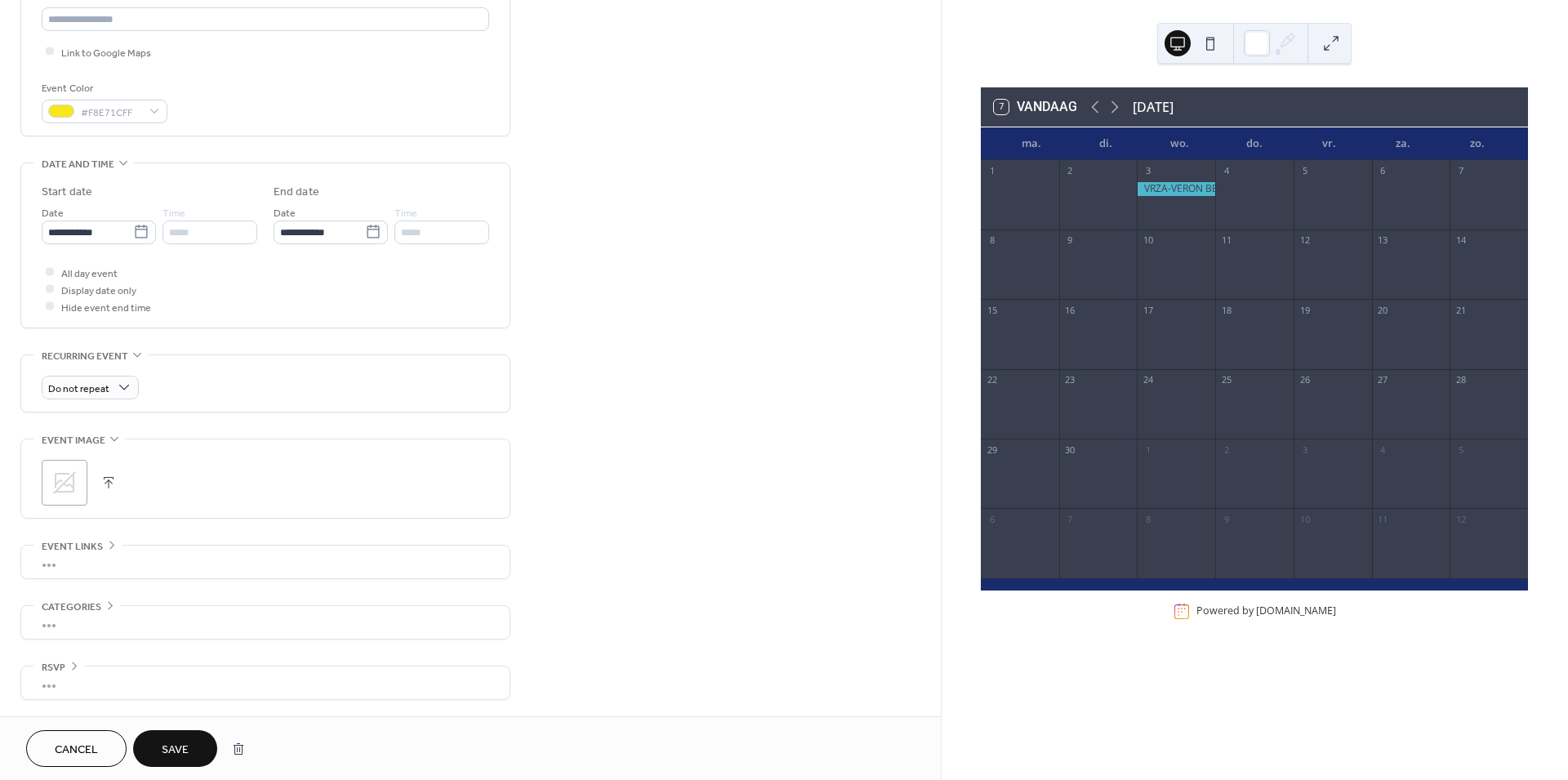 click on "**********" at bounding box center (470, 219) 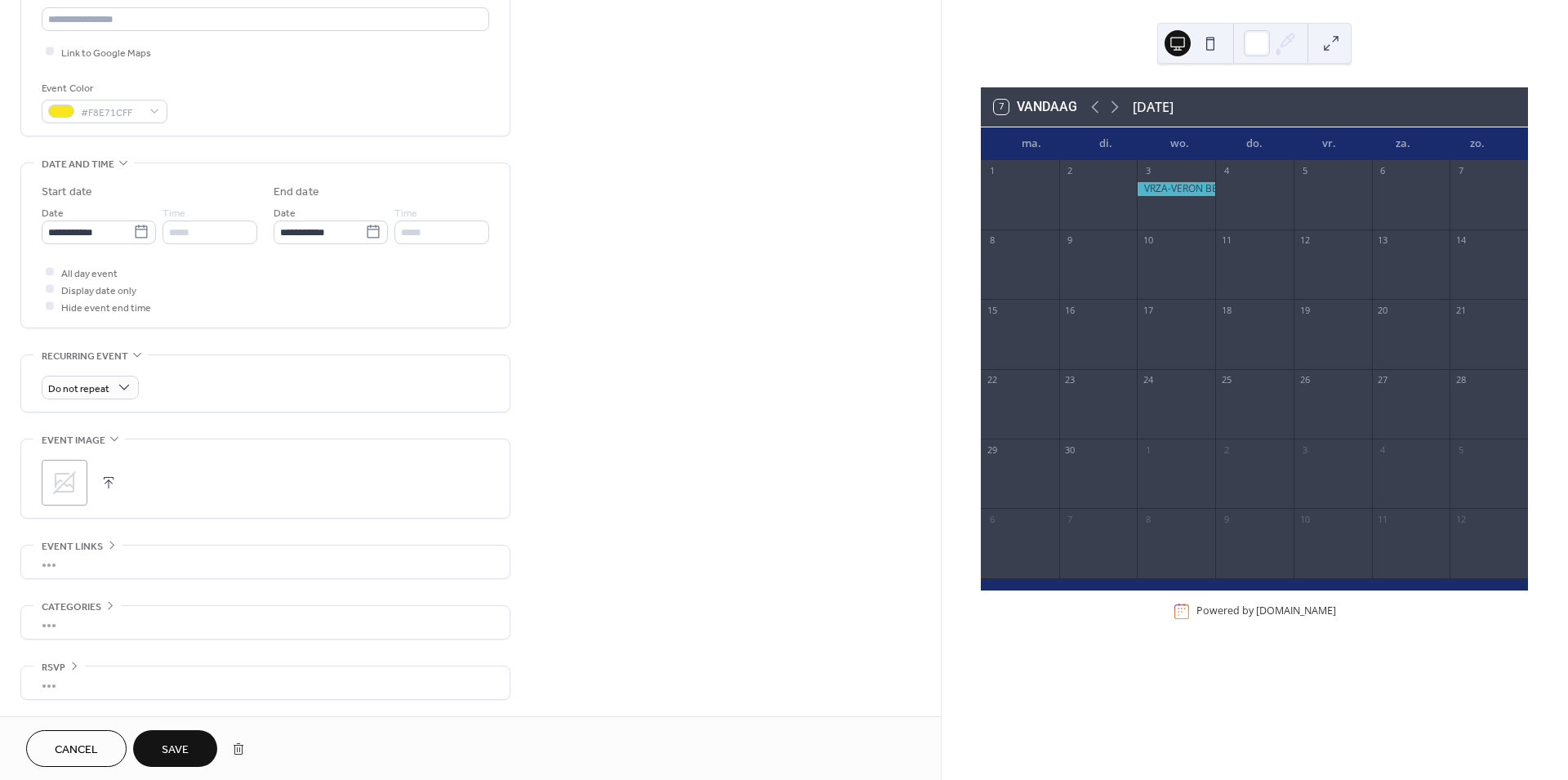 click on "Save" at bounding box center (175, 750) 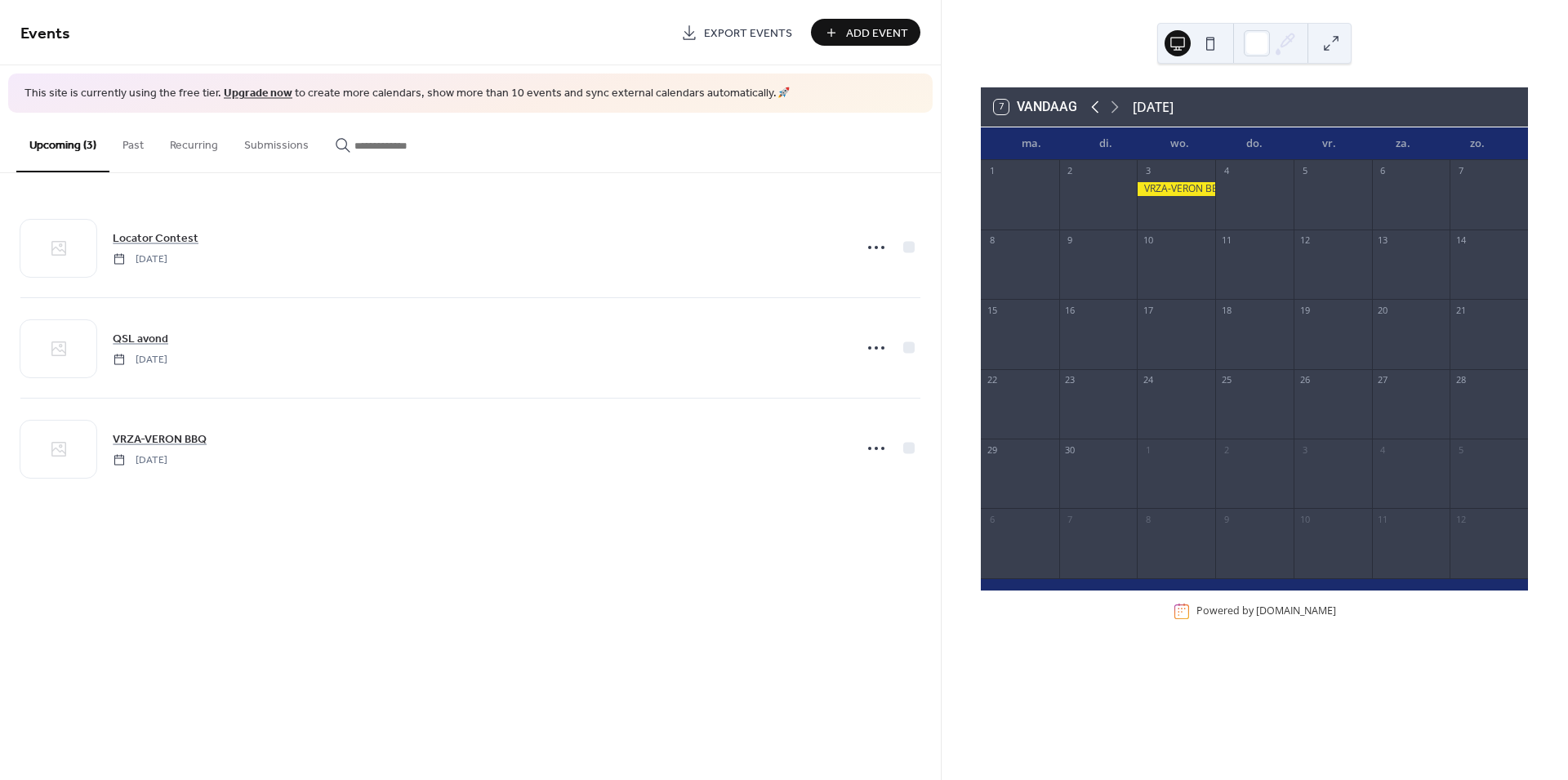 click 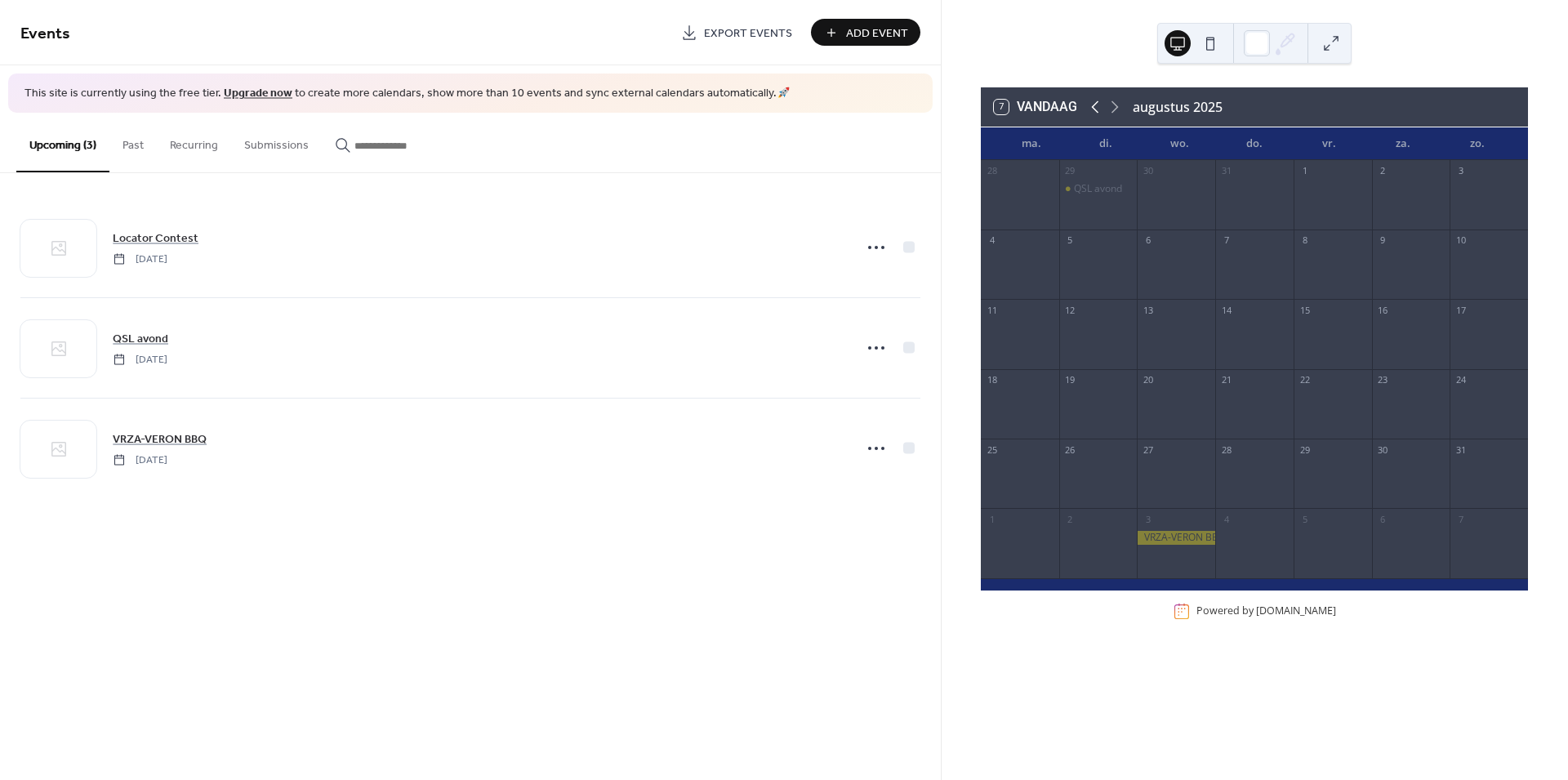 click 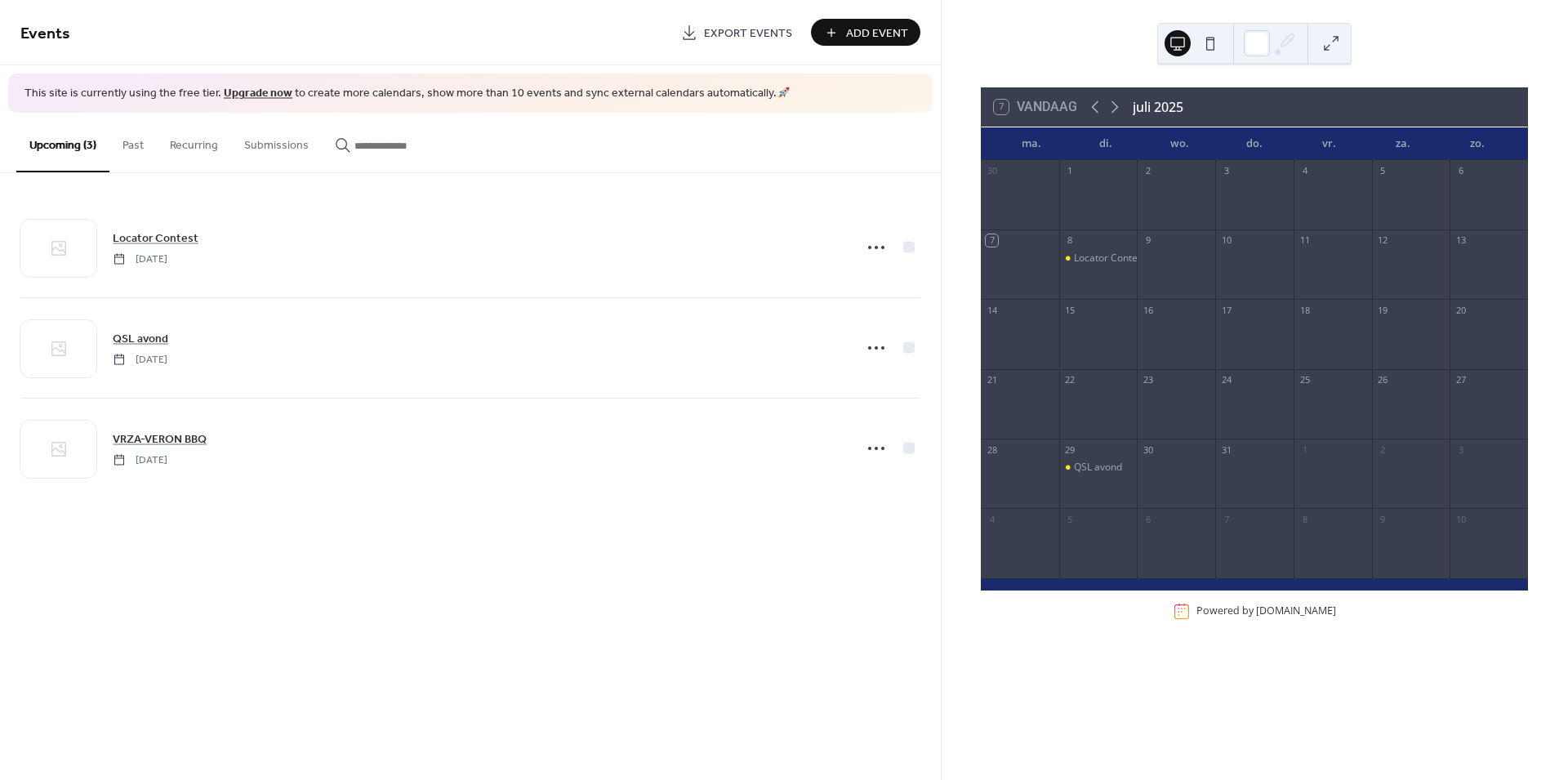 click on "Events Export Events Add Event This site is currently using the free tier.   Upgrade now   to create more calendars, show more than 10 events and sync external calendars automatically. 🚀 Upcoming  (3) Past  Recurring  Submissions   Locator Contest [DATE] QSL avond  [DATE] VRZA-VERON BBQ [DATE] Cancel" at bounding box center (470, 390) 